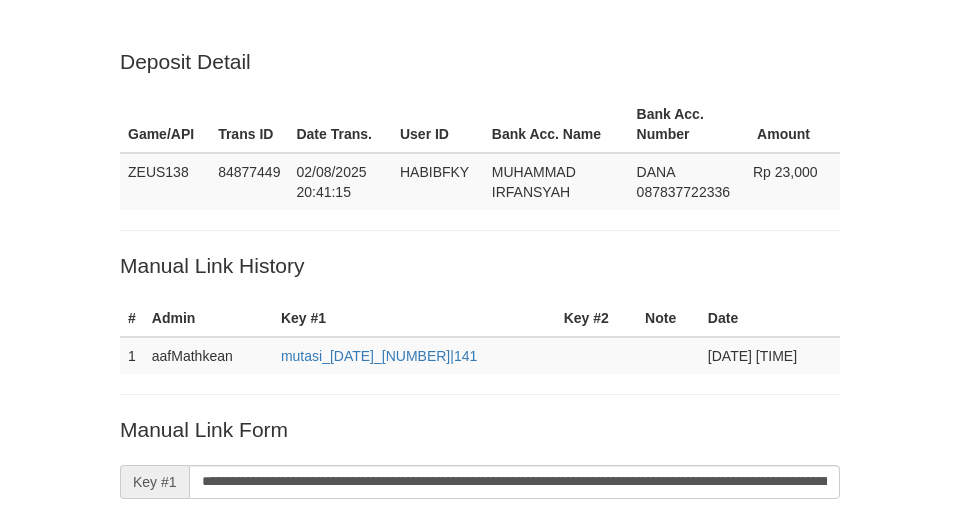scroll, scrollTop: 414, scrollLeft: 0, axis: vertical 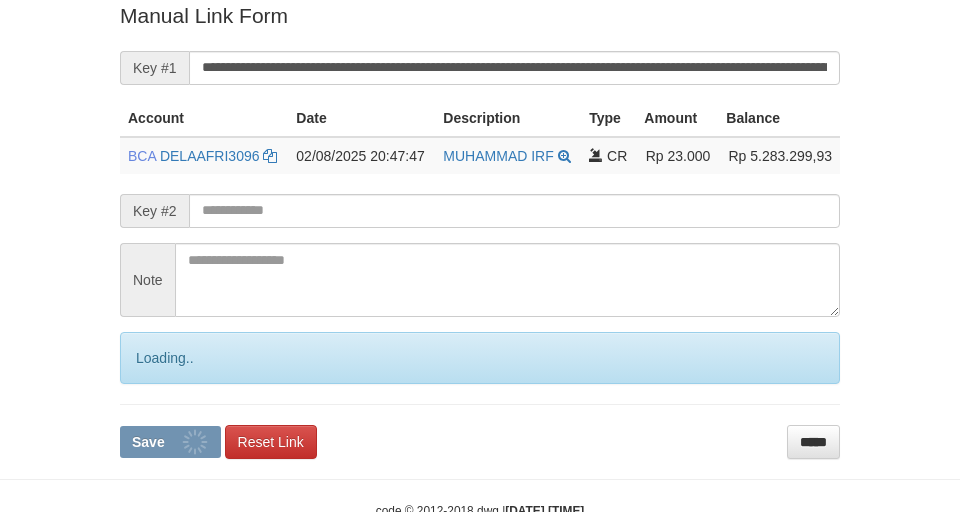 click on "**********" at bounding box center [480, 229] 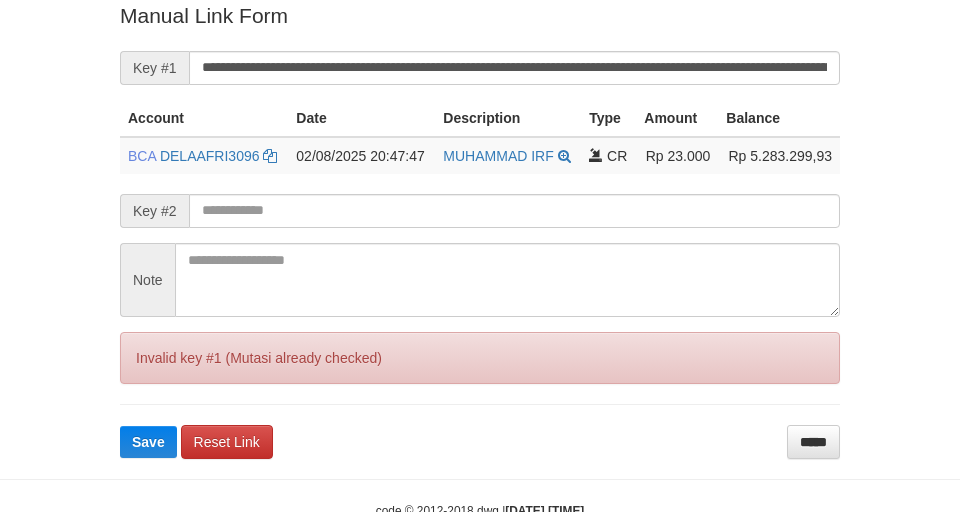 scroll, scrollTop: 413, scrollLeft: 0, axis: vertical 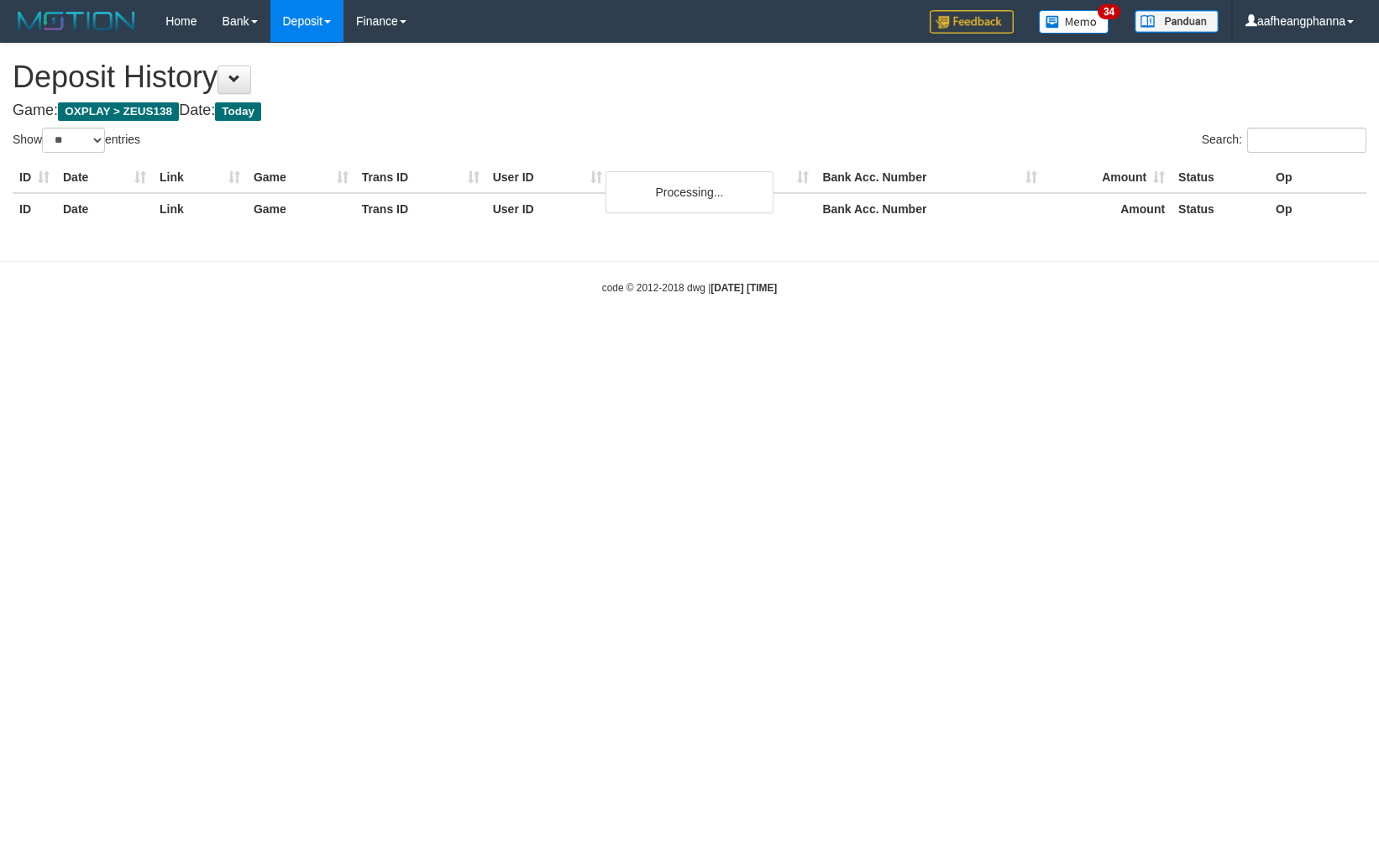 select on "**" 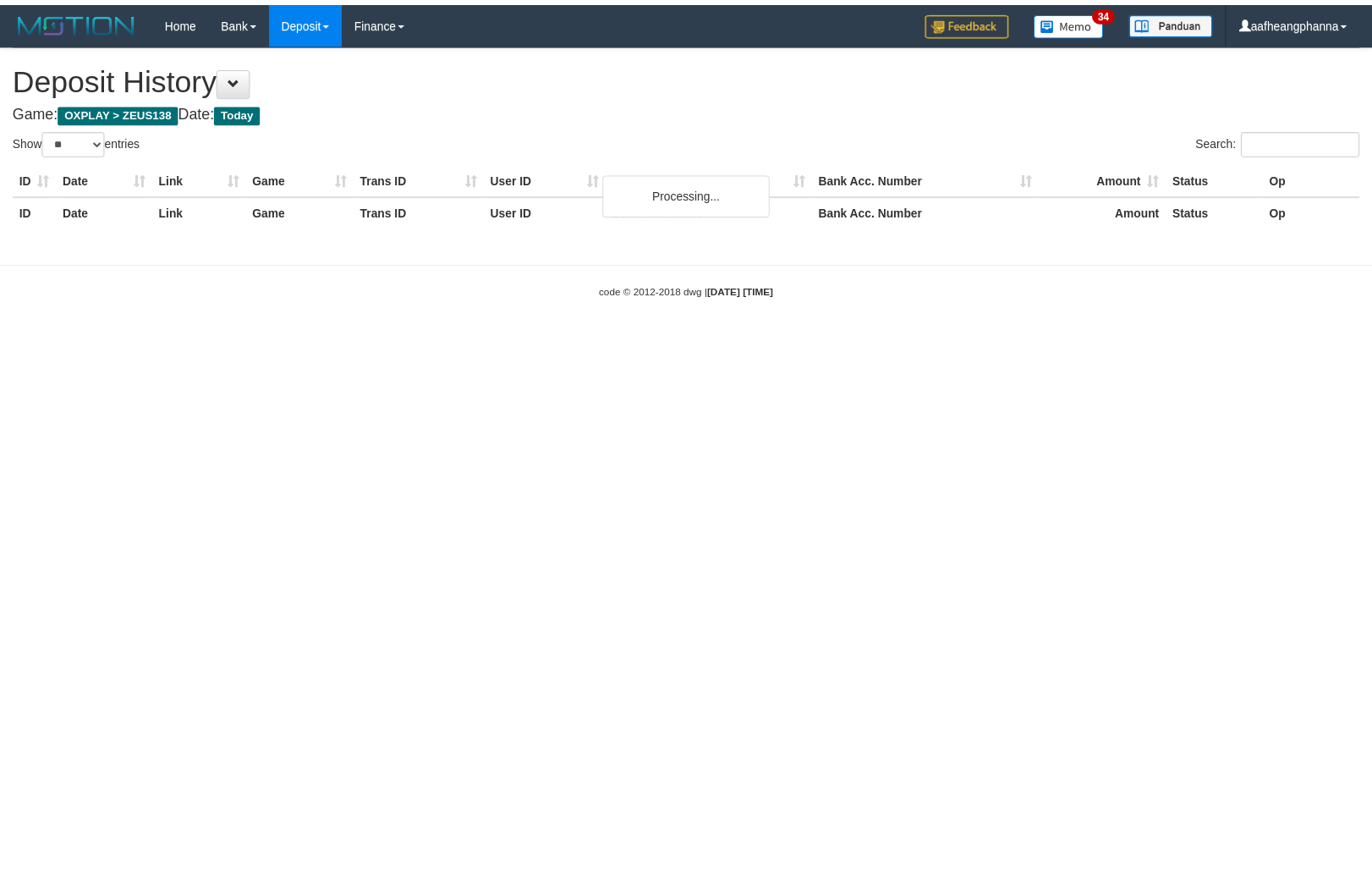 scroll, scrollTop: 0, scrollLeft: 0, axis: both 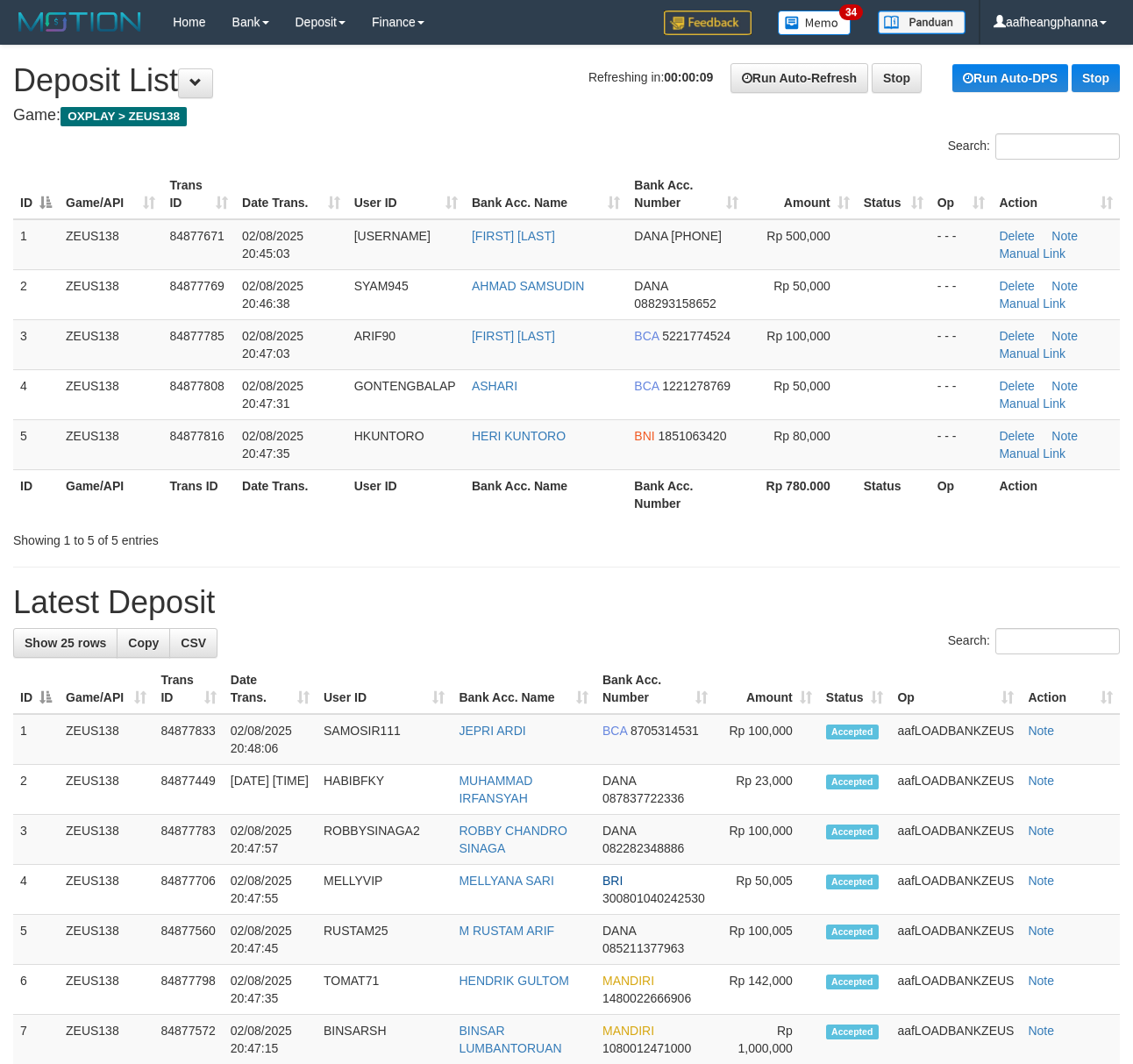 click on "Search:" at bounding box center (566, 148) 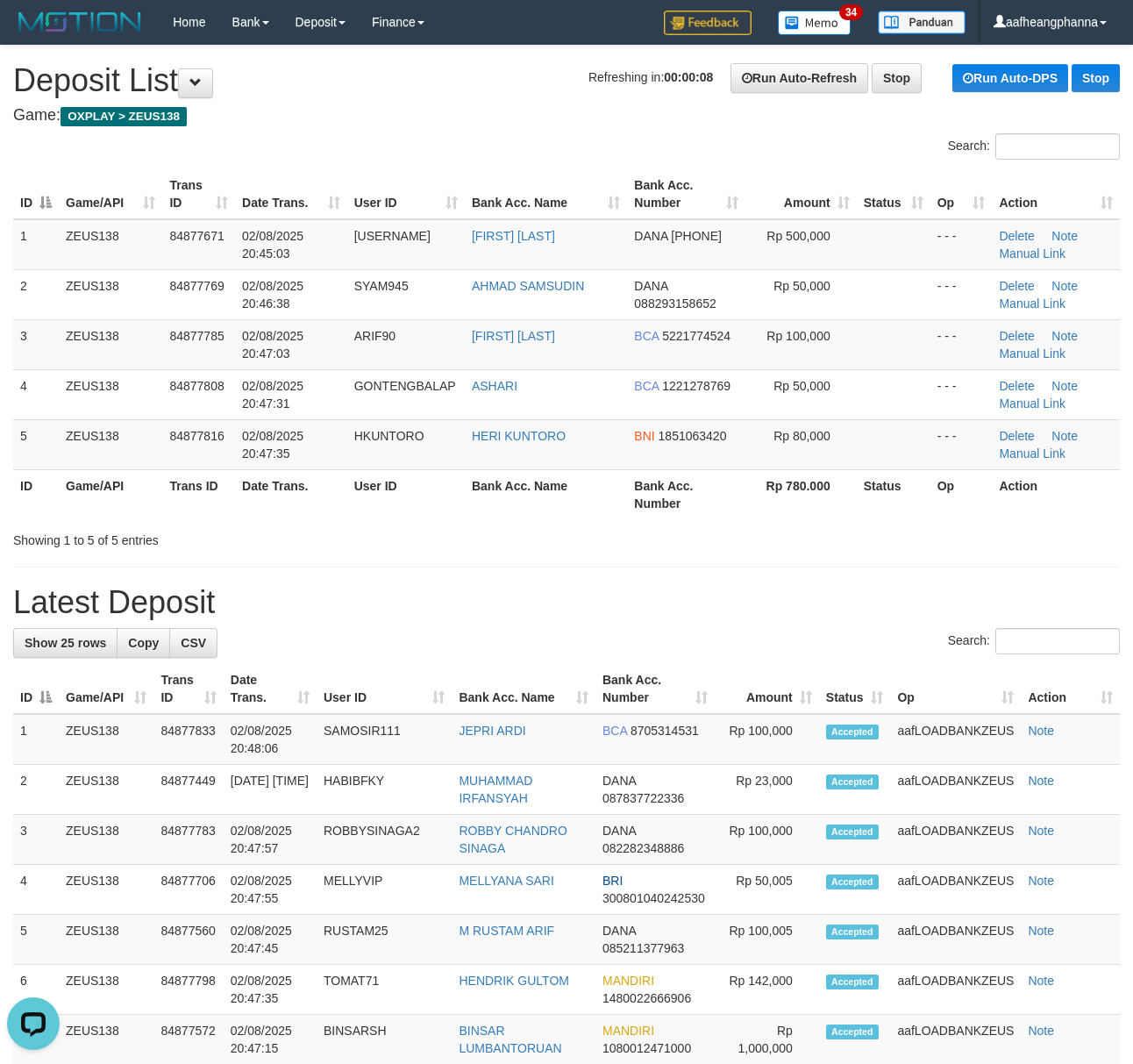 scroll, scrollTop: 0, scrollLeft: 0, axis: both 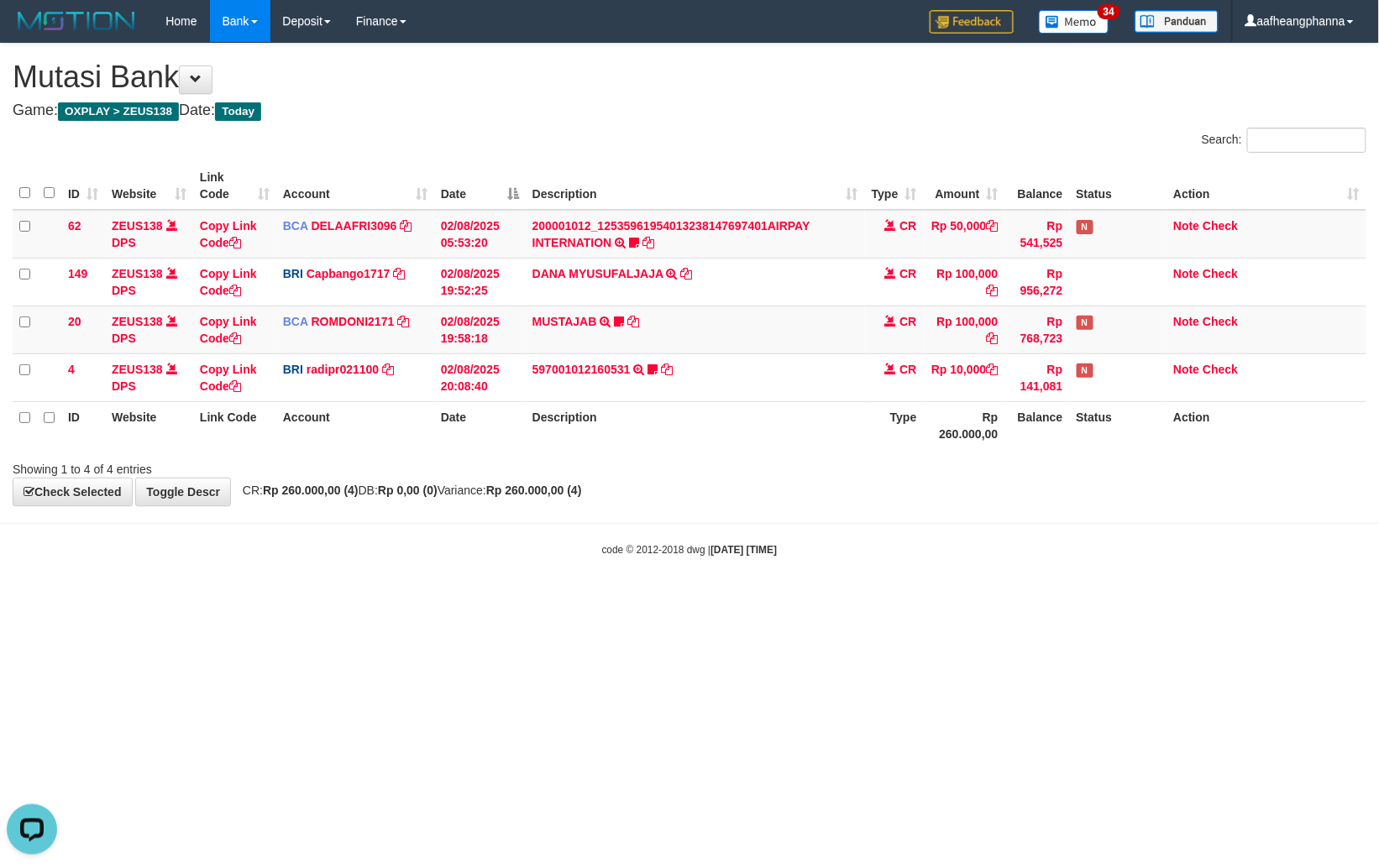 drag, startPoint x: 993, startPoint y: 588, endPoint x: 978, endPoint y: 566, distance: 26.627054 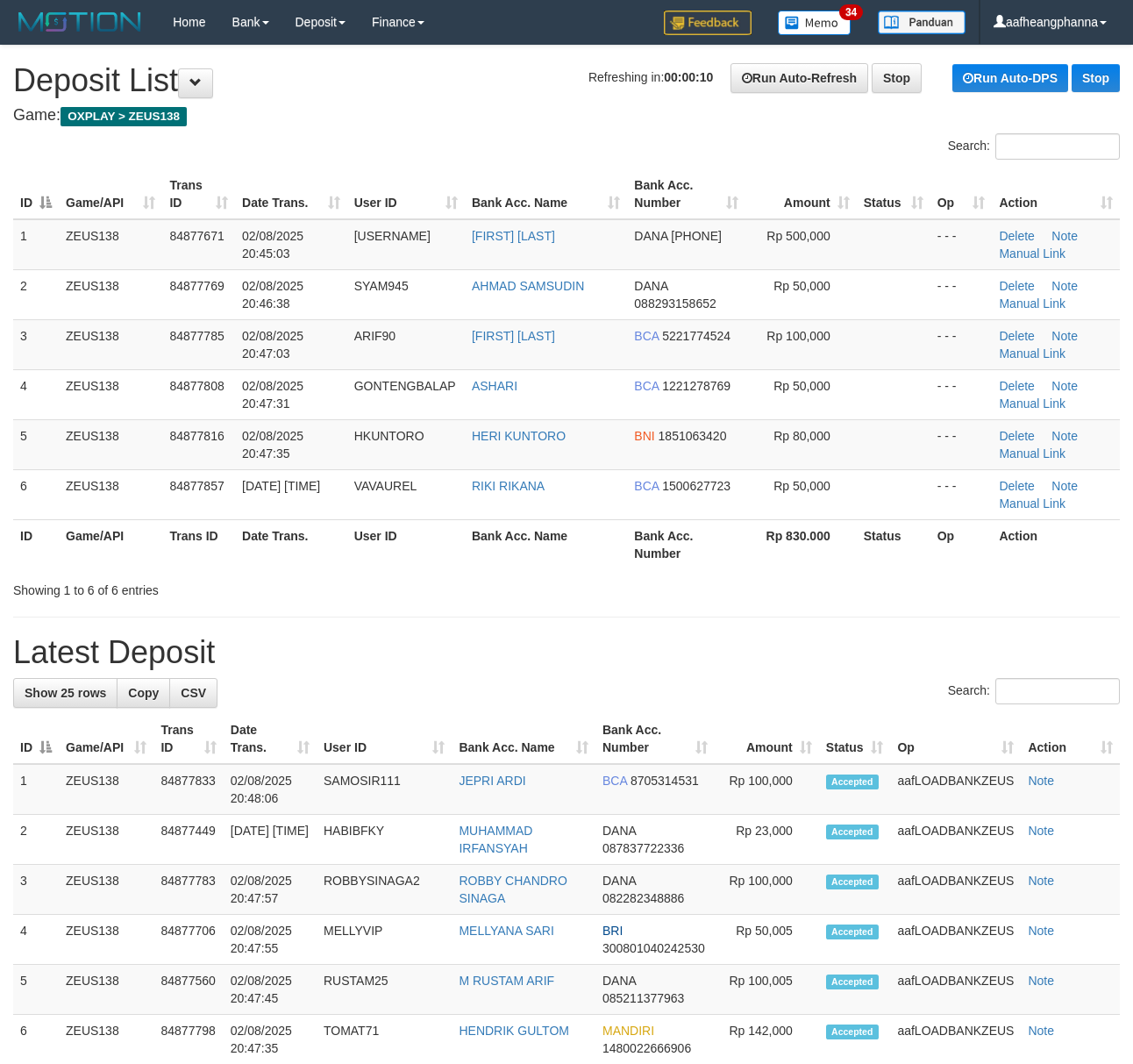 scroll, scrollTop: 0, scrollLeft: 0, axis: both 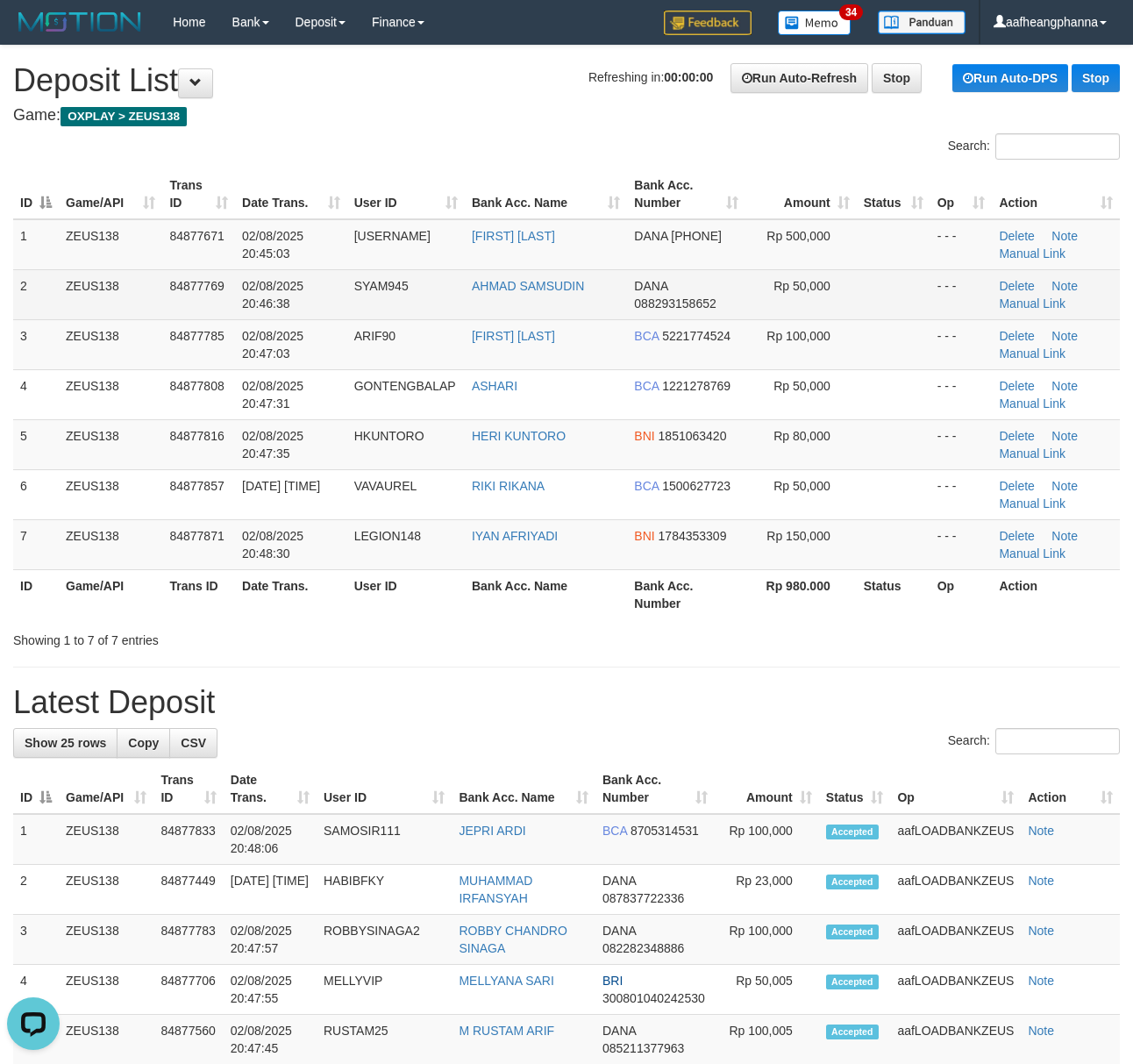 click on "84877769" at bounding box center [198, 294] 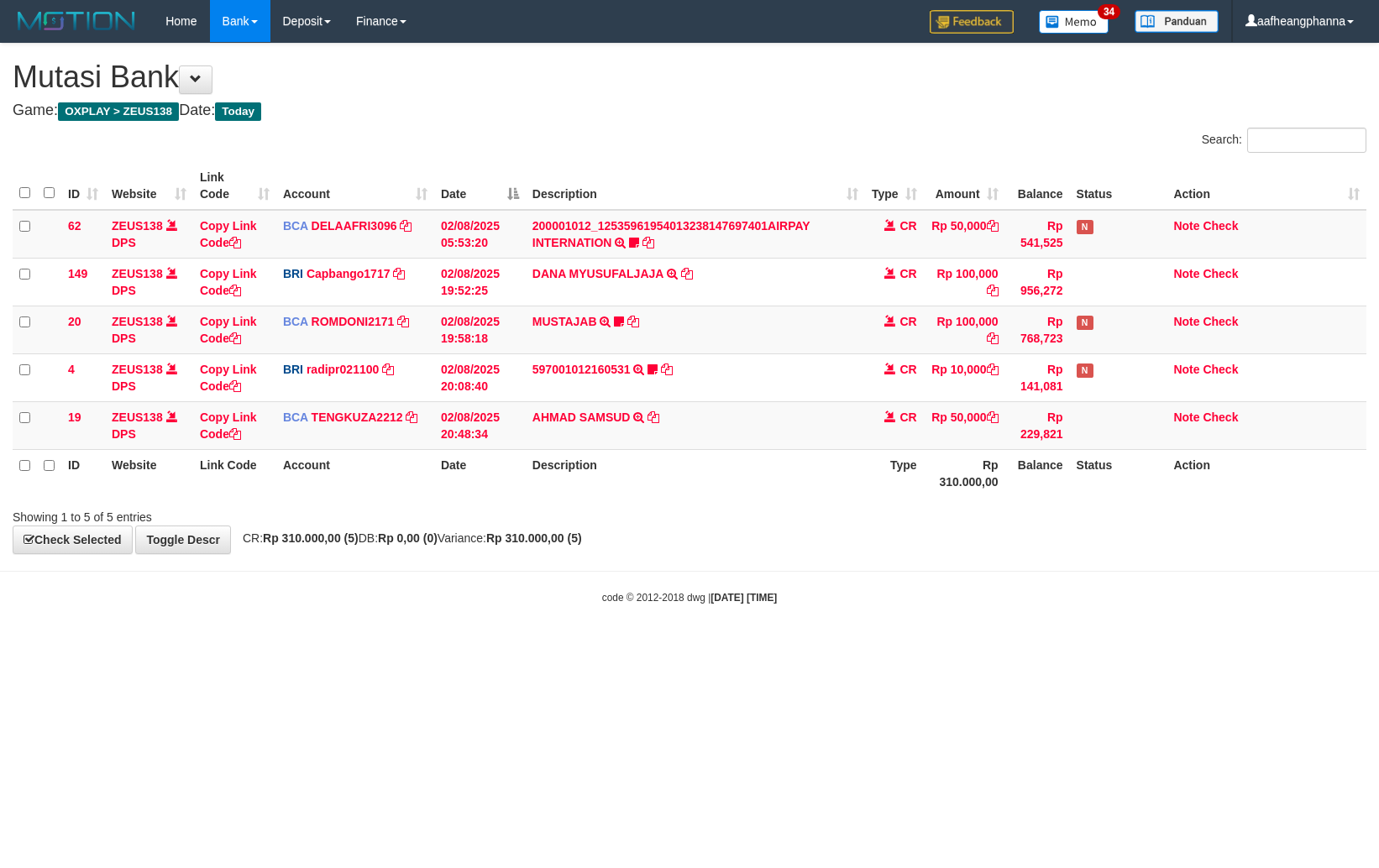 click on "Toggle navigation
Home
Bank
Account List
Load
By Website
Group
[OXPLAY]													ZEUS138
By Load Group (DPS)" at bounding box center (690, 323) 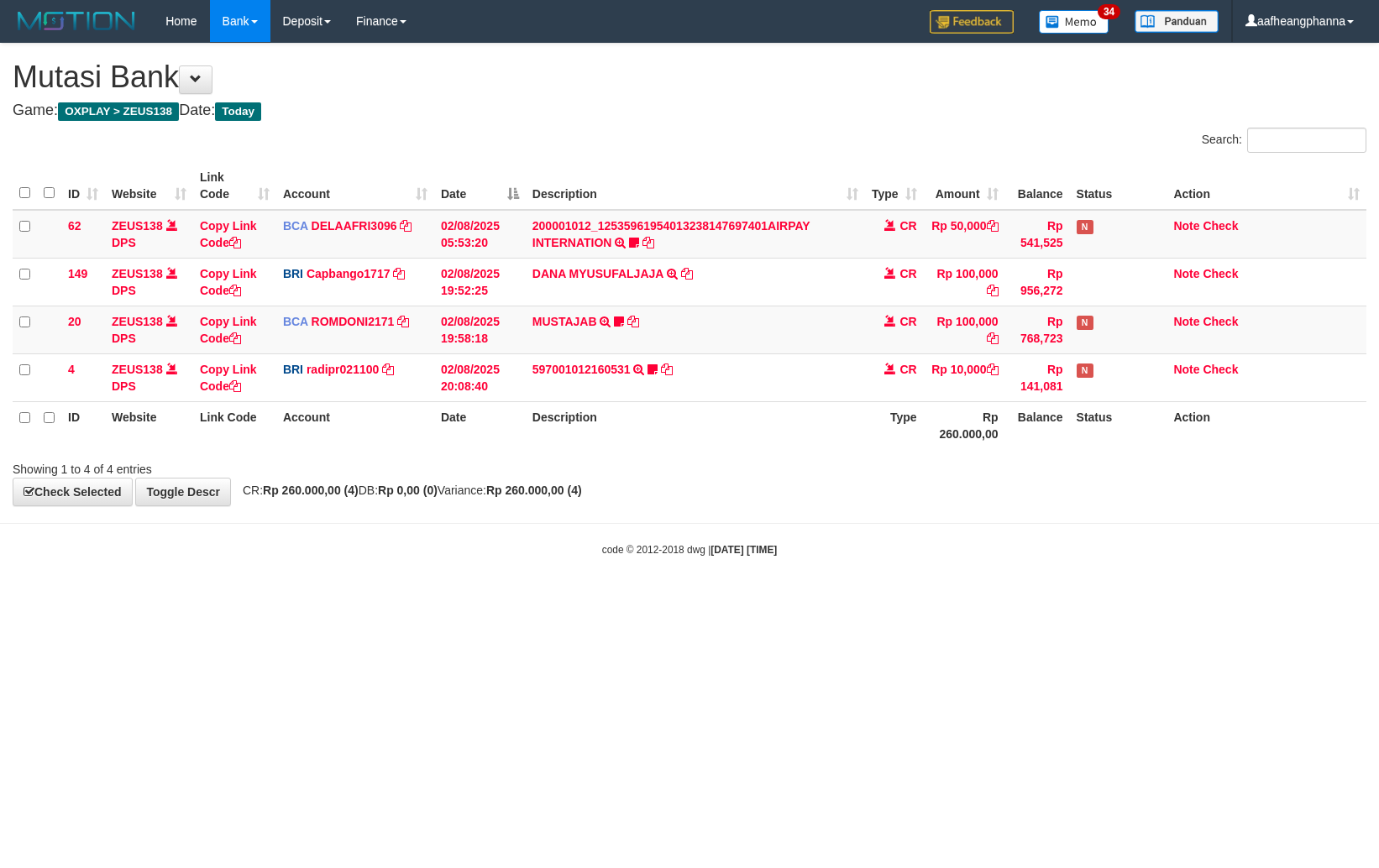 scroll, scrollTop: 0, scrollLeft: 0, axis: both 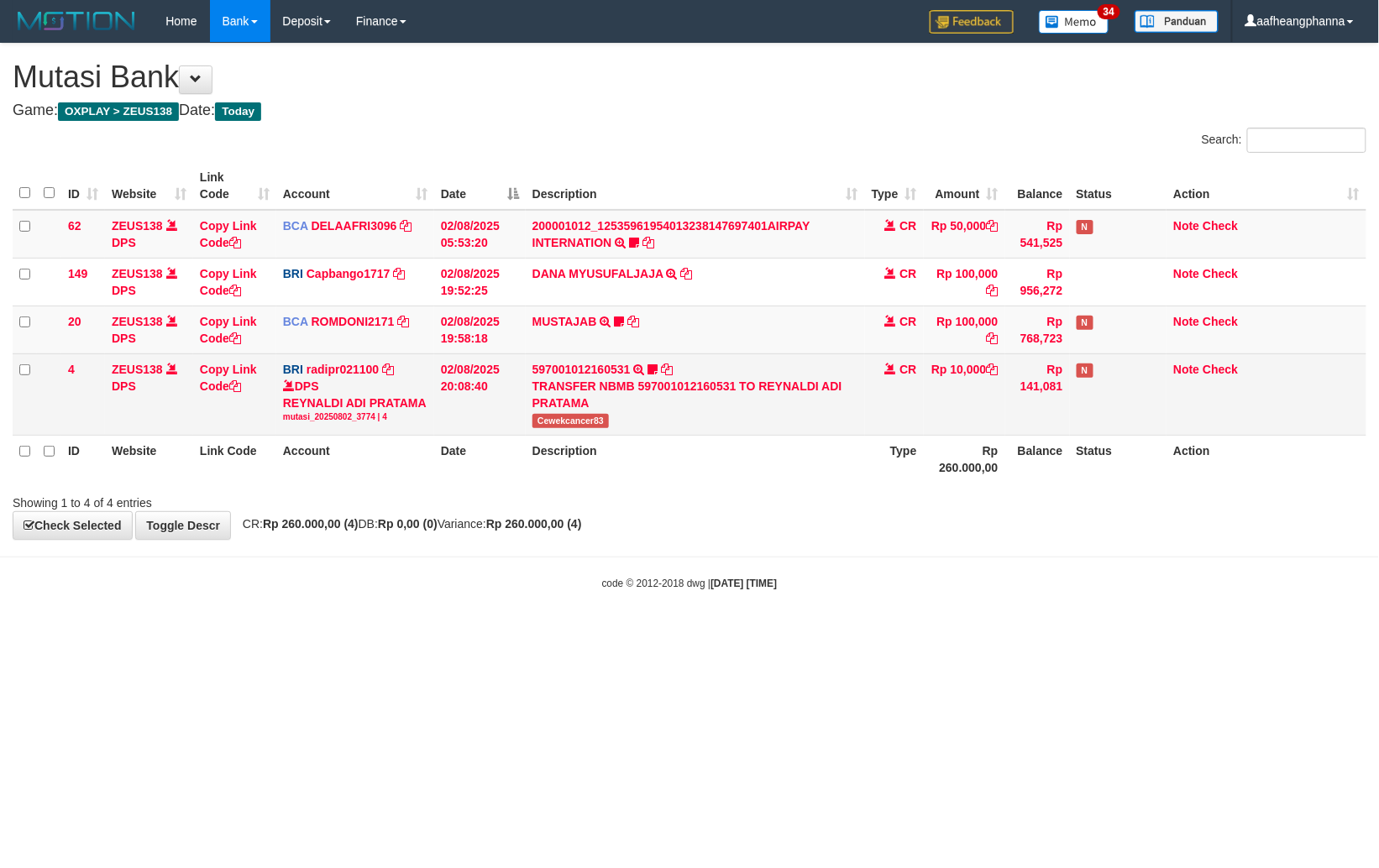 click on "597001012160531            TRANSFER NBMB 597001012160531 TO REYNALDI ADI PRATAMA    Cewekcancer83" at bounding box center (695, 394) 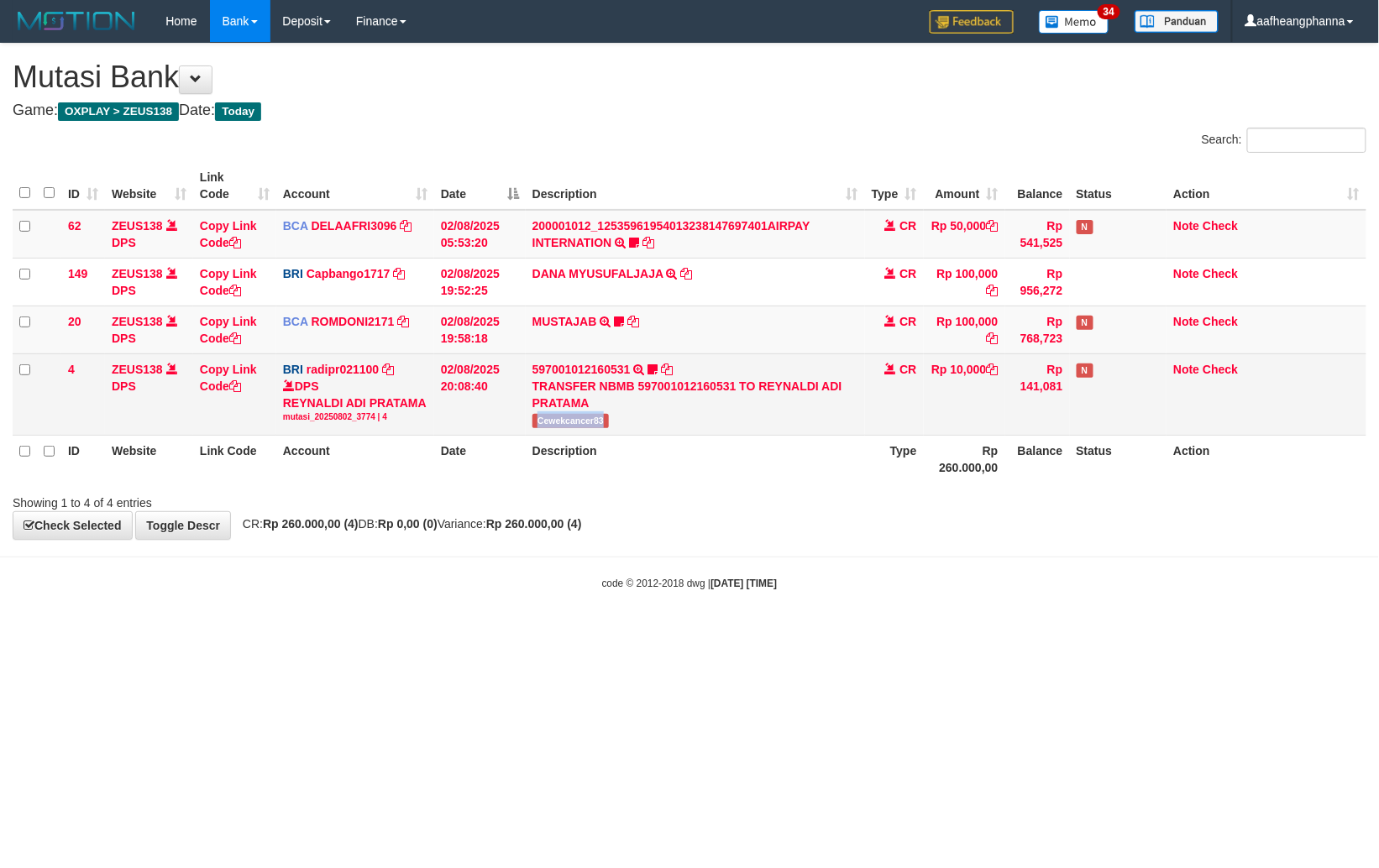 click on "597001012160531            TRANSFER NBMB 597001012160531 TO REYNALDI ADI PRATAMA    Cewekcancer83" at bounding box center (695, 394) 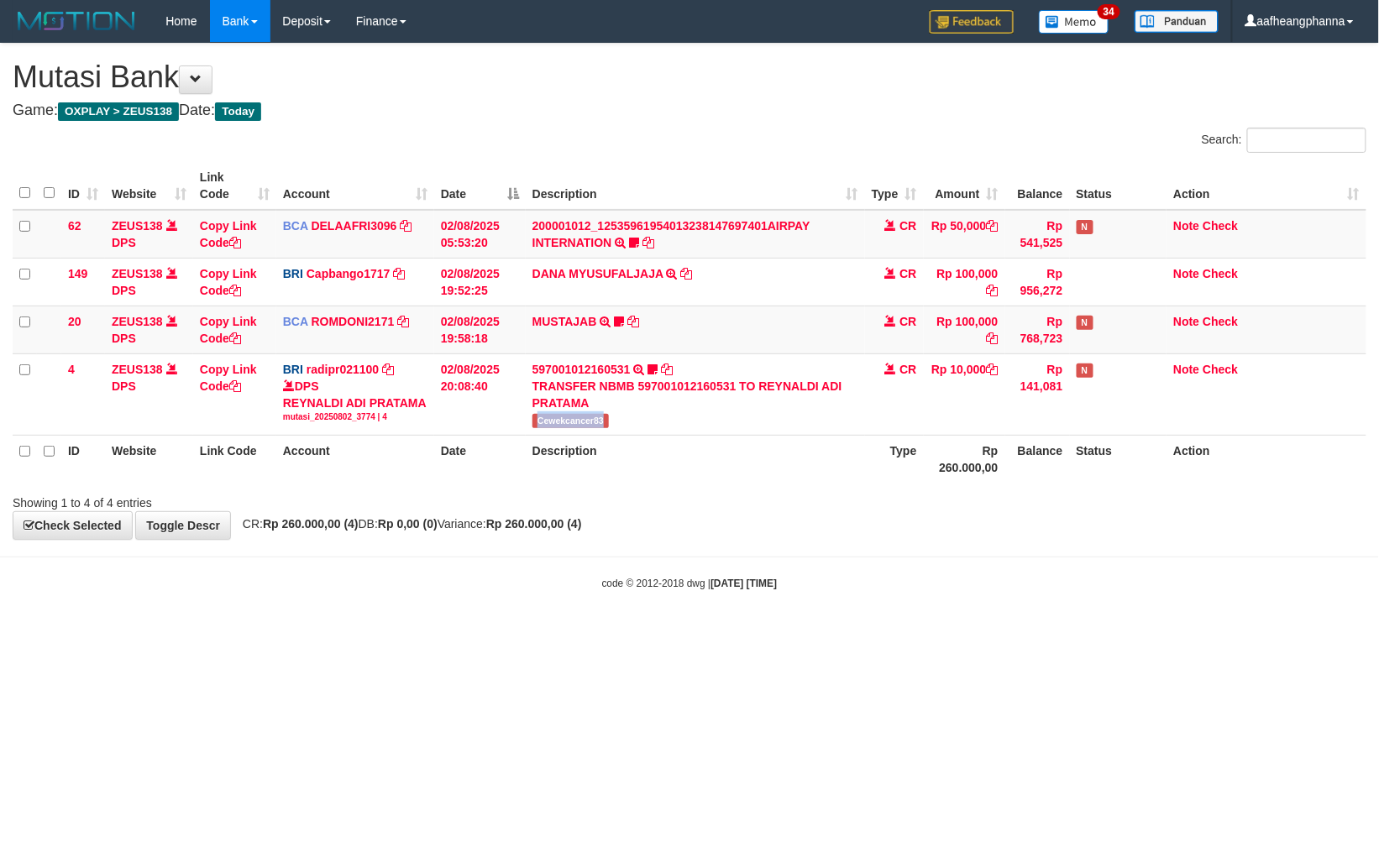 copy on "Cewekcancer83" 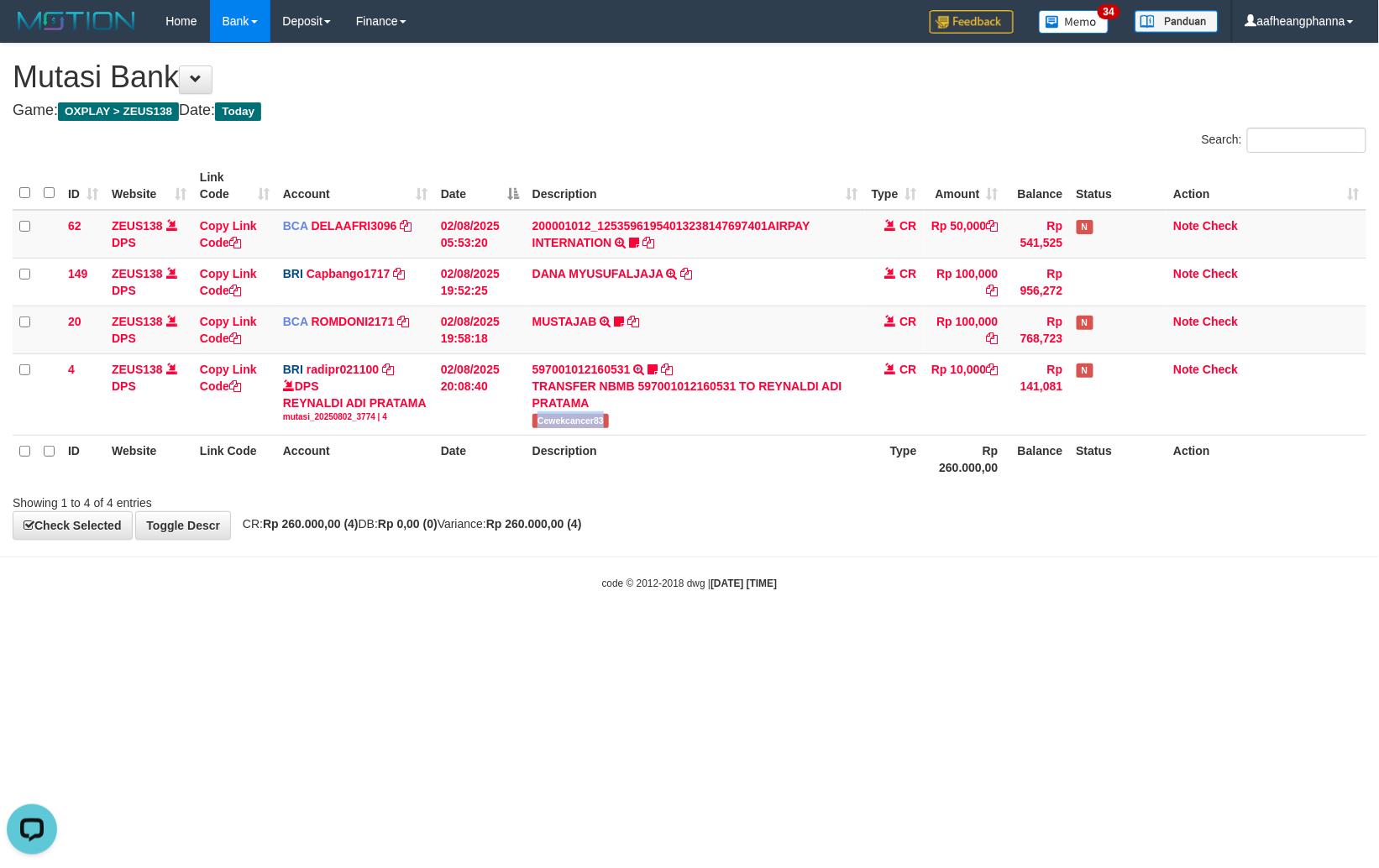 scroll, scrollTop: 0, scrollLeft: 0, axis: both 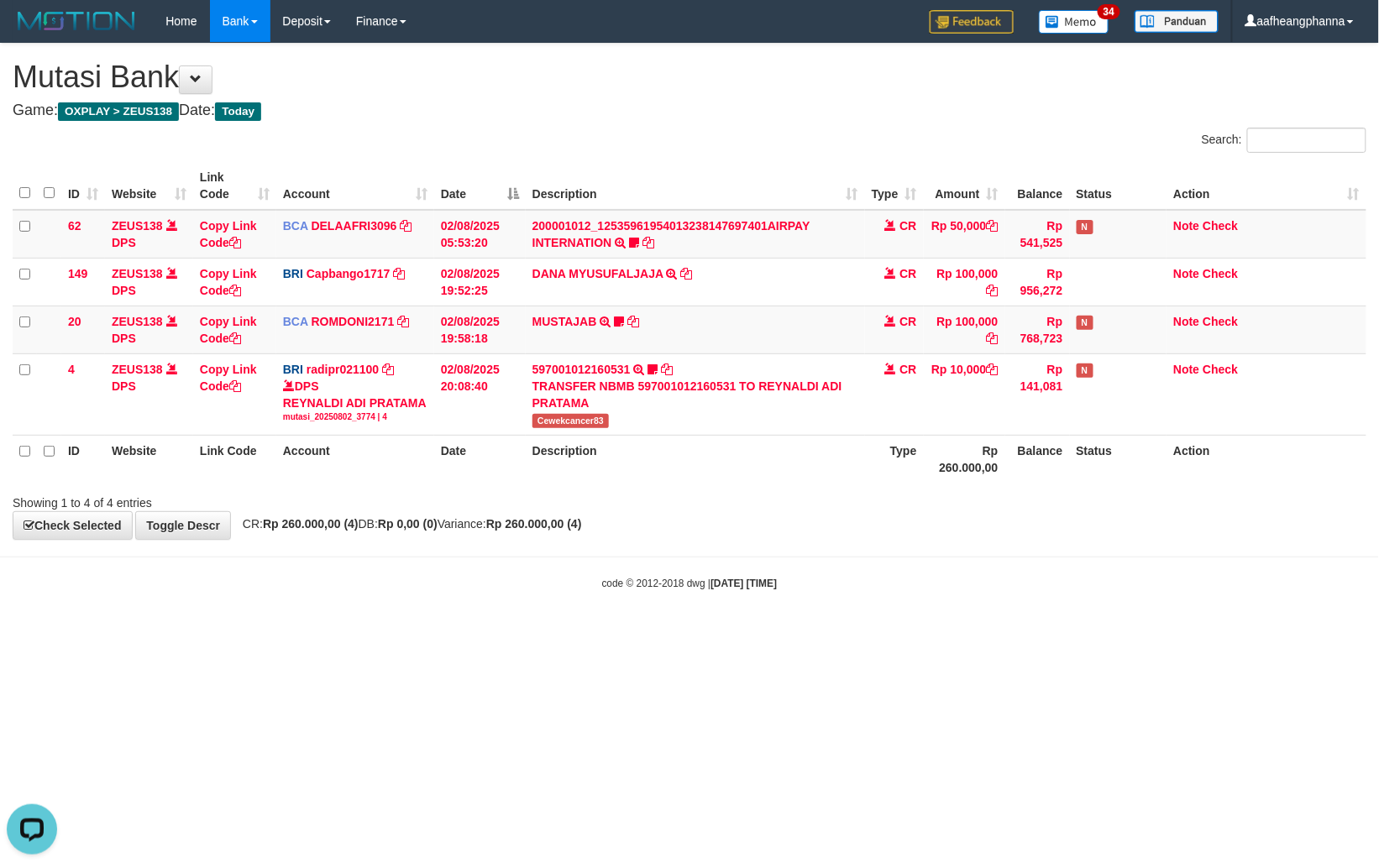 click on "Toggle navigation
Home
Bank
Account List
Load
By Website
Group
[OXPLAY]													ZEUS138
By Load Group (DPS)" at bounding box center [690, 316] 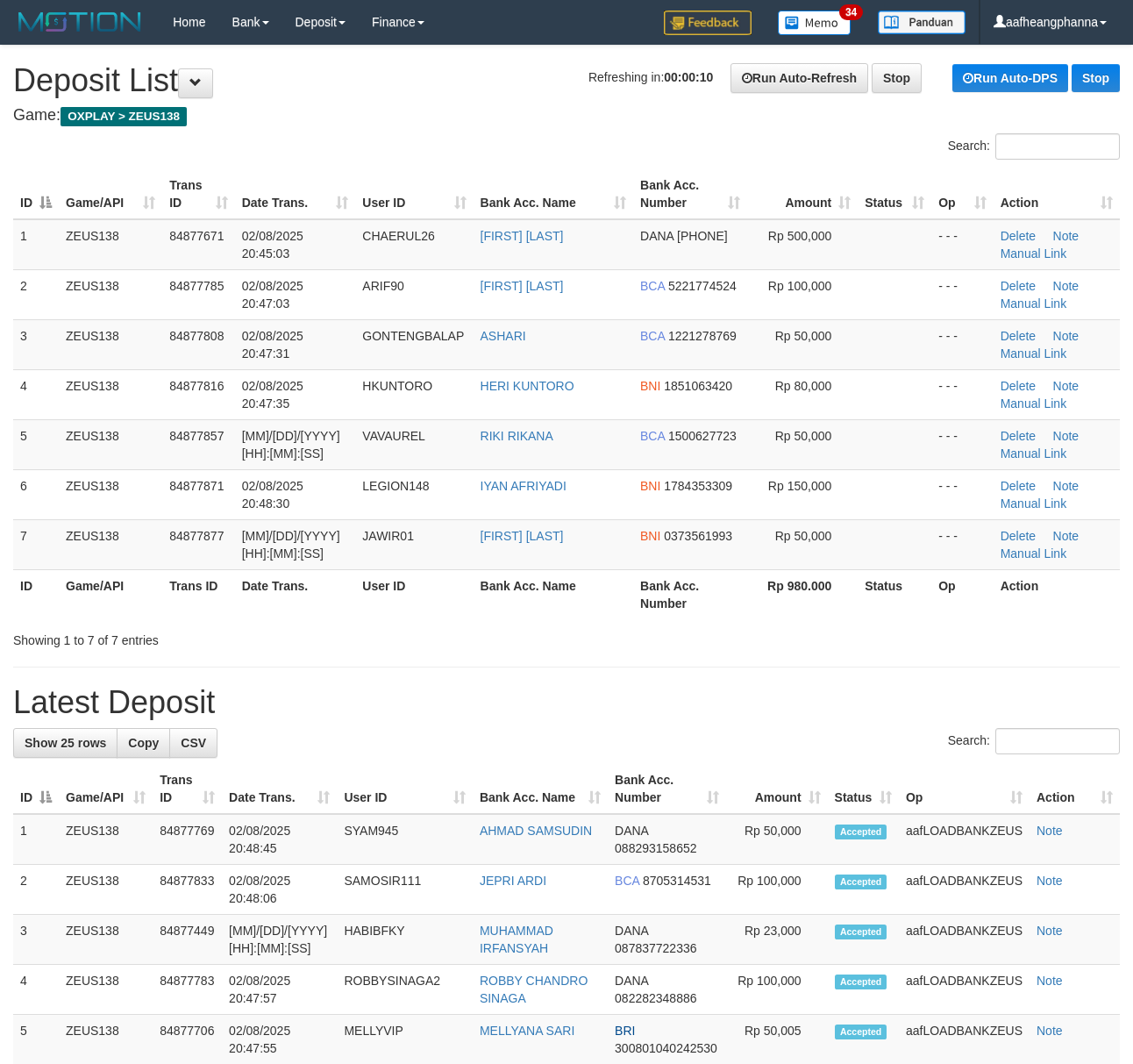 scroll, scrollTop: 0, scrollLeft: 0, axis: both 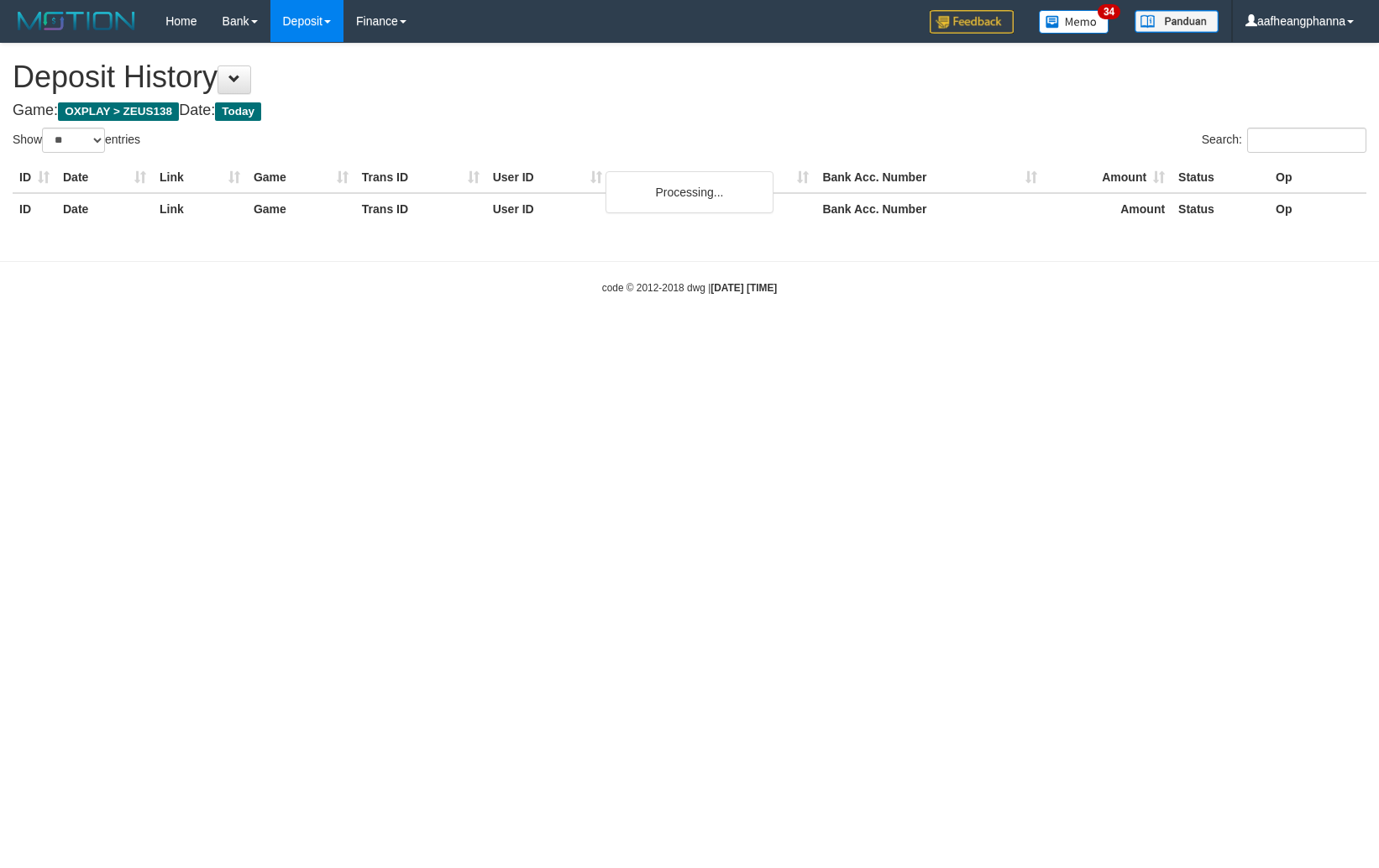 select on "**" 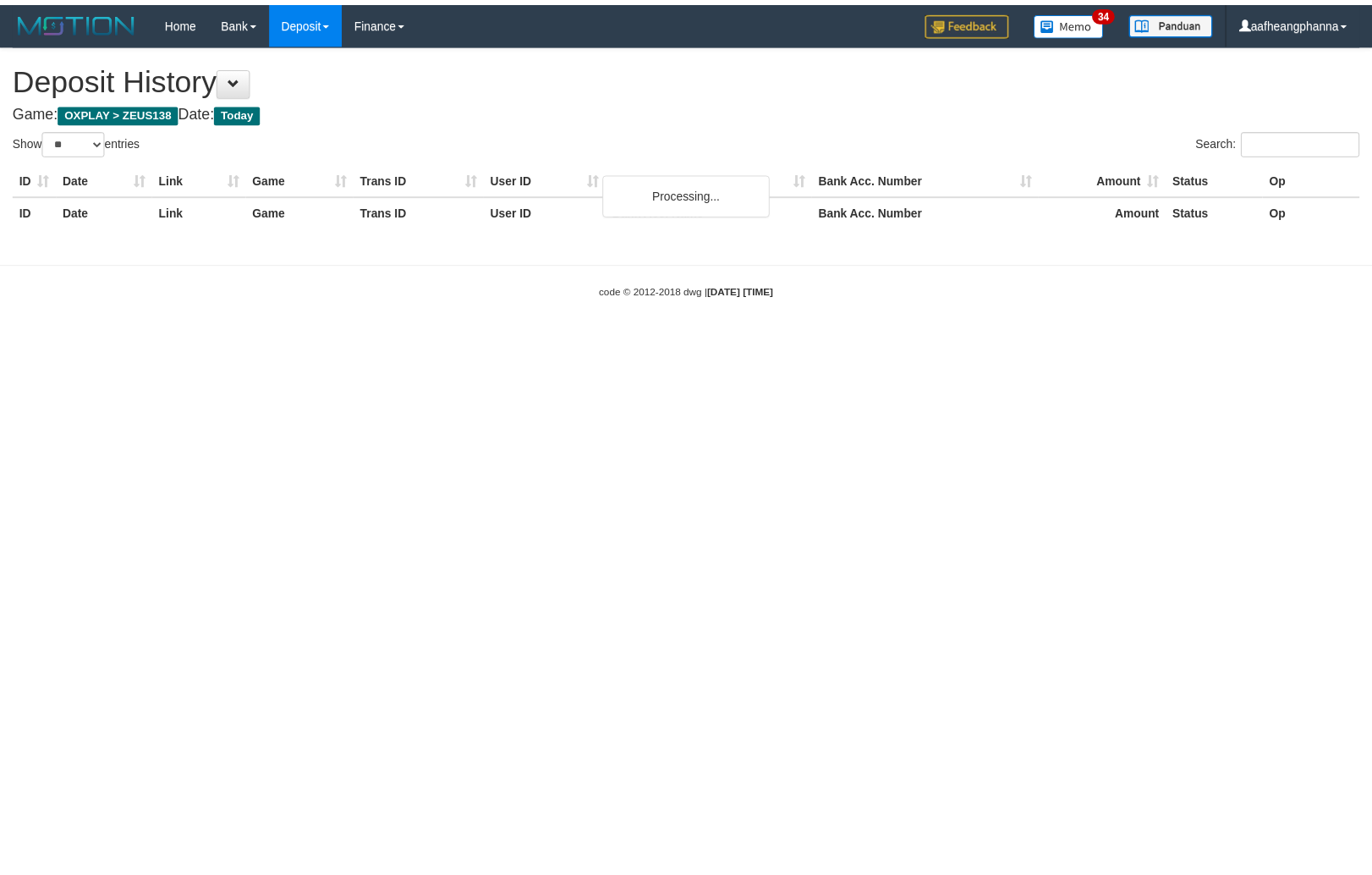 scroll, scrollTop: 0, scrollLeft: 0, axis: both 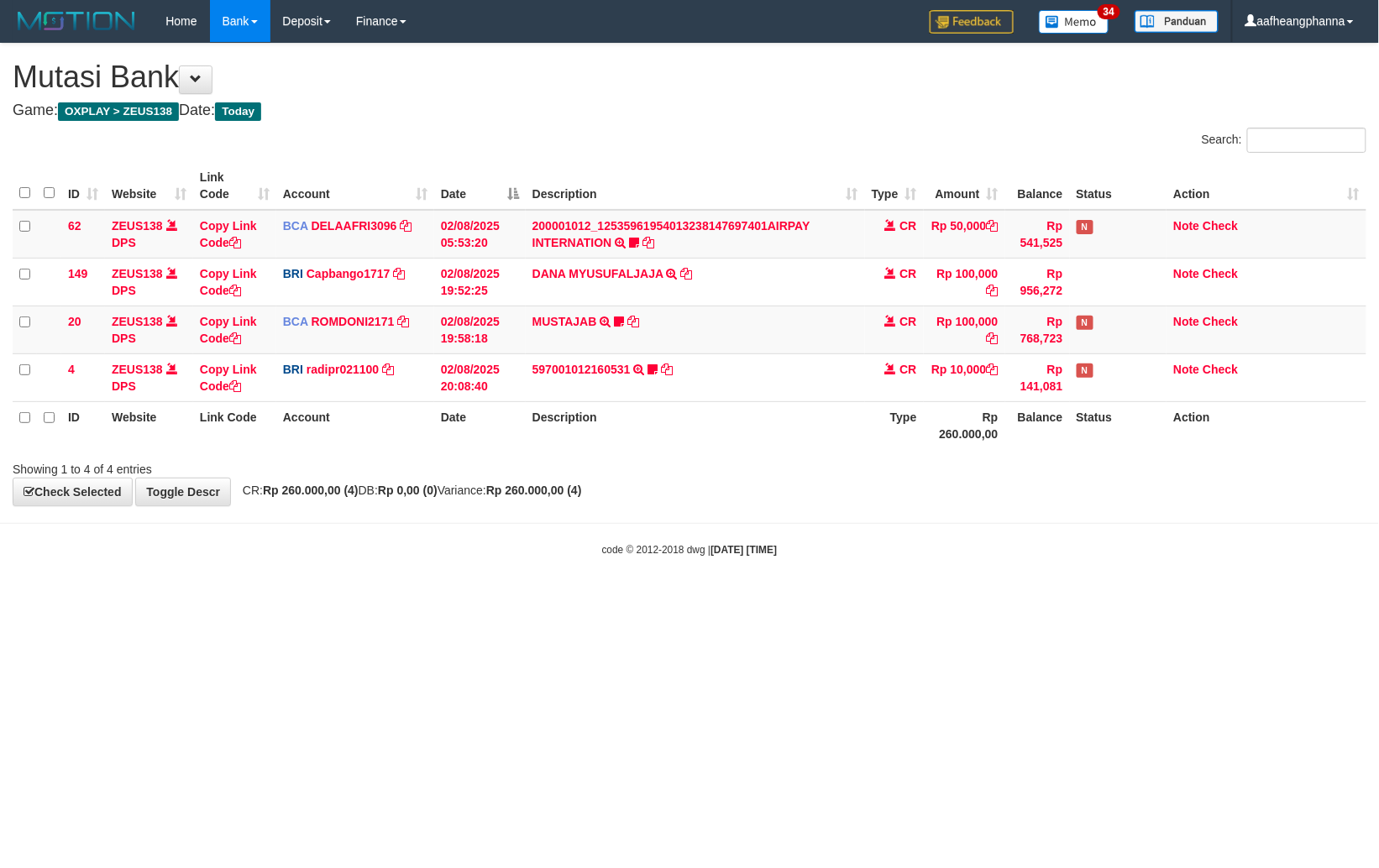 drag, startPoint x: 0, startPoint y: 0, endPoint x: 988, endPoint y: 625, distance: 1169.089 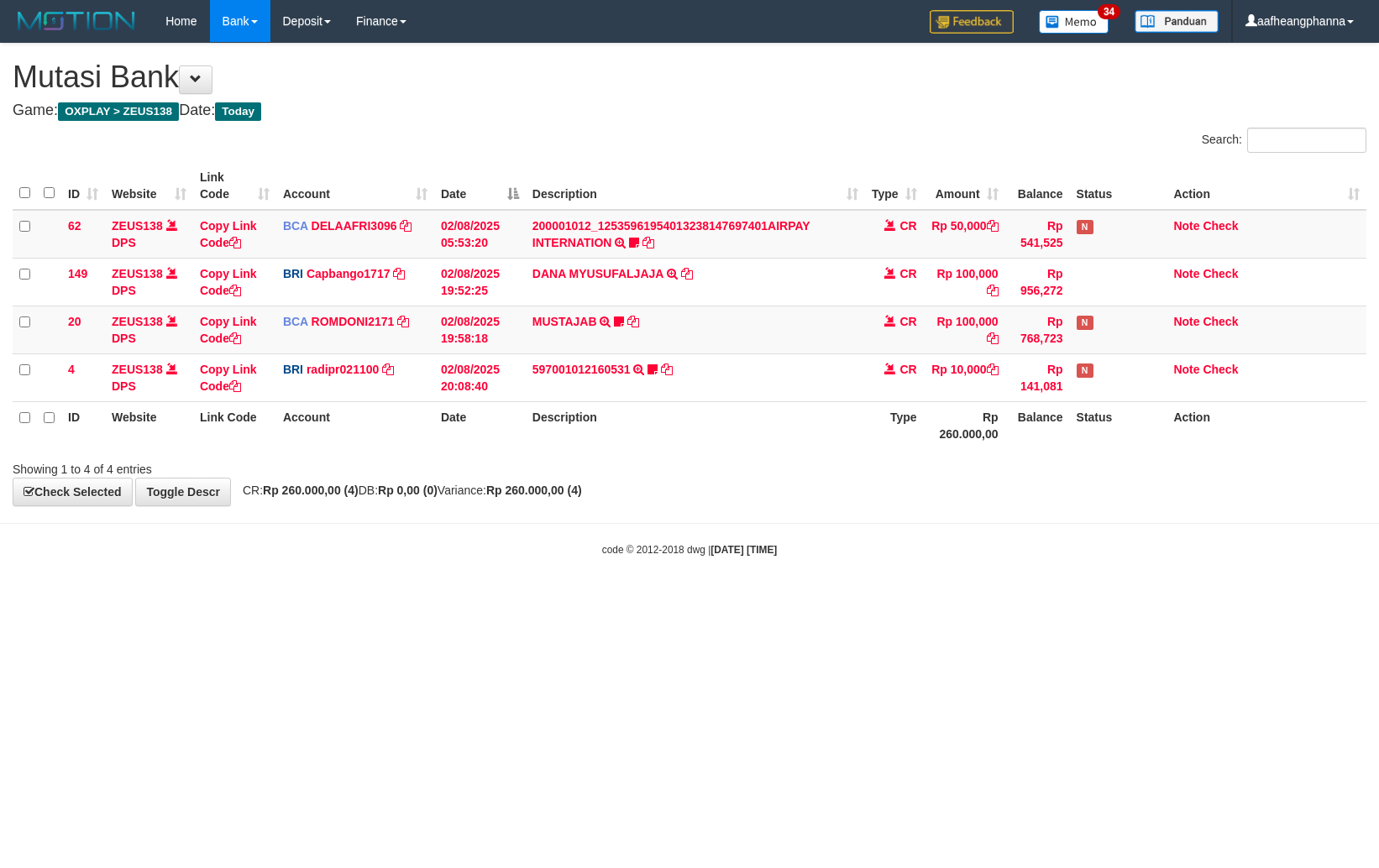 click on "Toggle navigation
Home
Bank
Account List
Load
By Website
Group
[OXPLAY]													ZEUS138
By Load Group (DPS)" at bounding box center (690, 300) 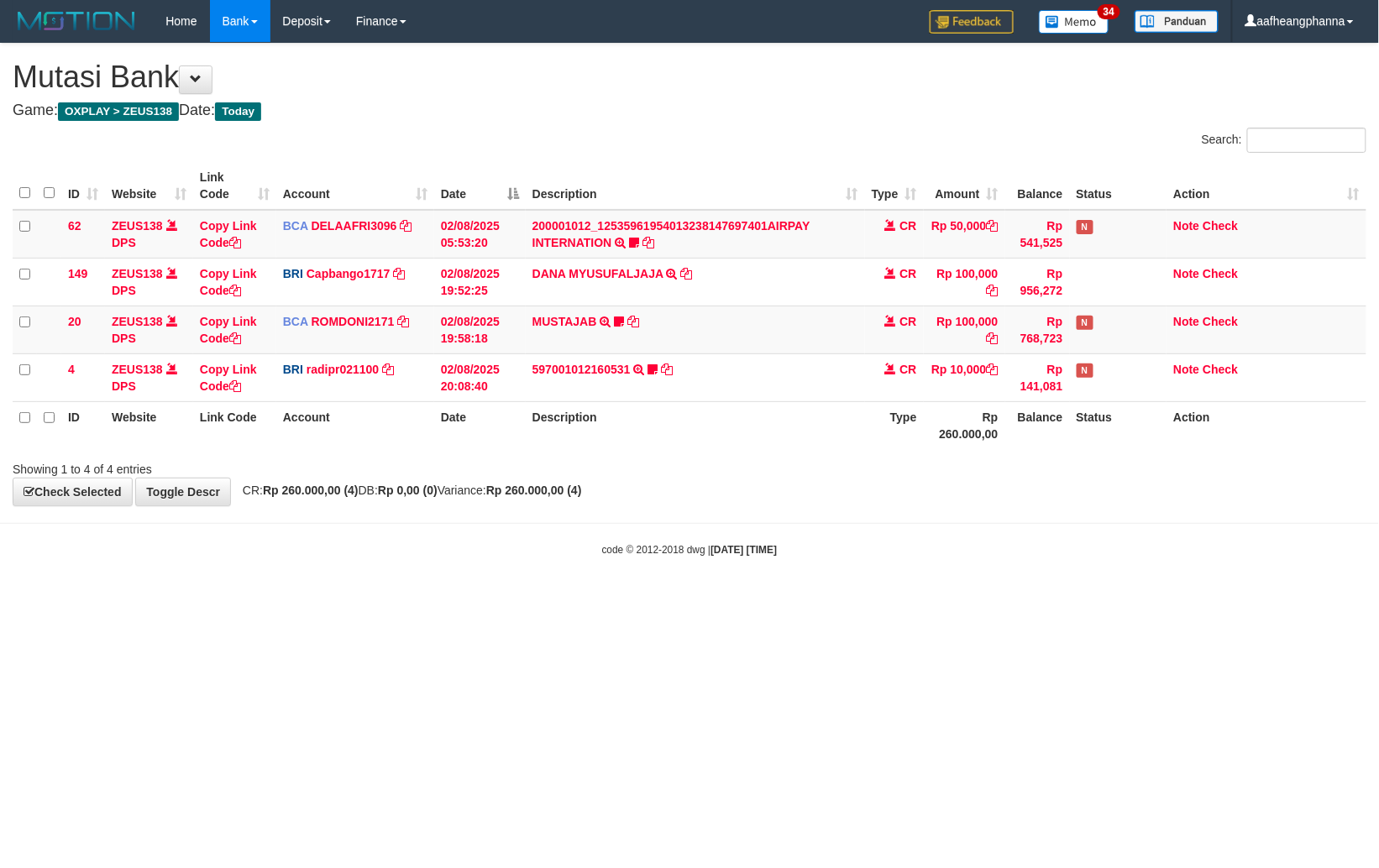 click on "Toggle navigation
Home
Bank
Account List
Load
By Website
Group
[OXPLAY]													ZEUS138
By Load Group (DPS)" at bounding box center [690, 300] 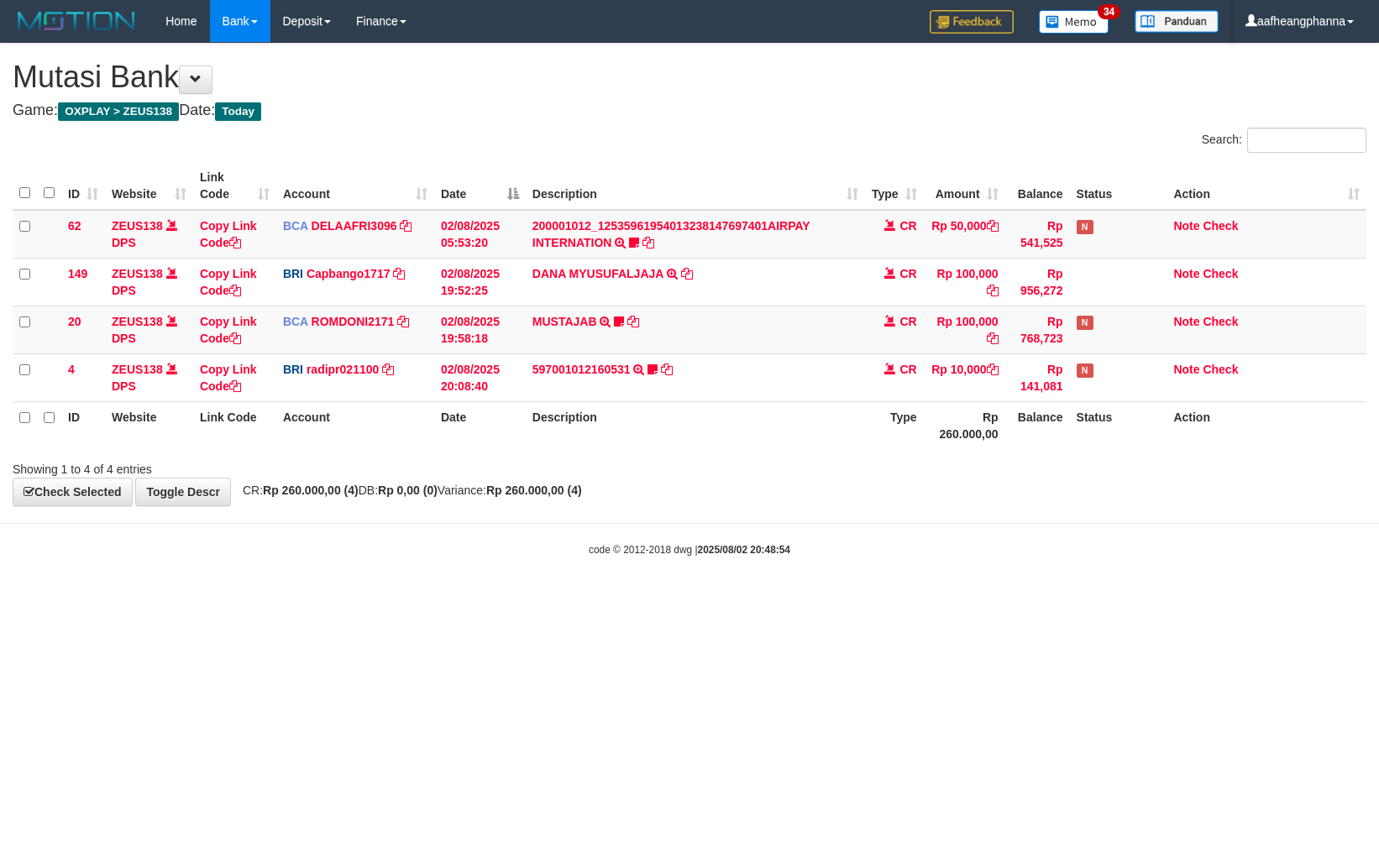 scroll, scrollTop: 0, scrollLeft: 0, axis: both 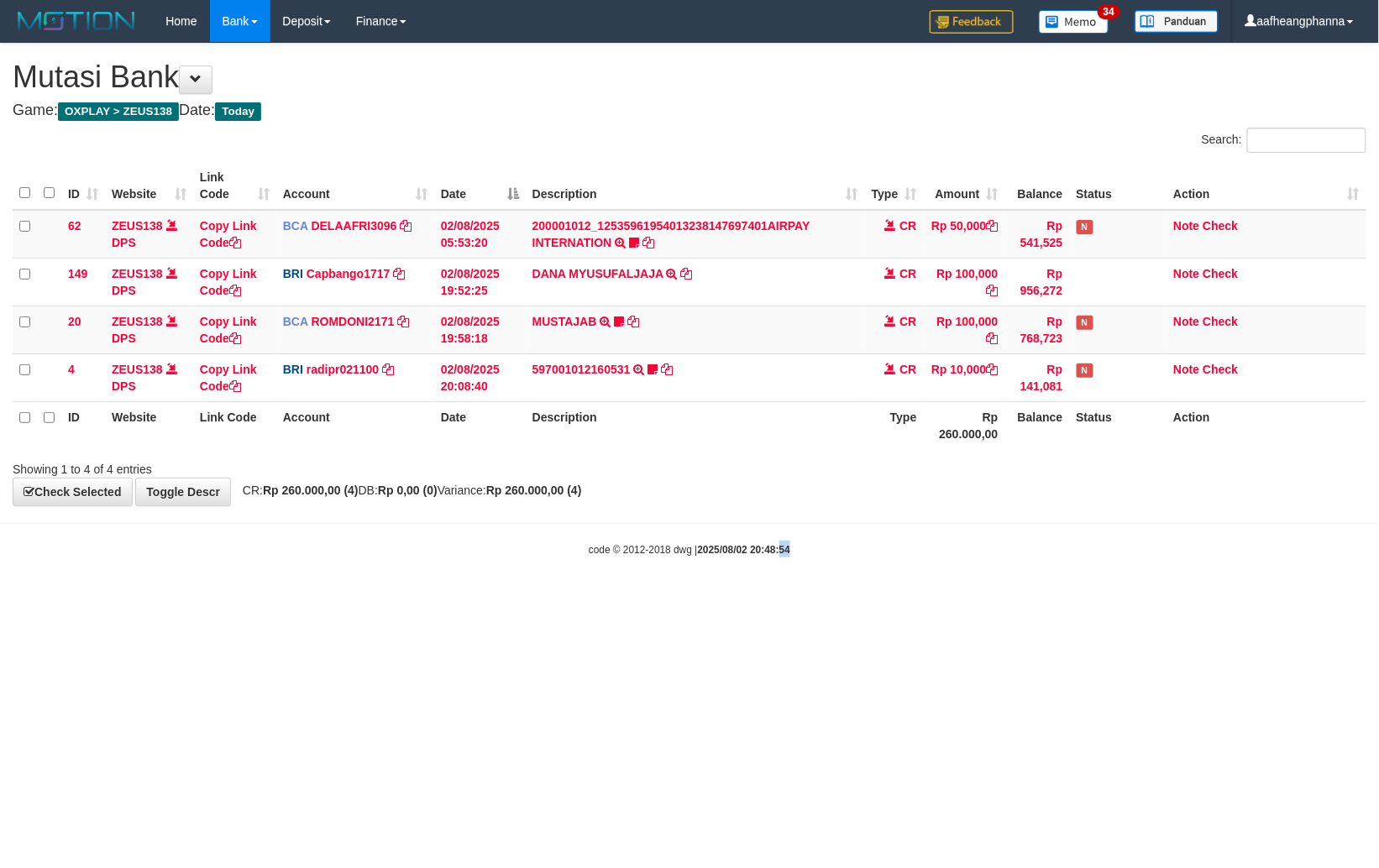 drag, startPoint x: 0, startPoint y: 0, endPoint x: 915, endPoint y: 641, distance: 1117.1866 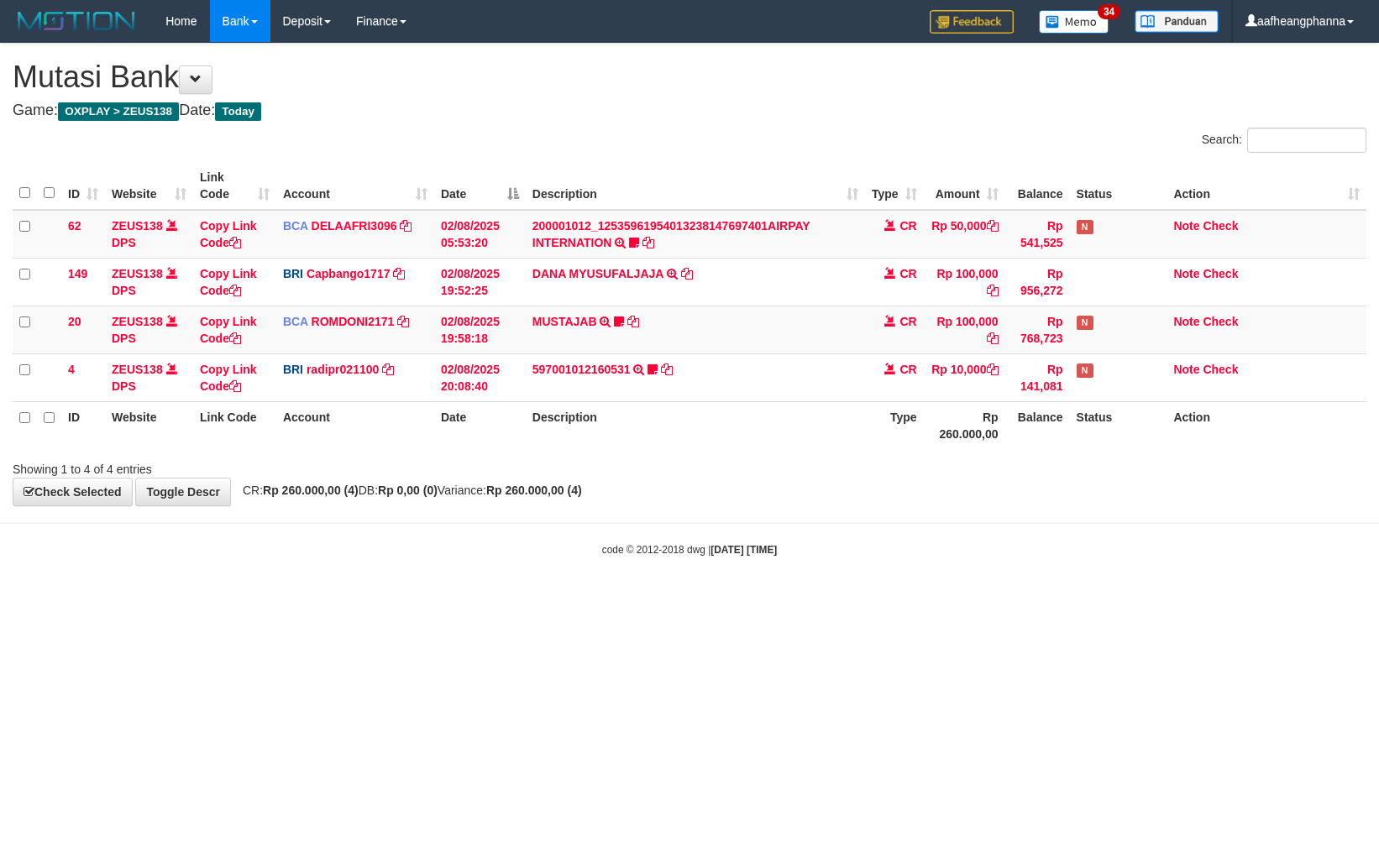scroll, scrollTop: 0, scrollLeft: 0, axis: both 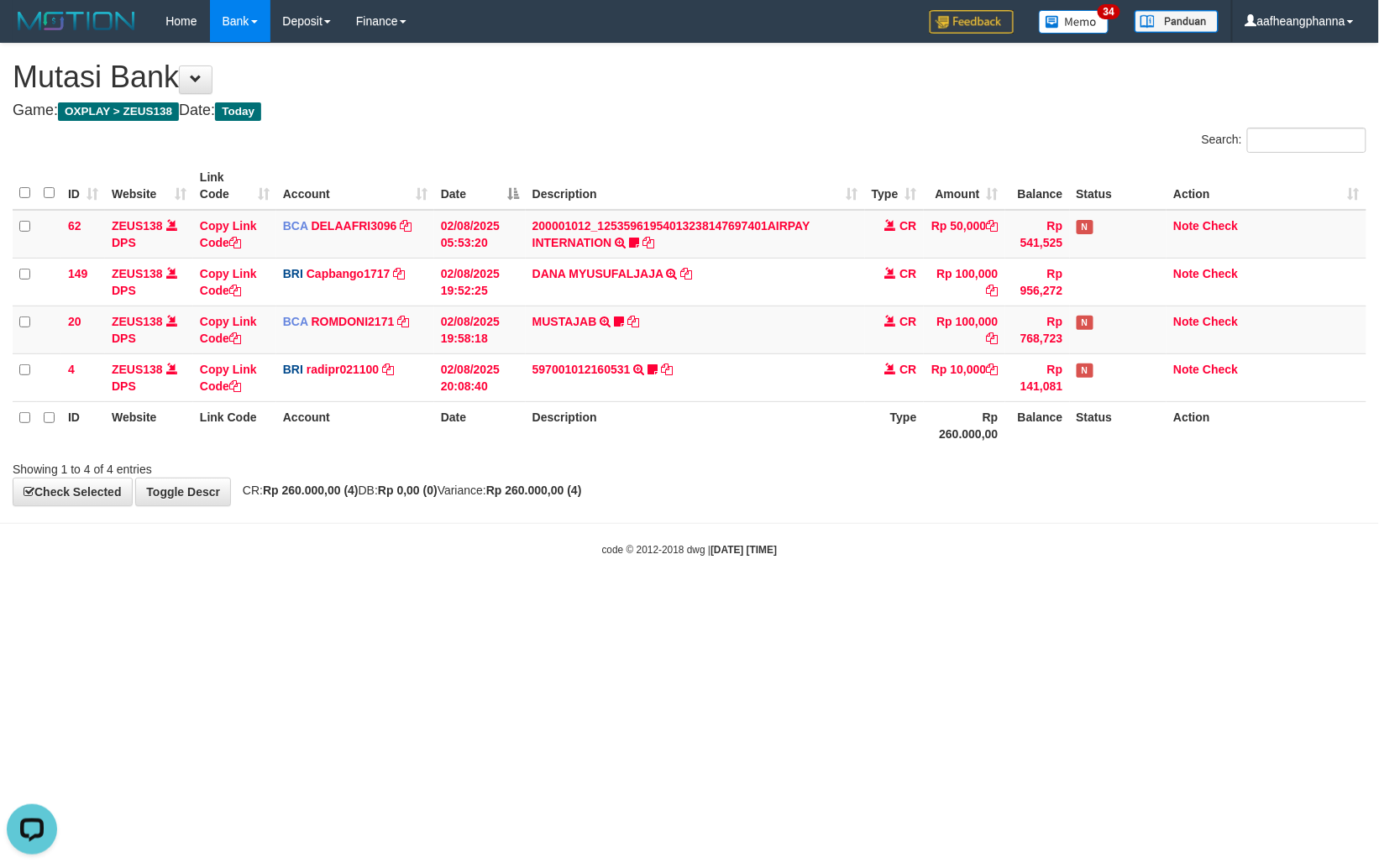 click on "Toggle navigation
Home
Bank
Account List
Load
By Website
Group
[OXPLAY]													ZEUS138
By Load Group (DPS)" at bounding box center [690, 300] 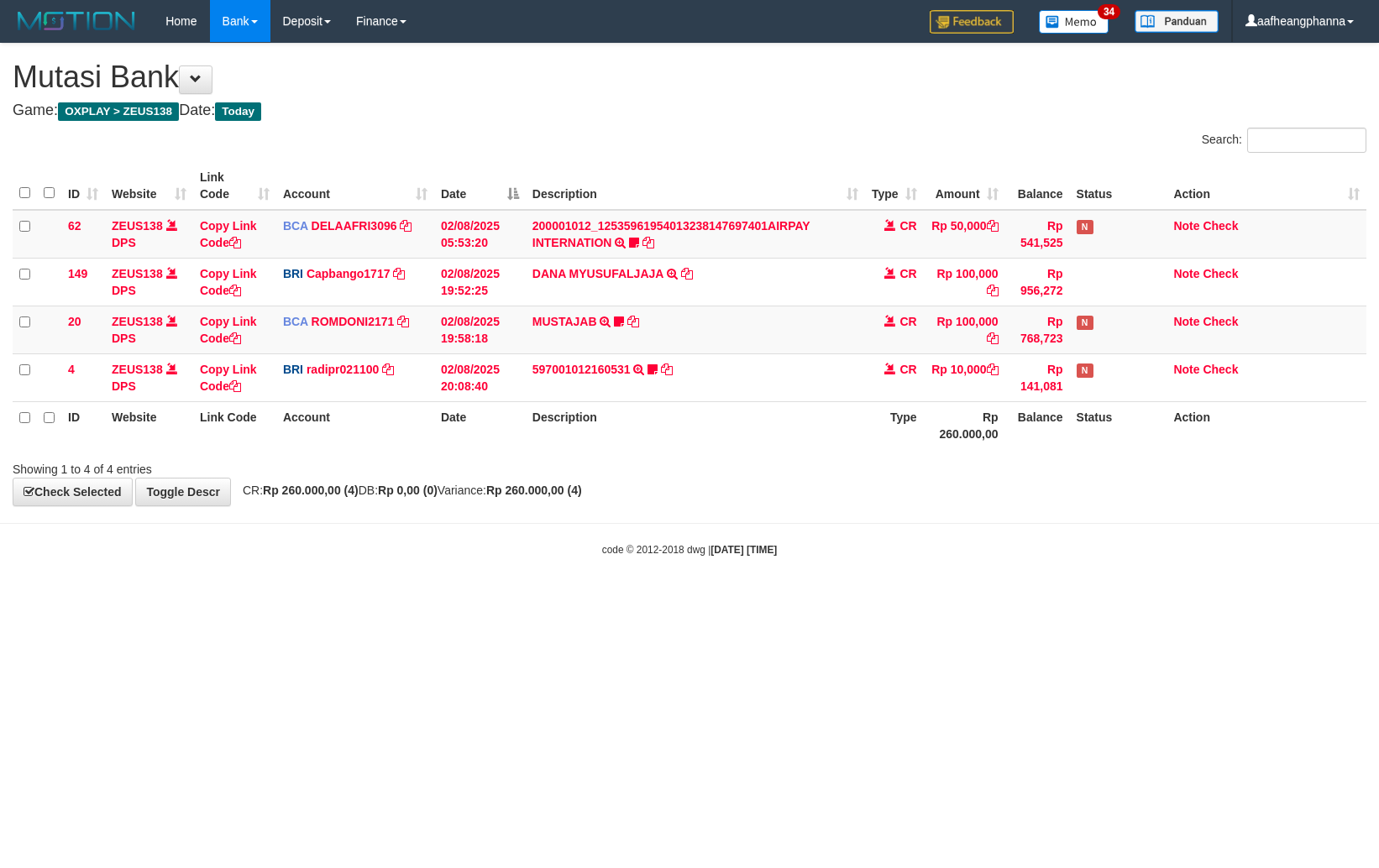 scroll, scrollTop: 0, scrollLeft: 0, axis: both 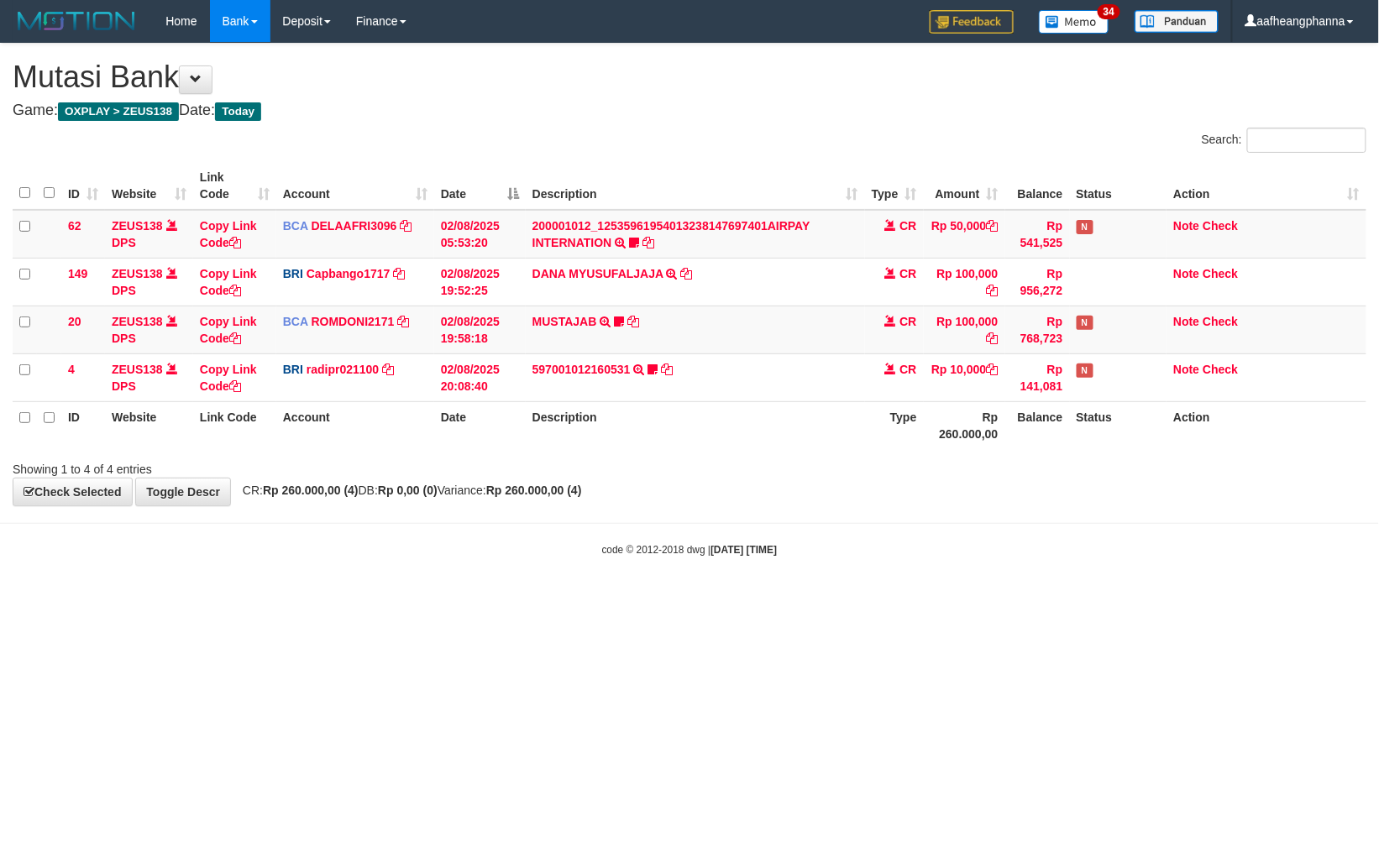 drag, startPoint x: 0, startPoint y: 0, endPoint x: 897, endPoint y: 606, distance: 1082.5179 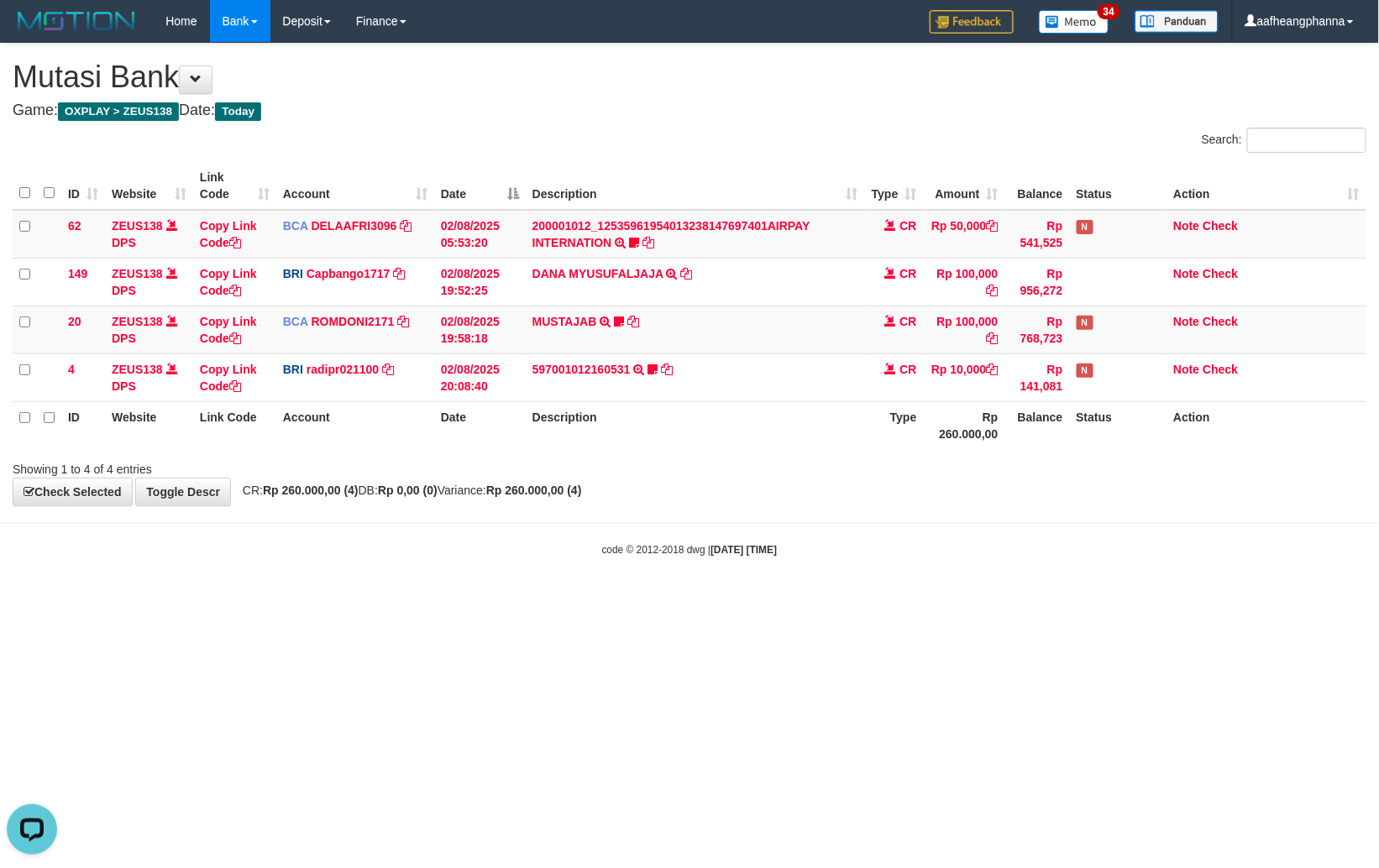 scroll, scrollTop: 0, scrollLeft: 0, axis: both 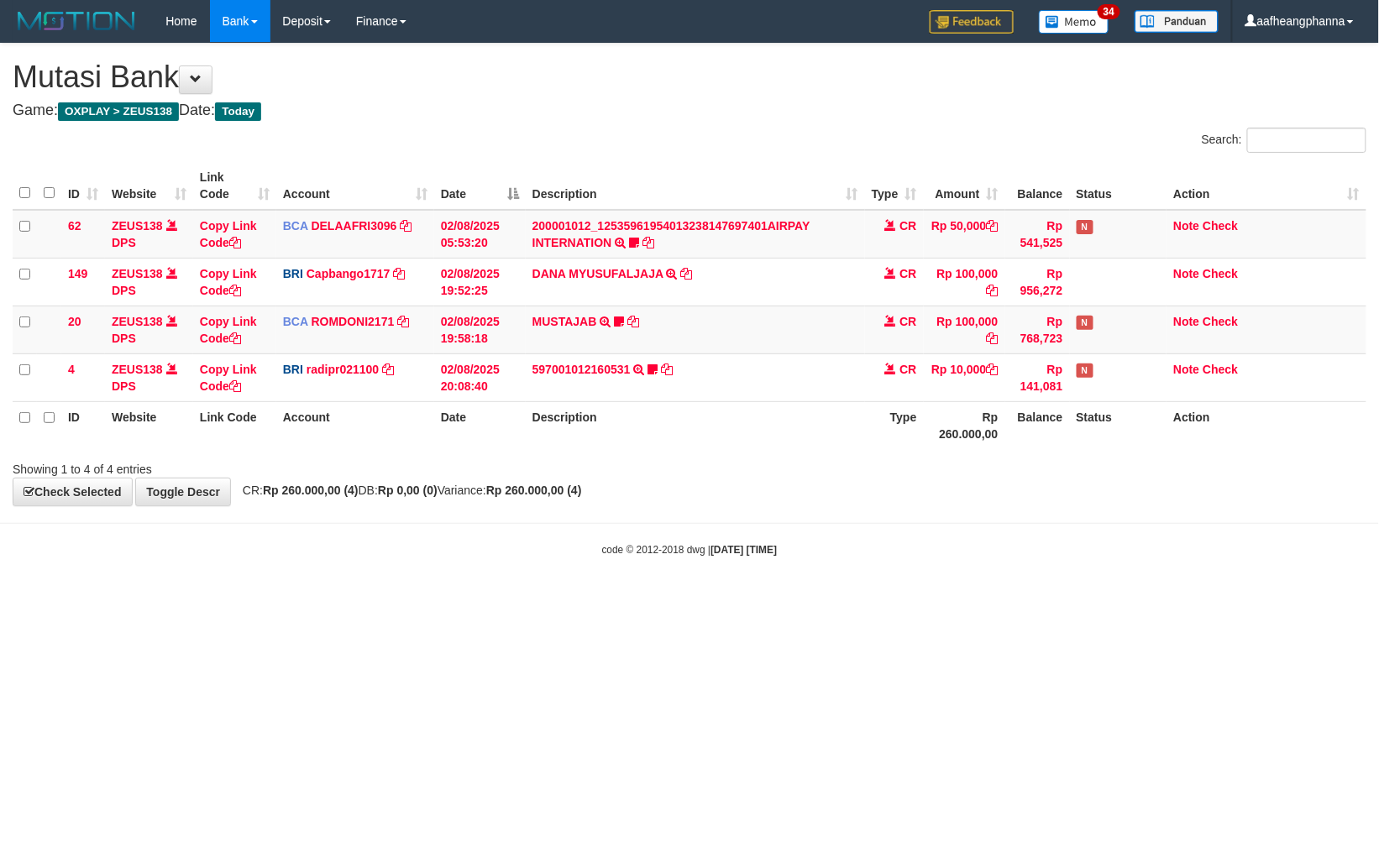click on "Toggle navigation
Home
Bank
Account List
Load
By Website
Group
[OXPLAY]													ZEUS138
By Load Group (DPS)" at bounding box center (690, 300) 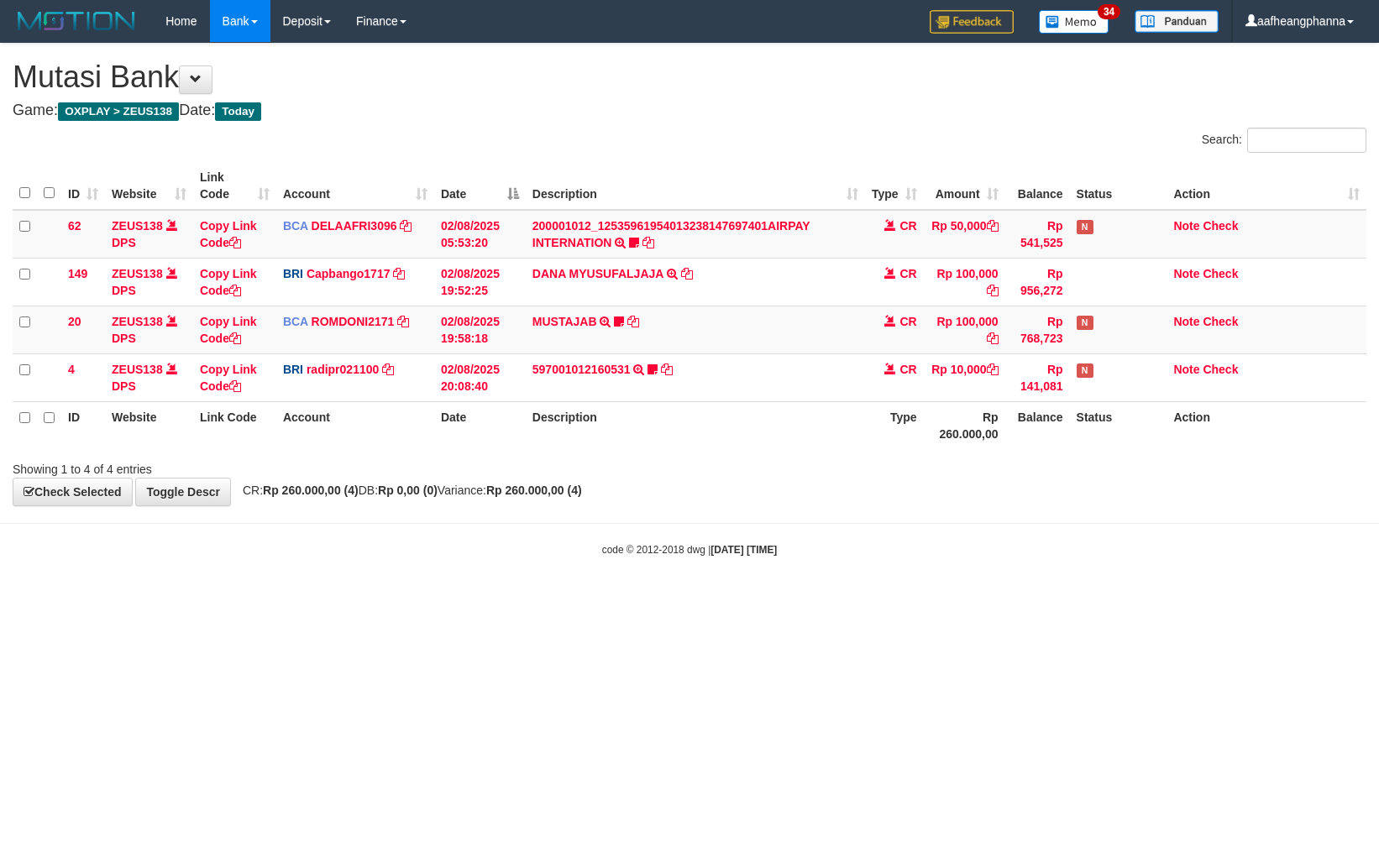 scroll, scrollTop: 0, scrollLeft: 0, axis: both 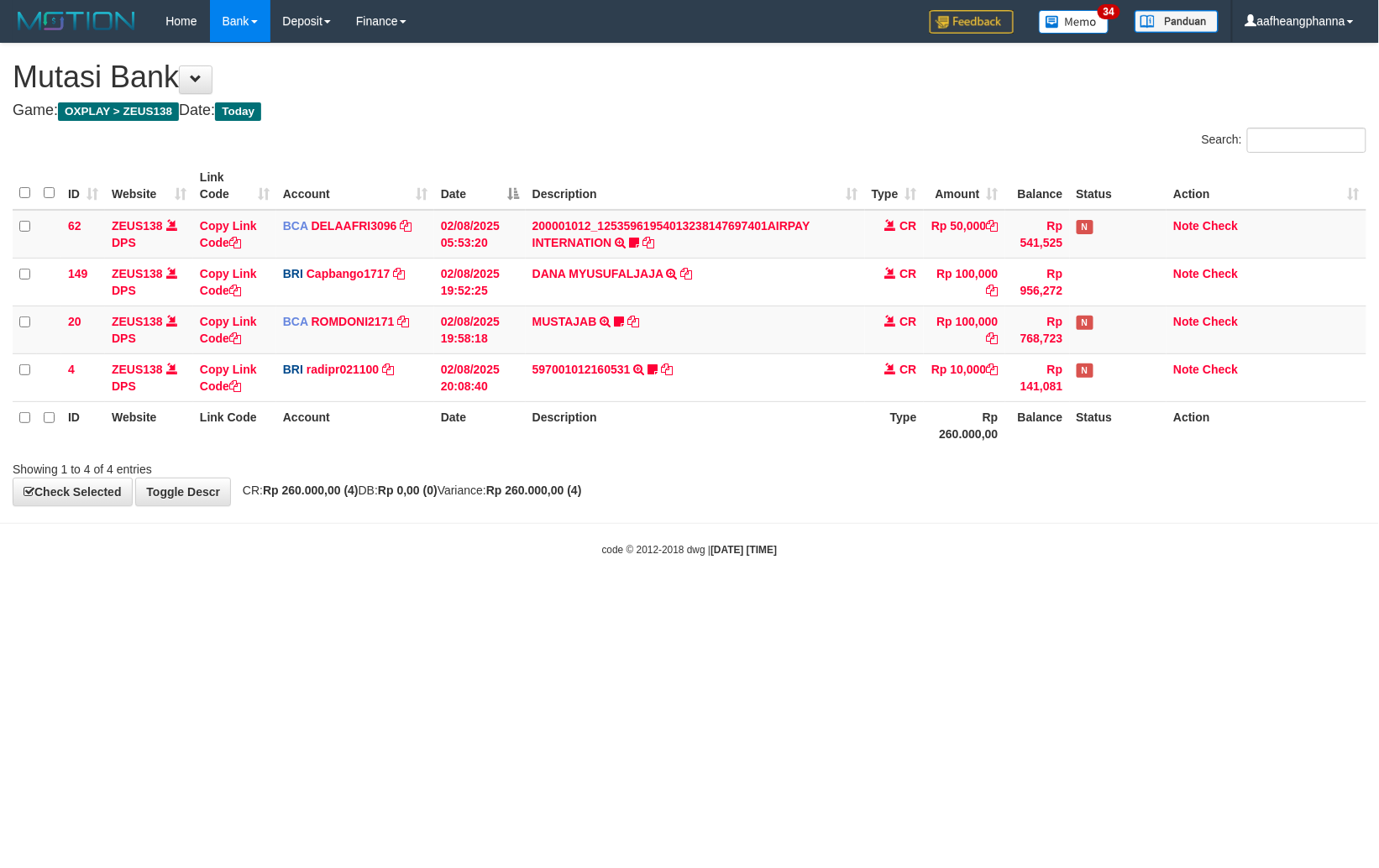 click on "Toggle navigation
Home
Bank
Account List
Load
By Website
Group
[OXPLAY]													ZEUS138
By Load Group (DPS)" at bounding box center (690, 300) 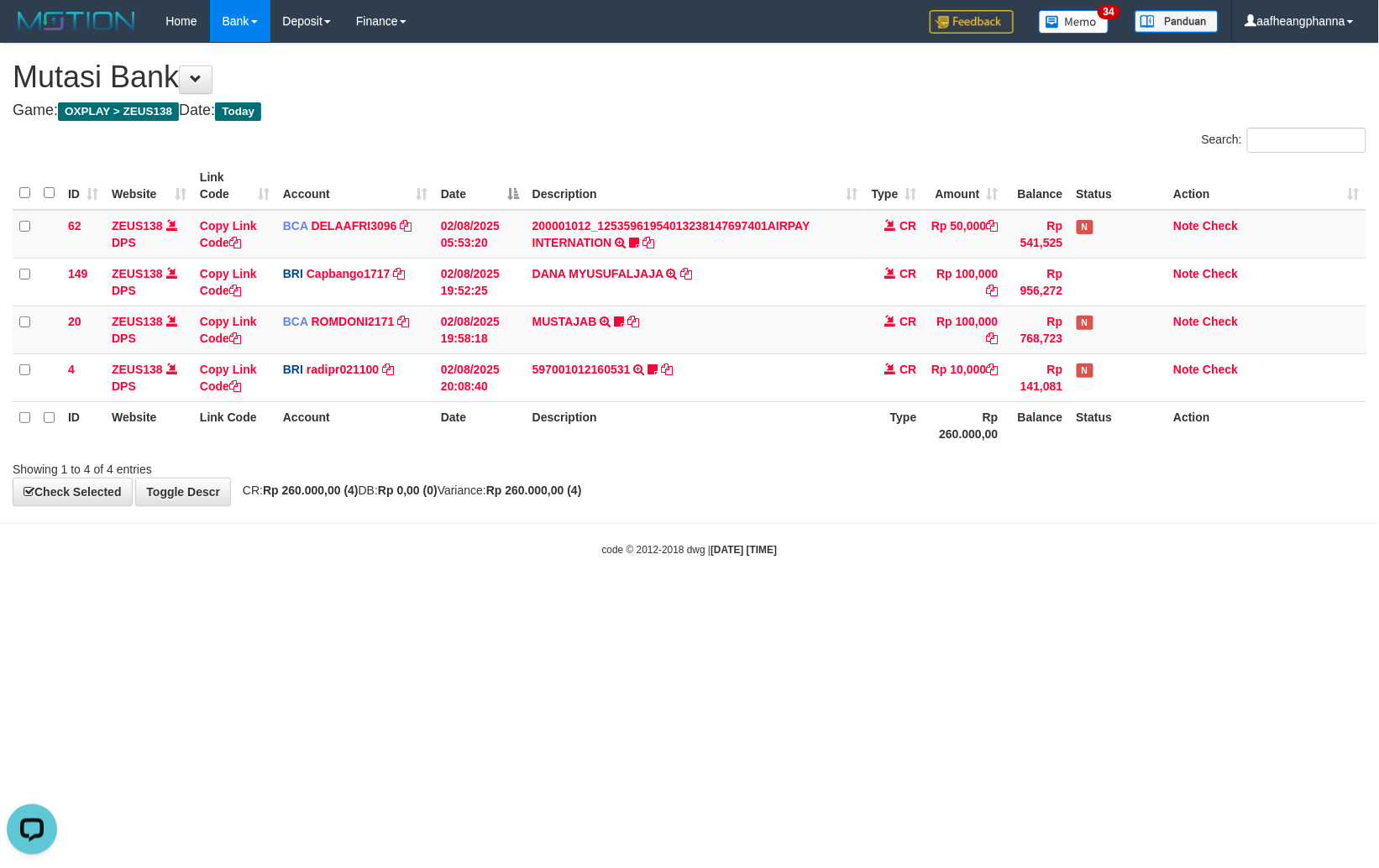 scroll, scrollTop: 0, scrollLeft: 0, axis: both 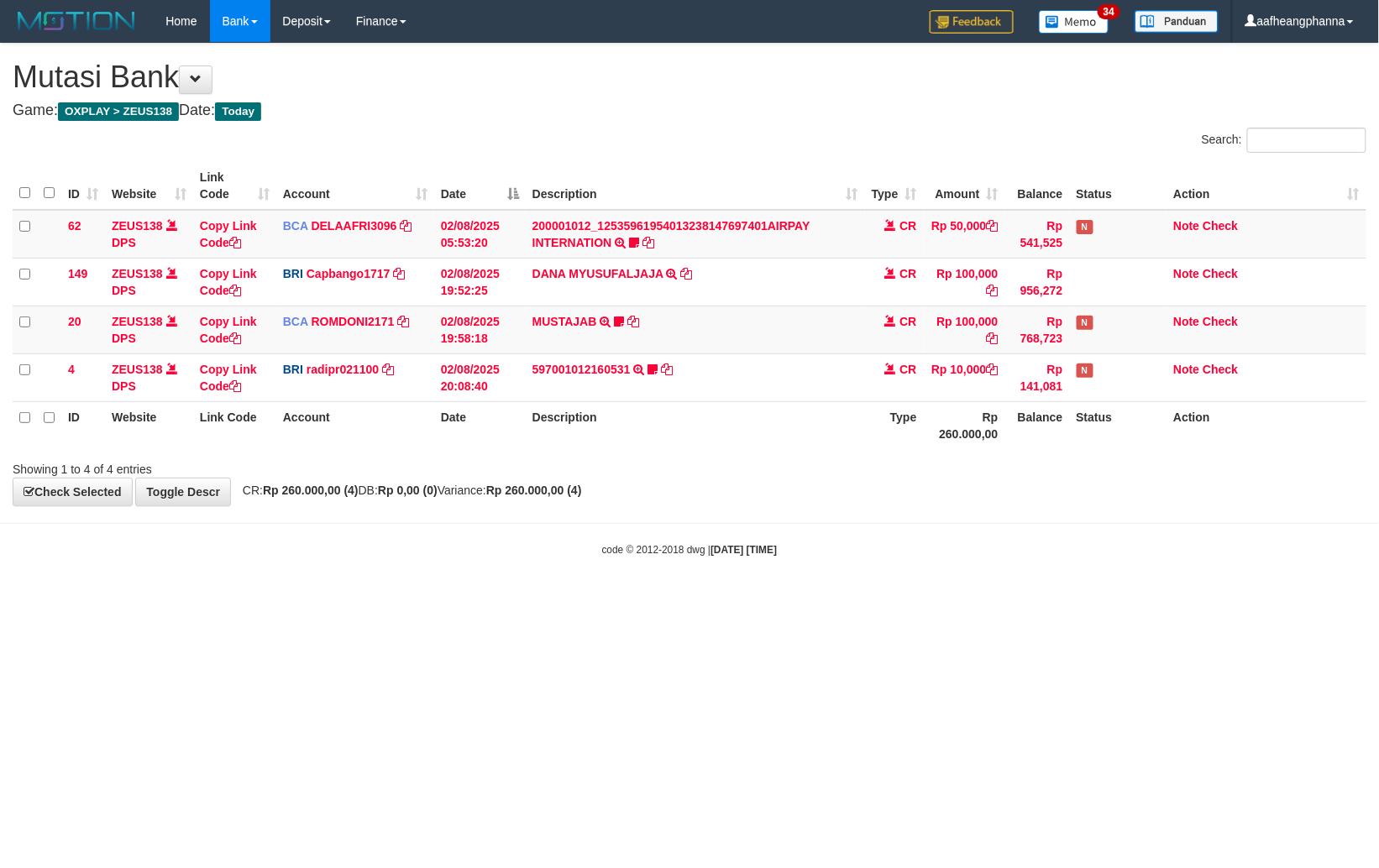 click on "Toggle navigation
Home
Bank
Account List
Load
By Website
Group
[OXPLAY]													ZEUS138
By Load Group (DPS)" at bounding box center (690, 300) 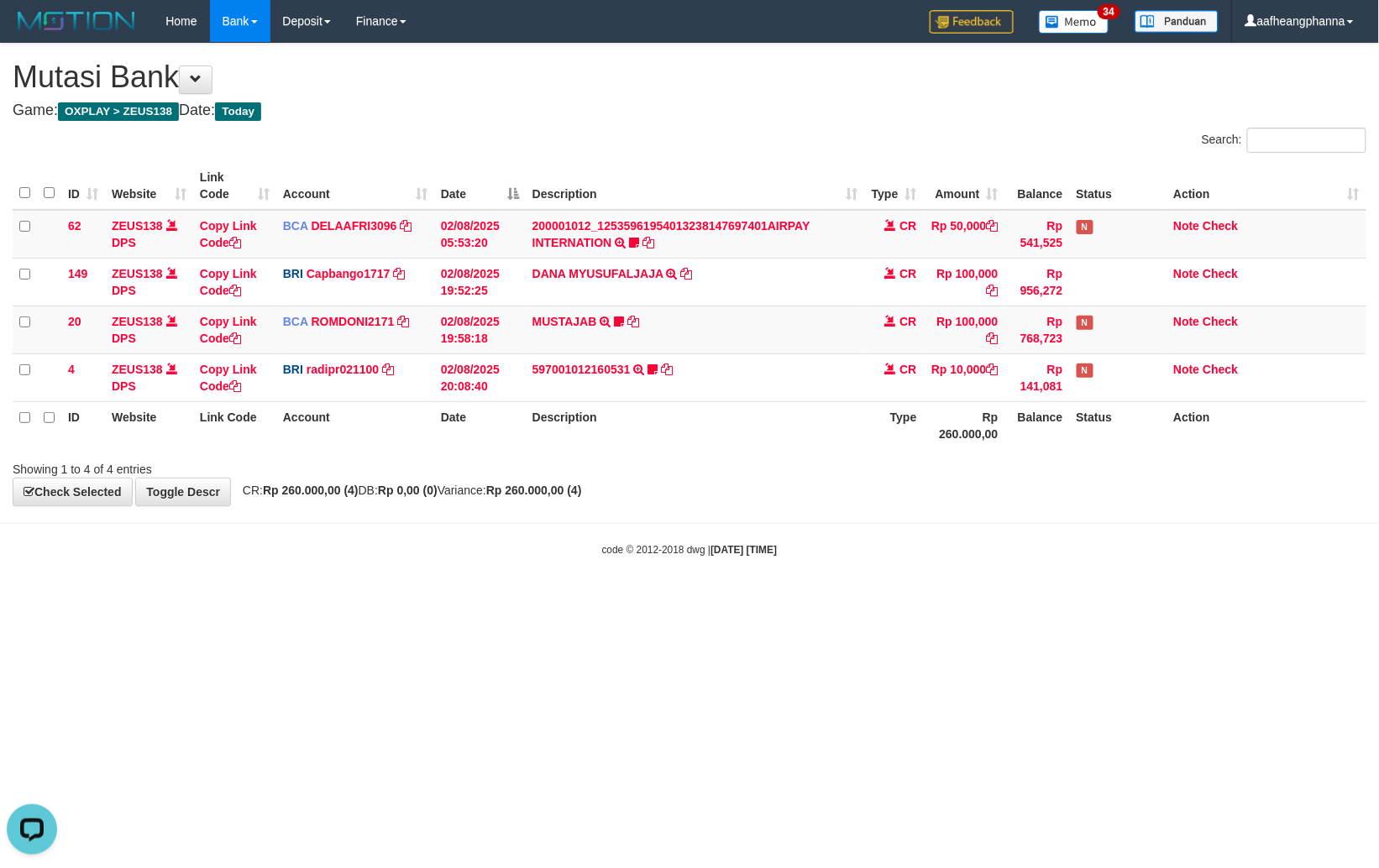 scroll, scrollTop: 0, scrollLeft: 0, axis: both 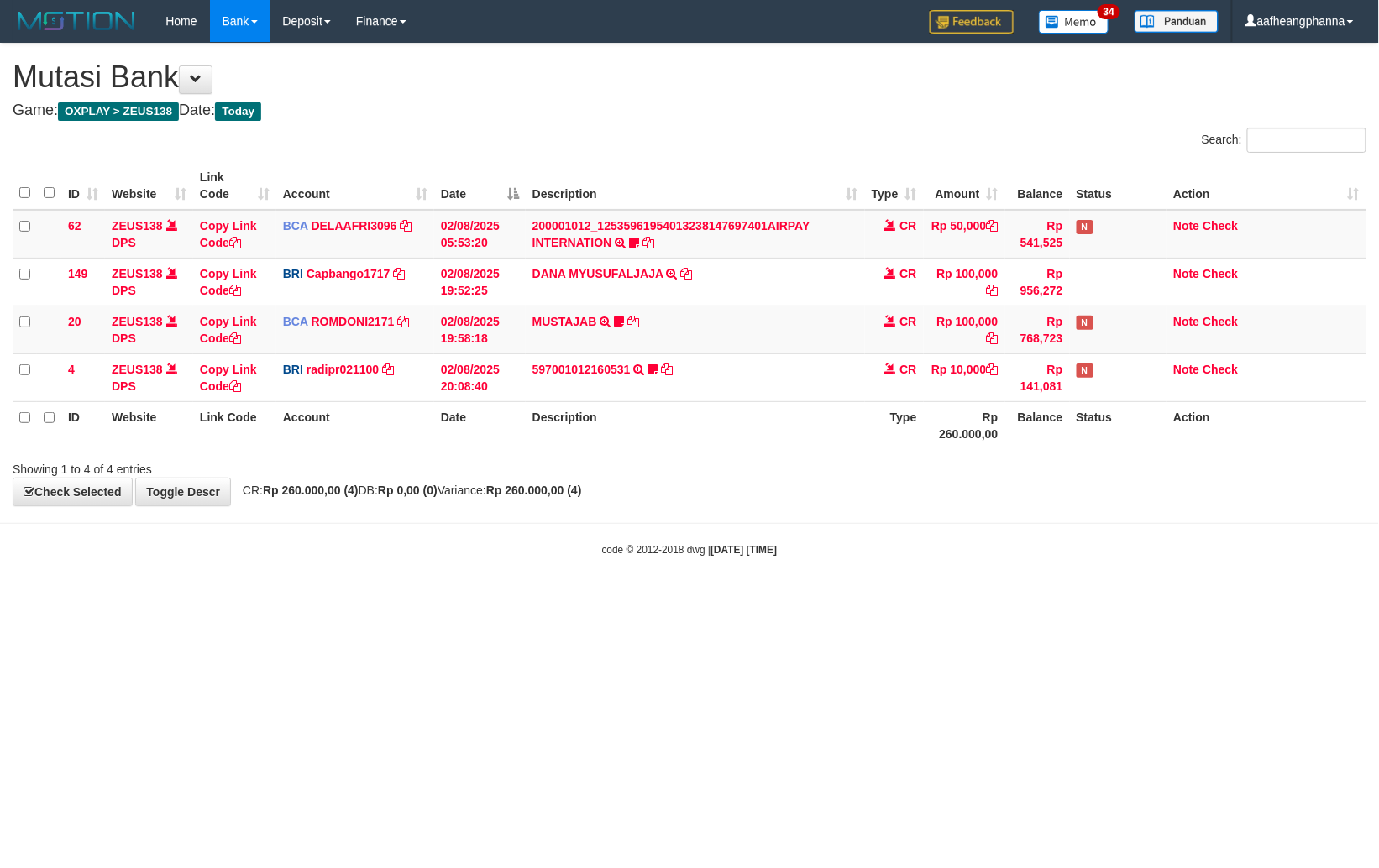 click on "Toggle navigation
Home
Bank
Account List
Load
By Website
Group
[OXPLAY]													ZEUS138
By Load Group (DPS)" at bounding box center [690, 300] 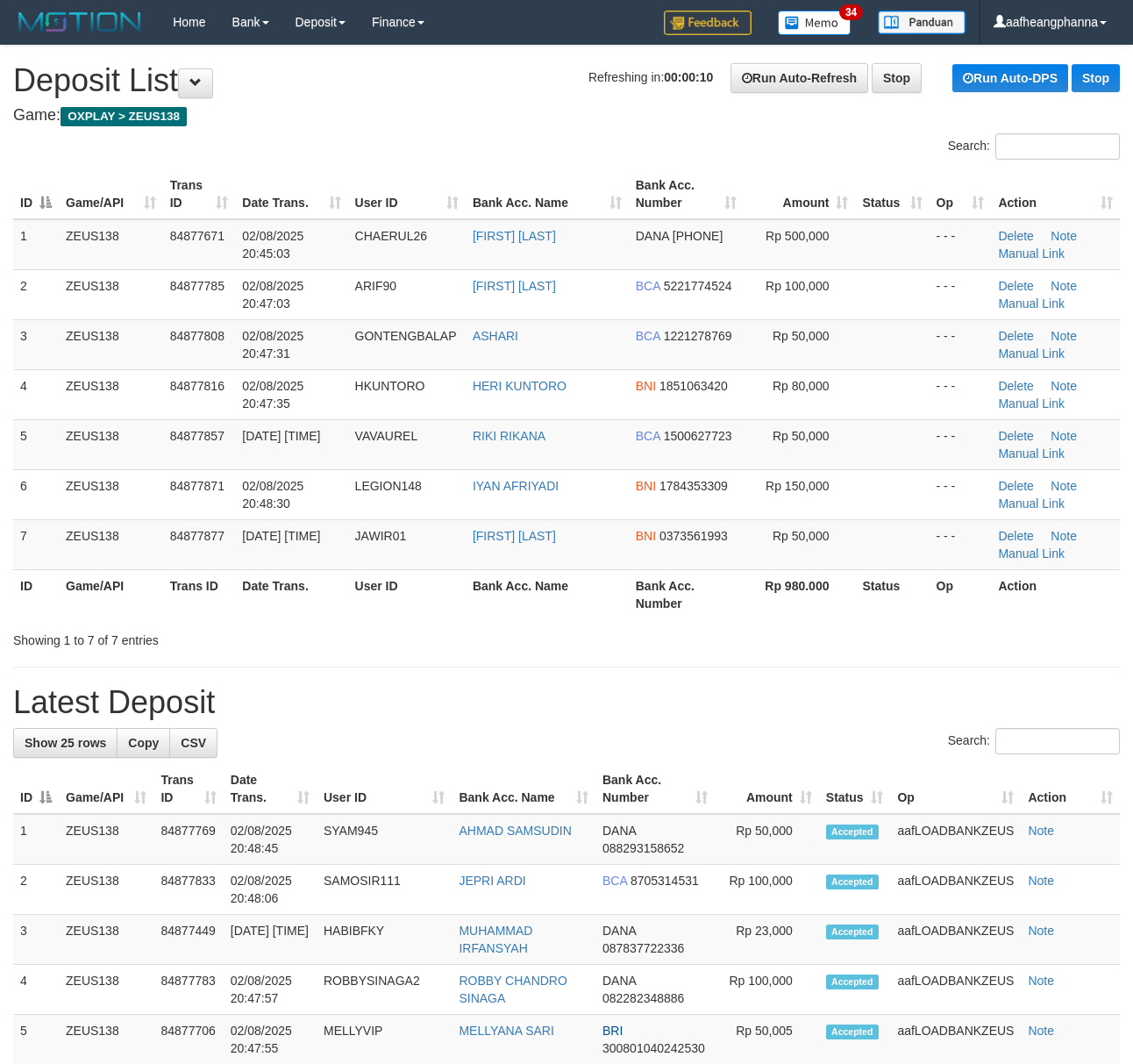 scroll, scrollTop: 0, scrollLeft: 0, axis: both 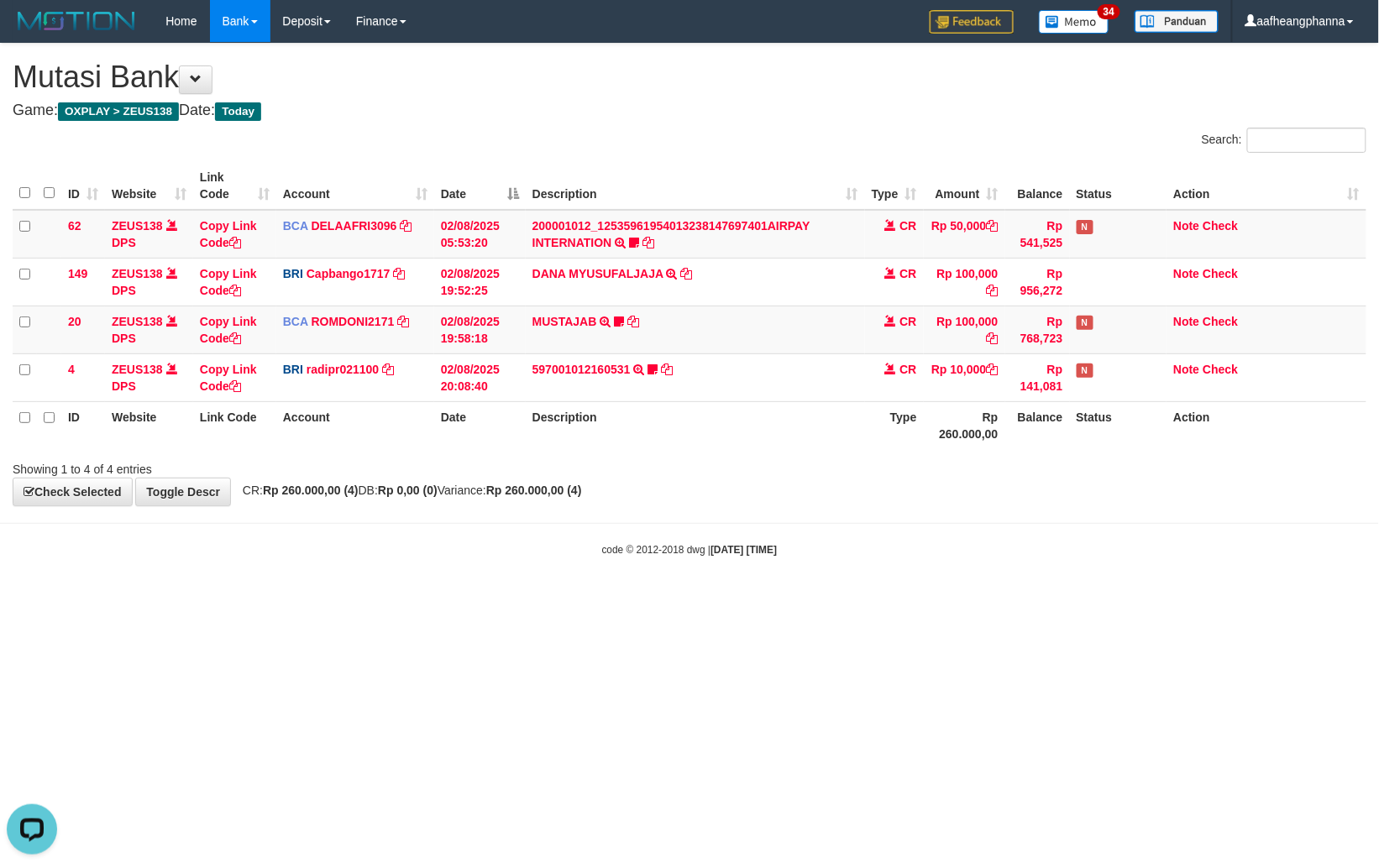 click on "Toggle navigation
Home
Bank
Account List
Load
By Website
Group
[OXPLAY]													ZEUS138
By Load Group (DPS)" at bounding box center [690, 300] 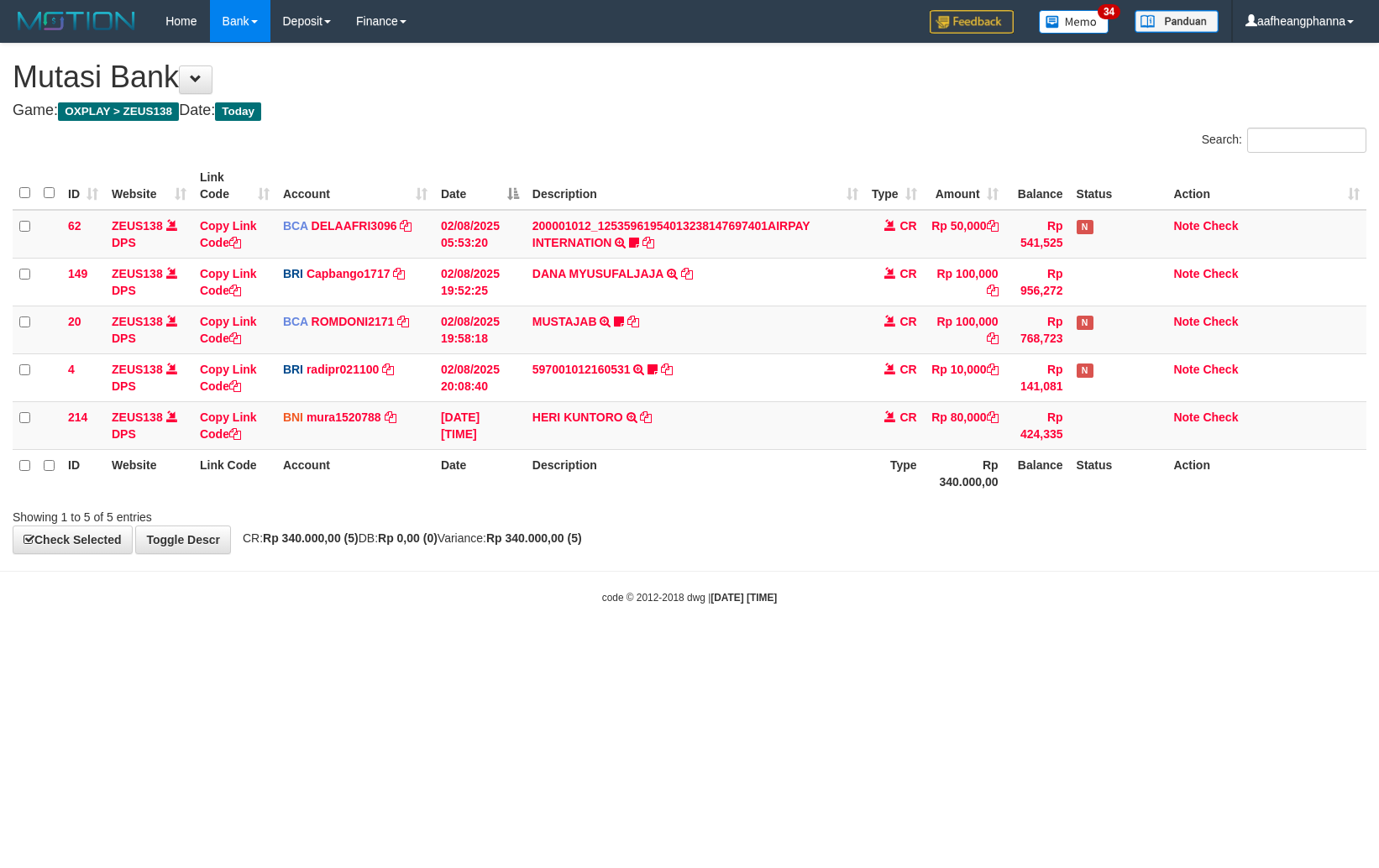 scroll, scrollTop: 0, scrollLeft: 0, axis: both 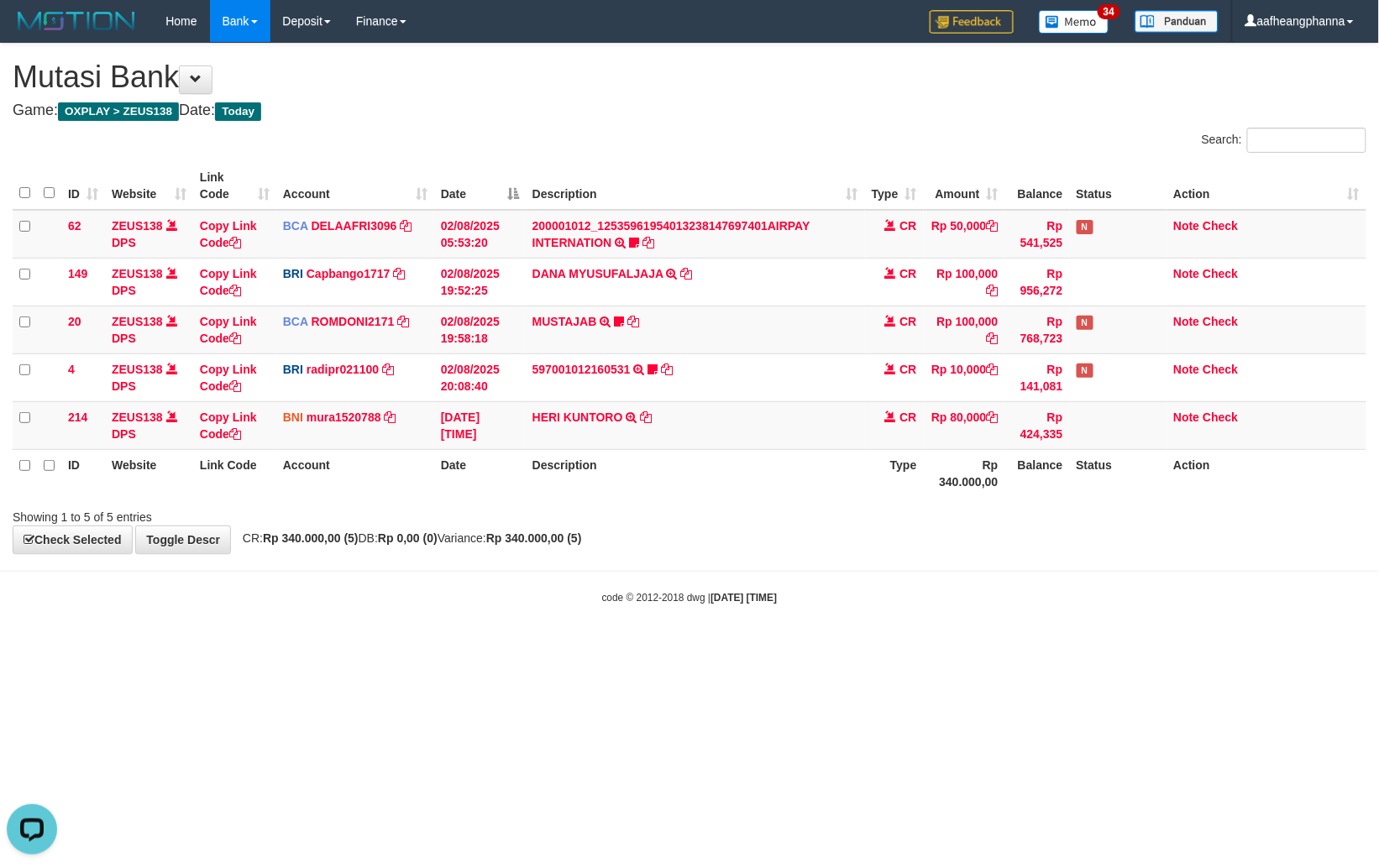 click on "Toggle navigation
Home
Bank
Account List
Load
By Website
Group
[OXPLAY]													ZEUS138
By Load Group (DPS)" at bounding box center [690, 323] 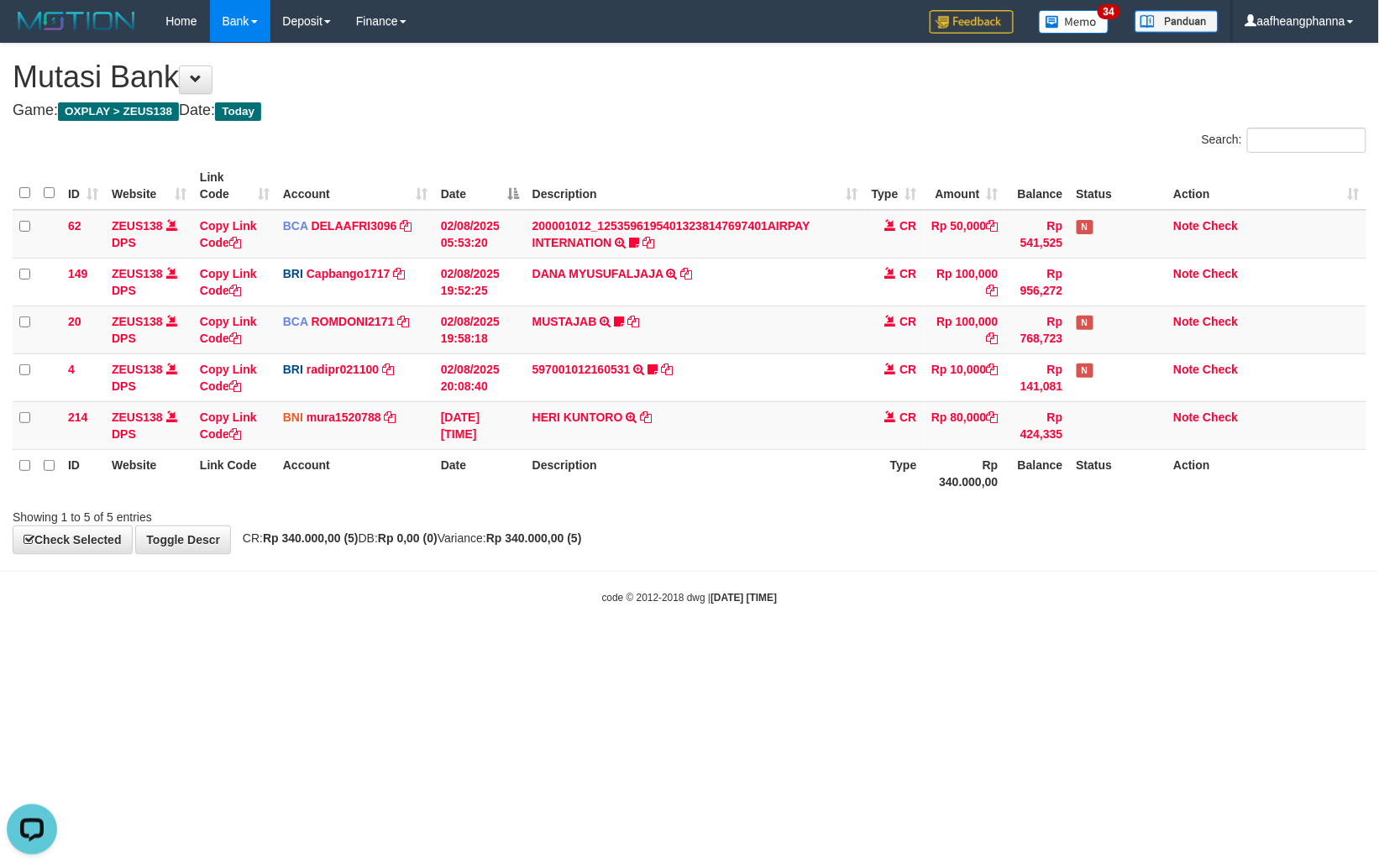 click on "Toggle navigation
Home
Bank
Account List
Load
By Website
Group
[OXPLAY]													ZEUS138
By Load Group (DPS)" at bounding box center [690, 323] 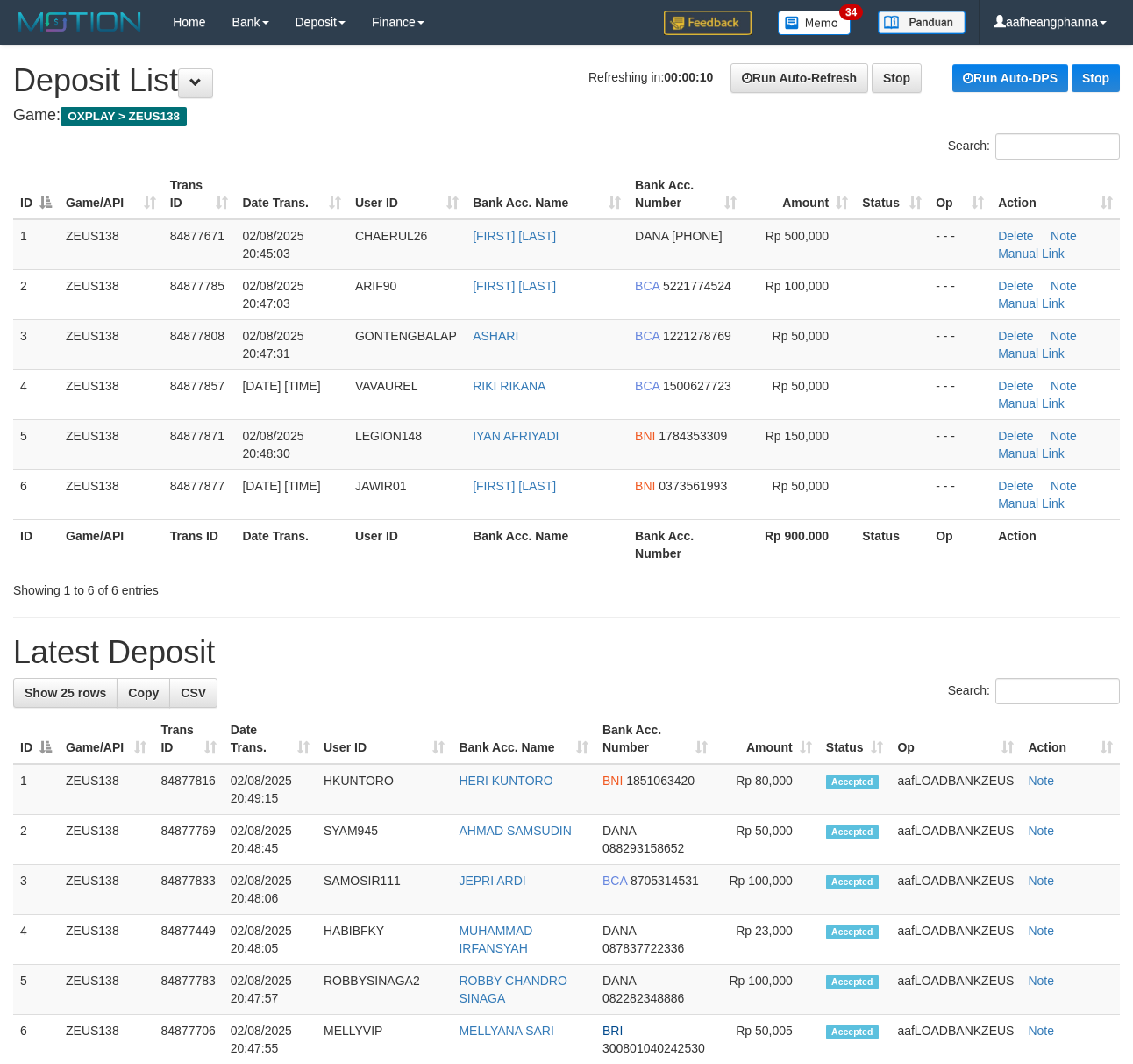 scroll, scrollTop: 0, scrollLeft: 0, axis: both 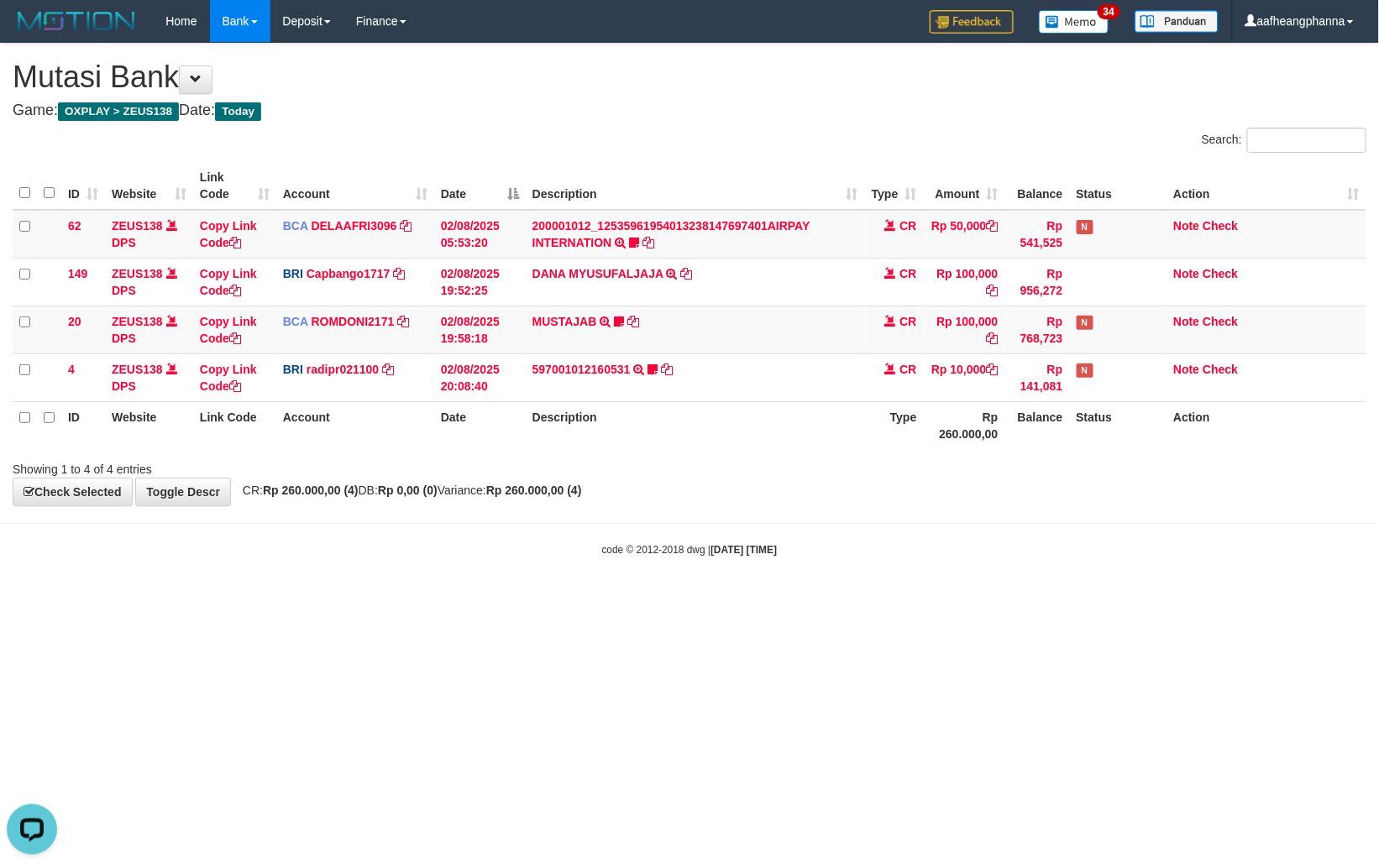 click on "Toggle navigation
Home
Bank
Account List
Load
By Website
Group
[OXPLAY]													ZEUS138
By Load Group (DPS)" at bounding box center (690, 300) 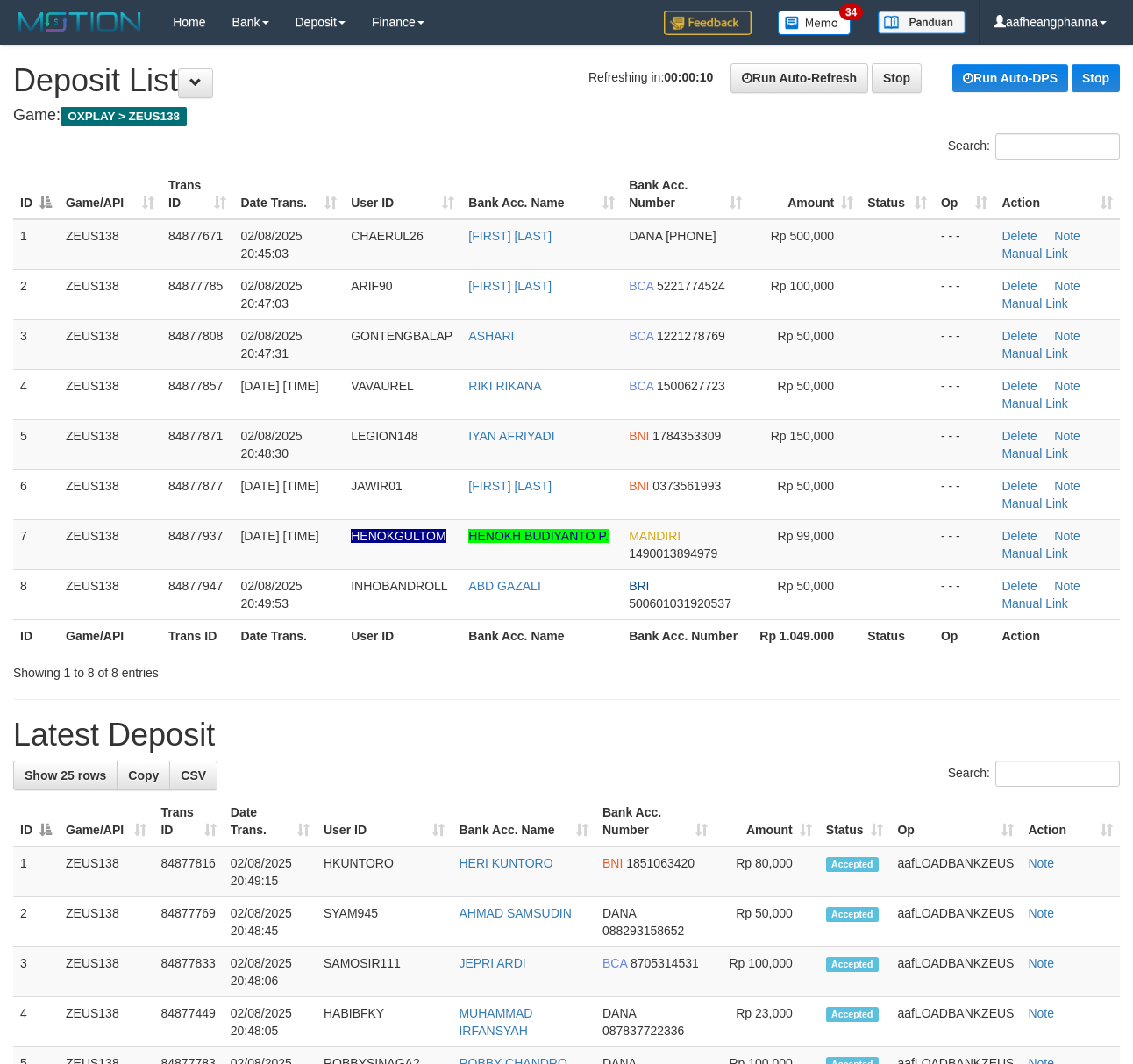 scroll, scrollTop: 0, scrollLeft: 0, axis: both 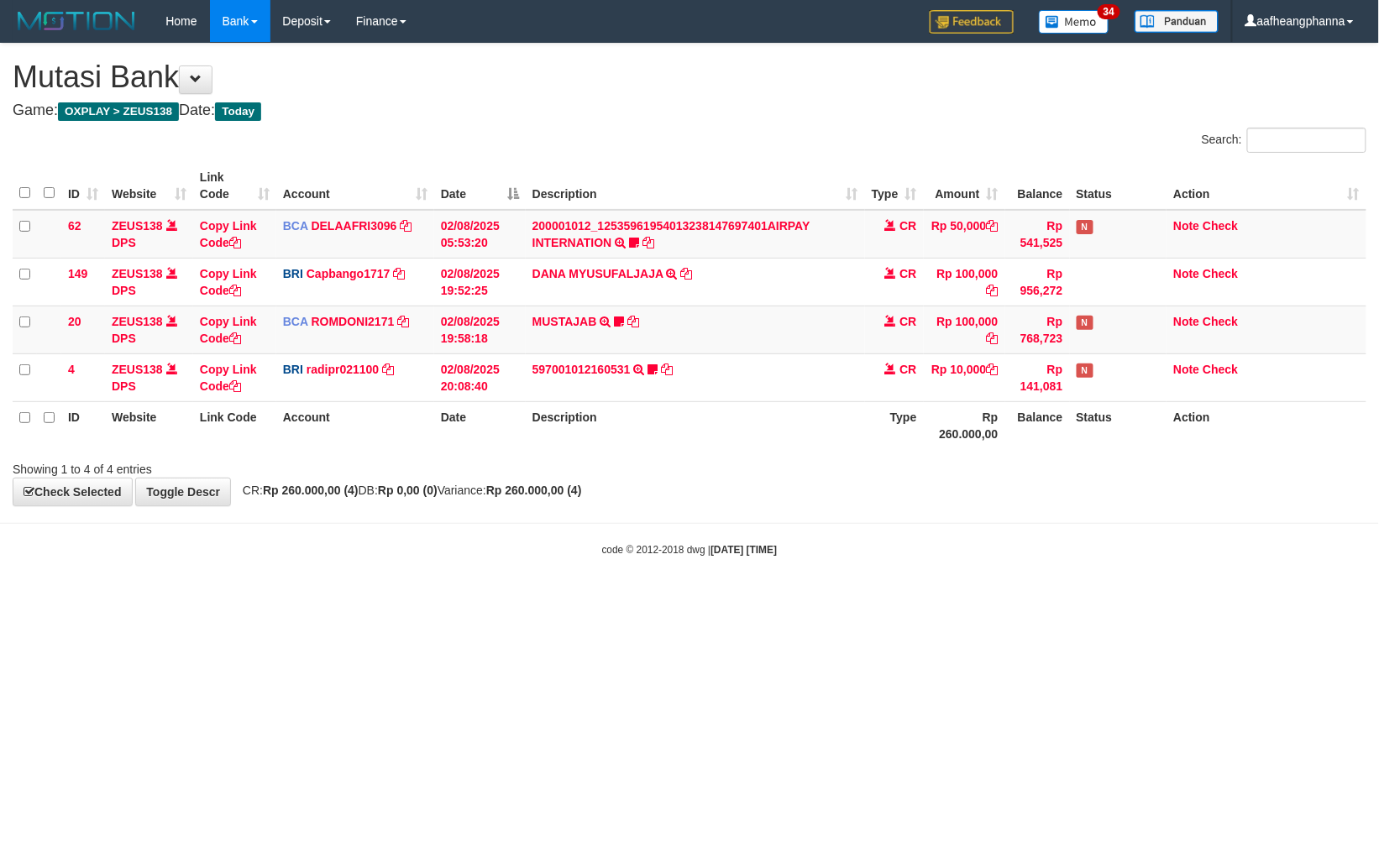 click on "Toggle navigation
Home
Bank
Account List
Load
By Website
Group
[OXPLAY]													ZEUS138
By Load Group (DPS)" at bounding box center (690, 300) 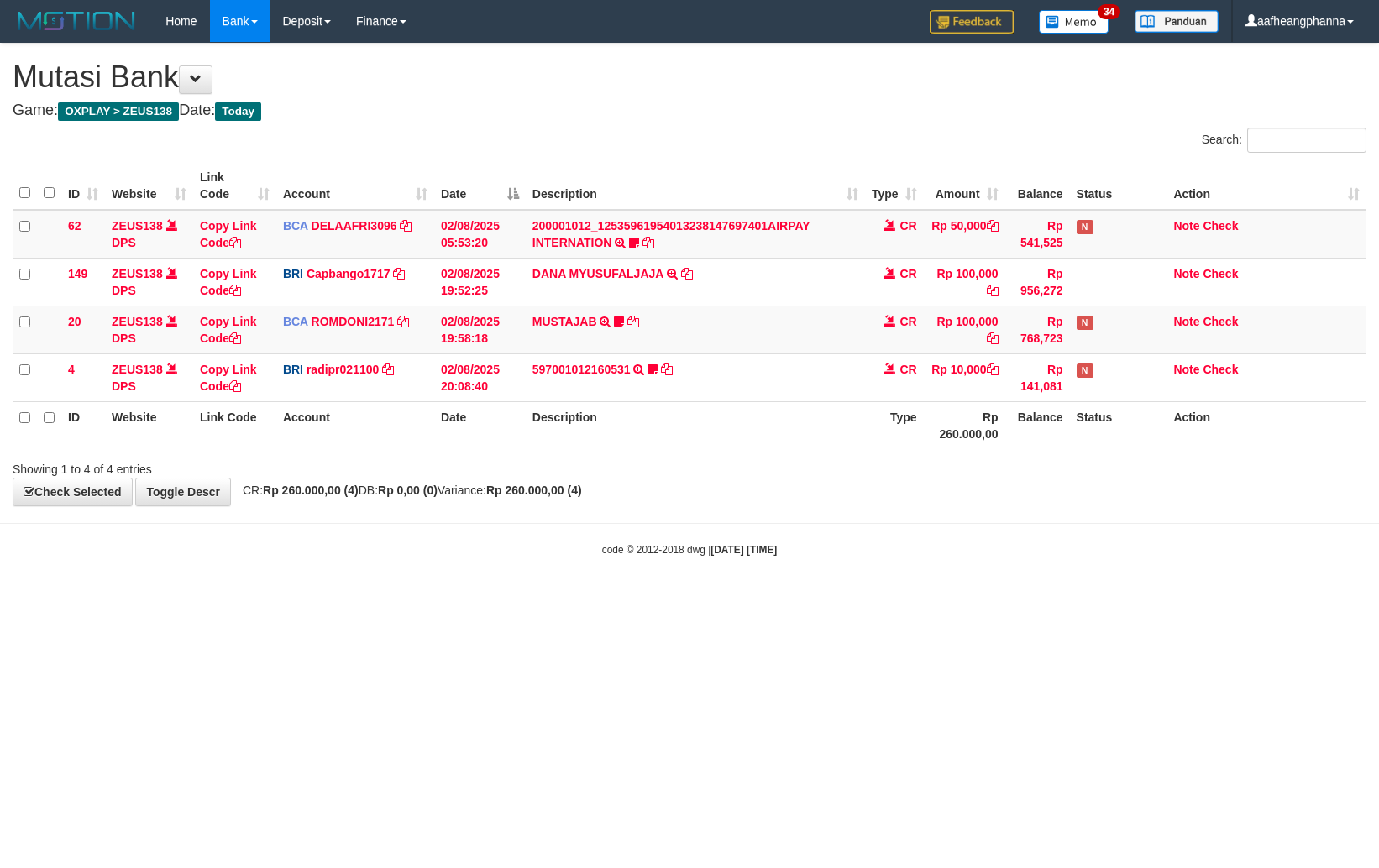 click on "Toggle navigation
Home
Bank
Account List
Load
By Website
Group
[OXPLAY]													ZEUS138
By Load Group (DPS)" at bounding box center [690, 300] 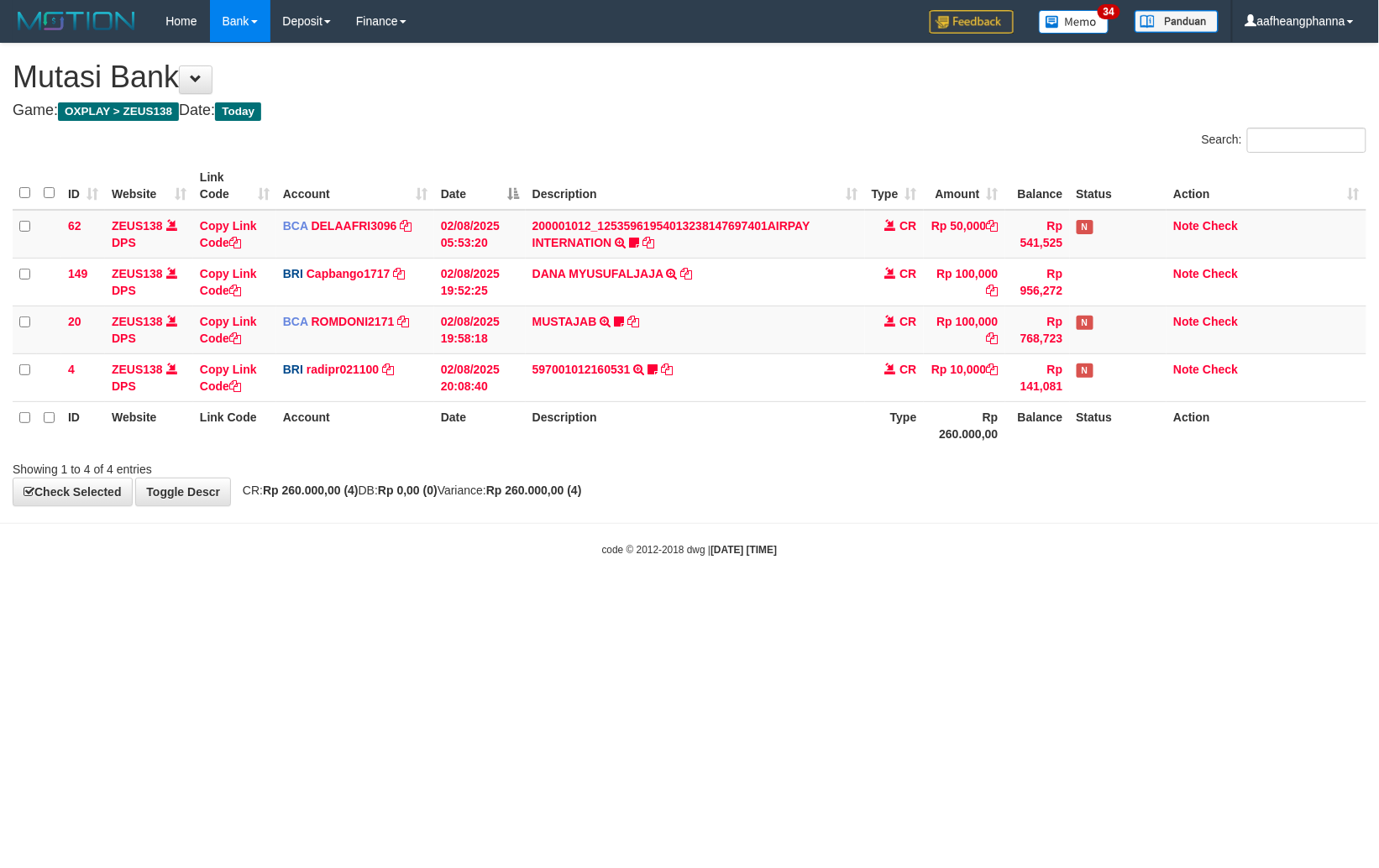 click on "Toggle navigation
Home
Bank
Account List
Load
By Website
Group
[OXPLAY]													ZEUS138
By Load Group (DPS)" at bounding box center [690, 300] 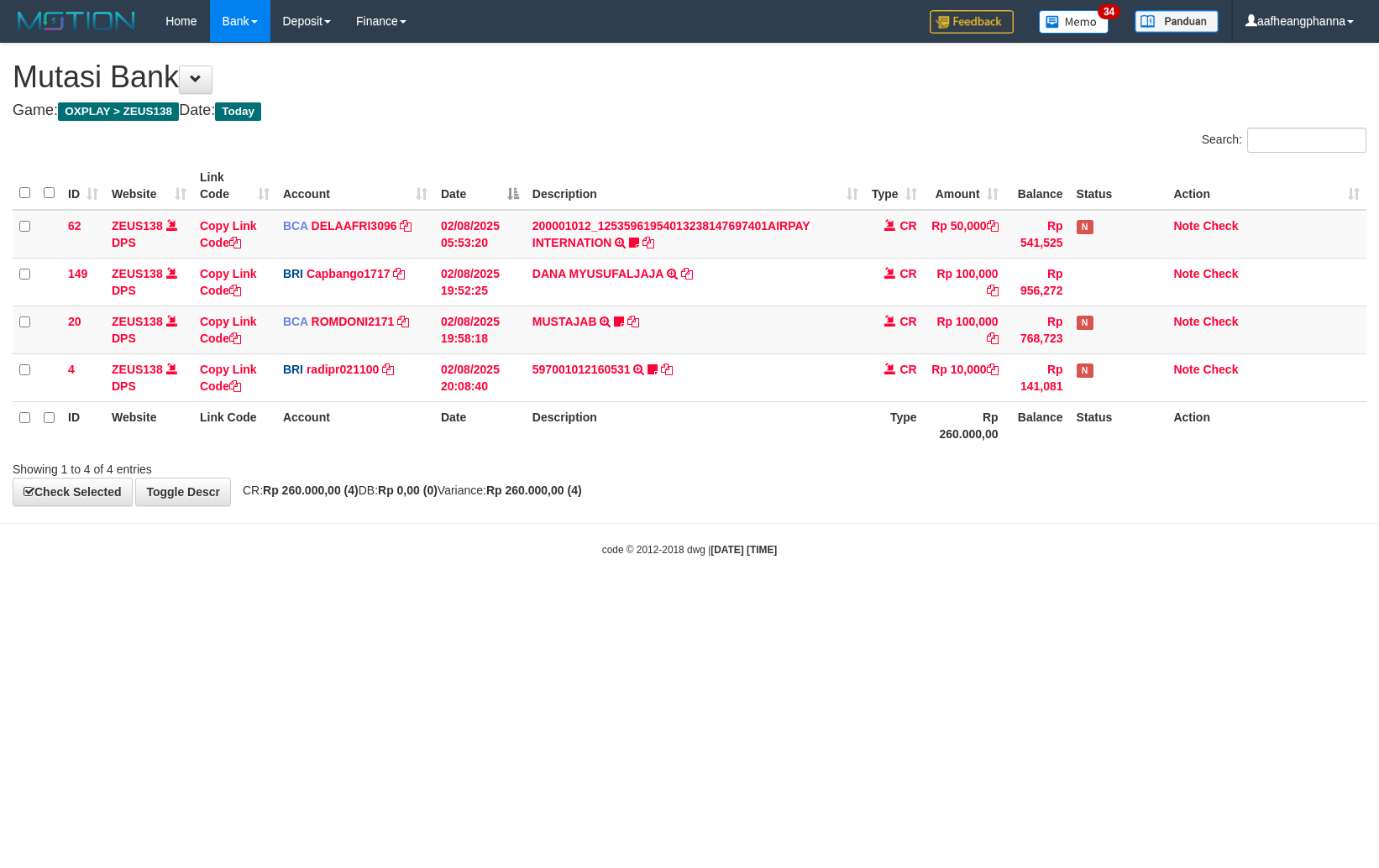 scroll, scrollTop: 0, scrollLeft: 0, axis: both 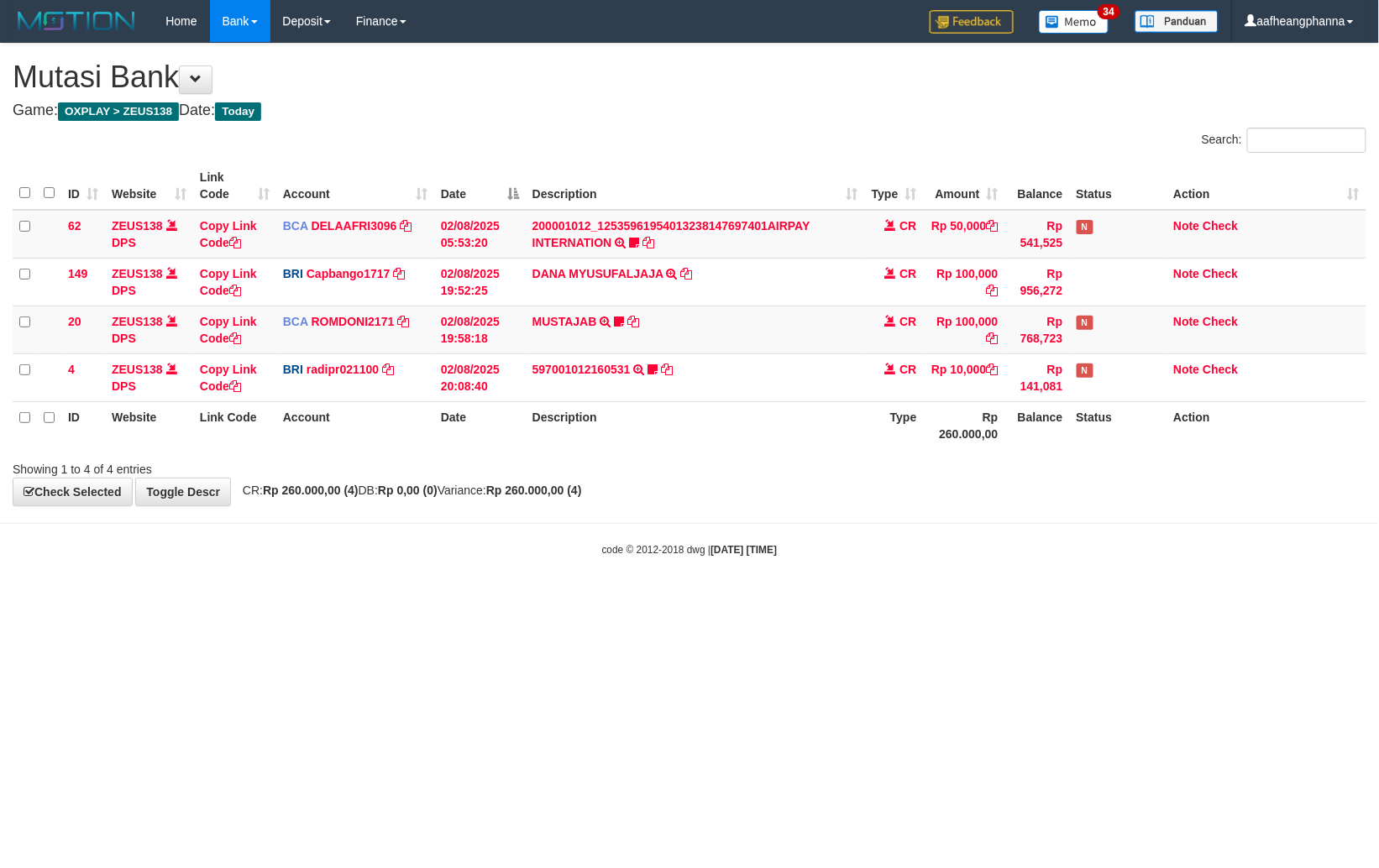 click on "Toggle navigation
Home
Bank
Account List
Load
By Website
Group
[OXPLAY]													ZEUS138
By Load Group (DPS)" at bounding box center [690, 300] 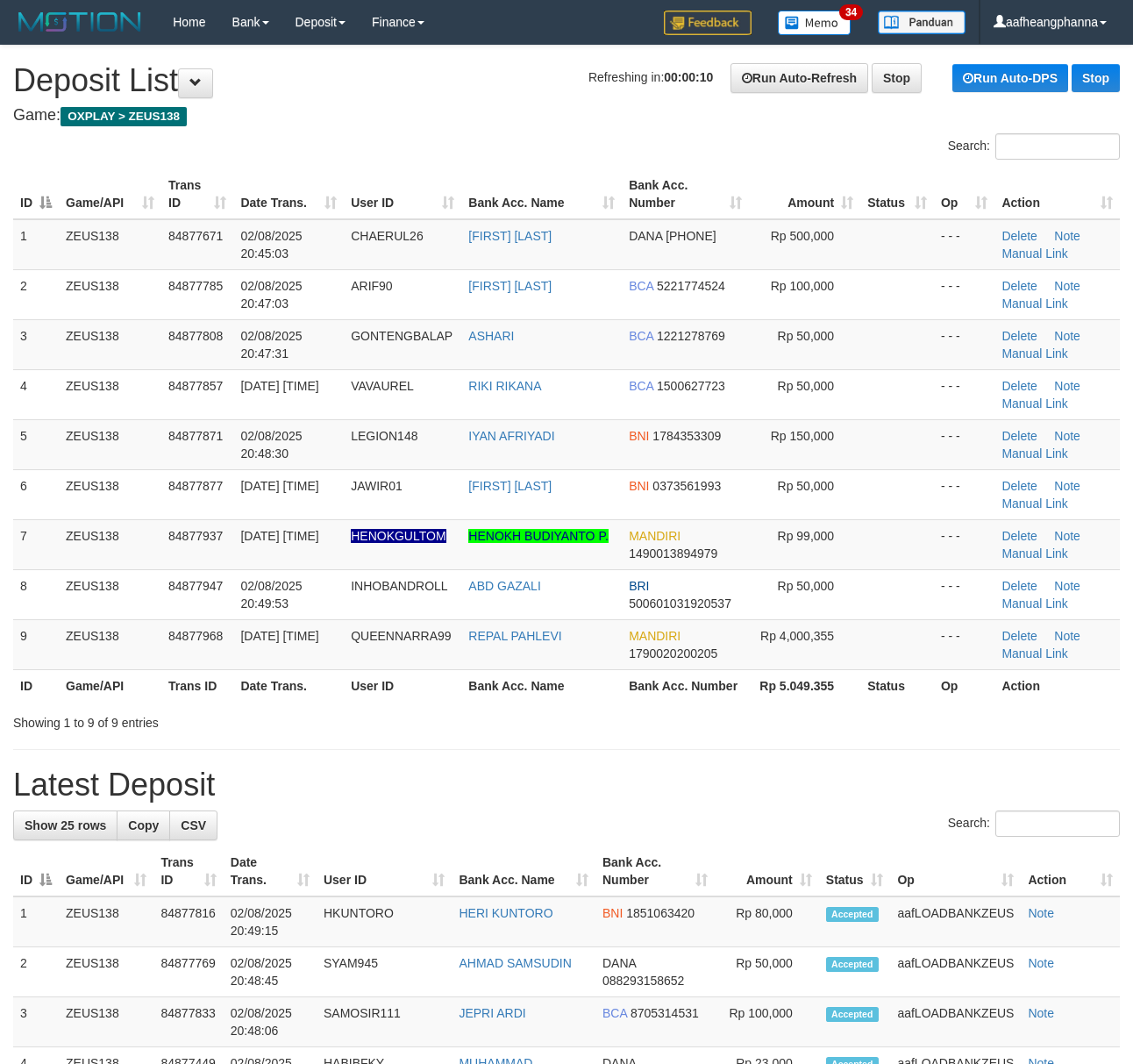 scroll, scrollTop: 0, scrollLeft: 0, axis: both 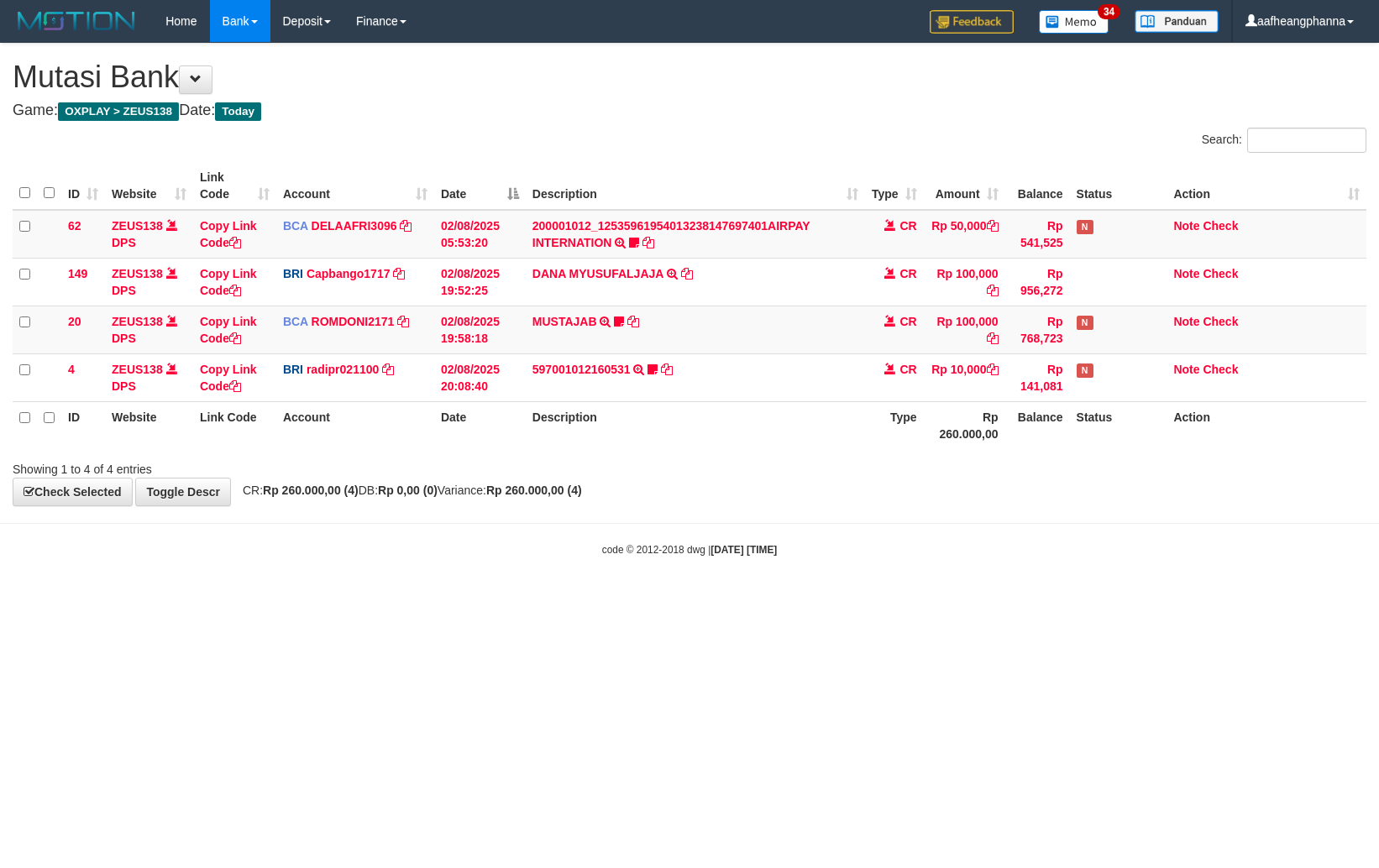 click on "Toggle navigation
Home
Bank
Account List
Load
By Website
Group
[OXPLAY]													ZEUS138
By Load Group (DPS)" at bounding box center (690, 300) 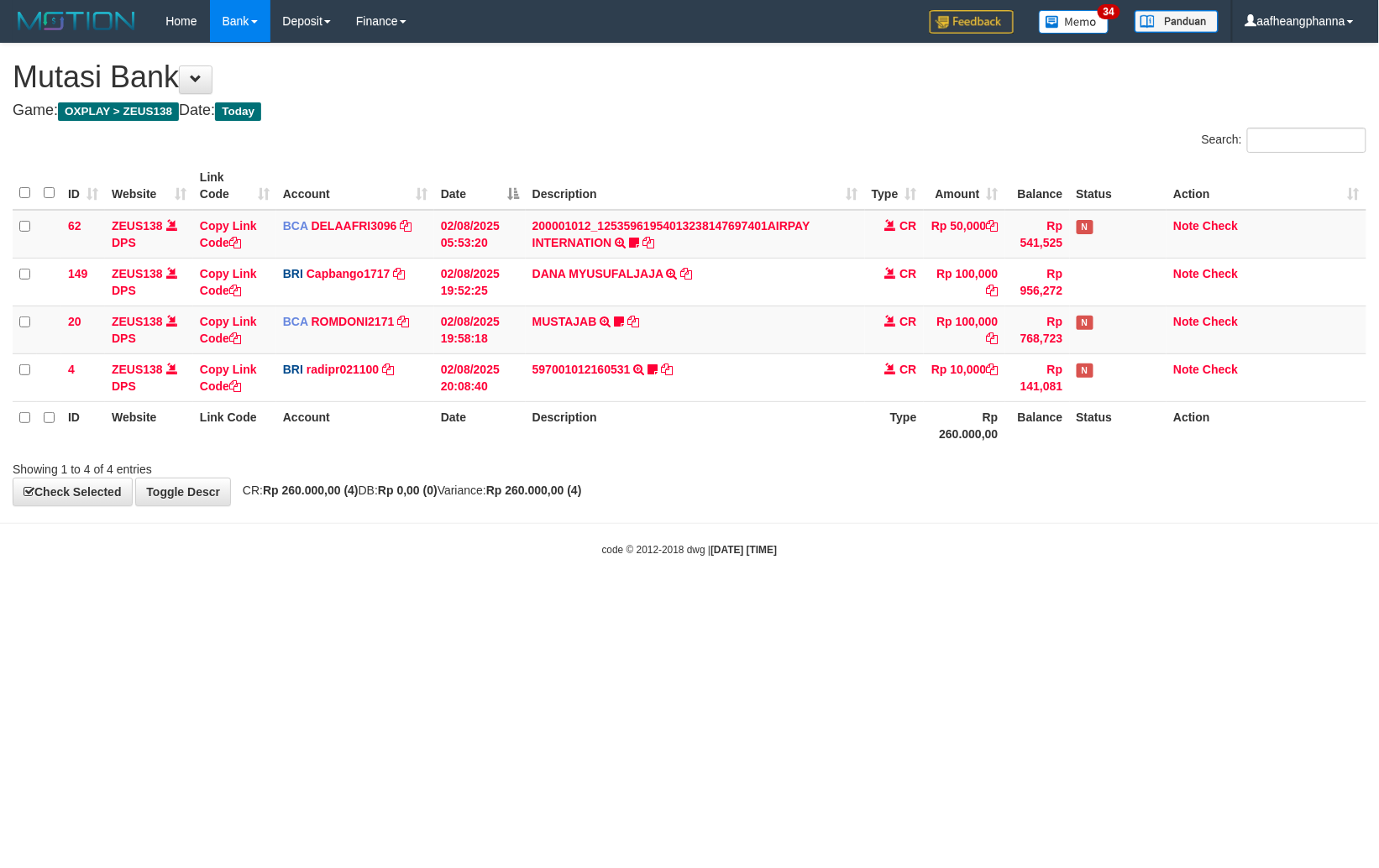 drag, startPoint x: 878, startPoint y: 636, endPoint x: 924, endPoint y: 642, distance: 46.389654 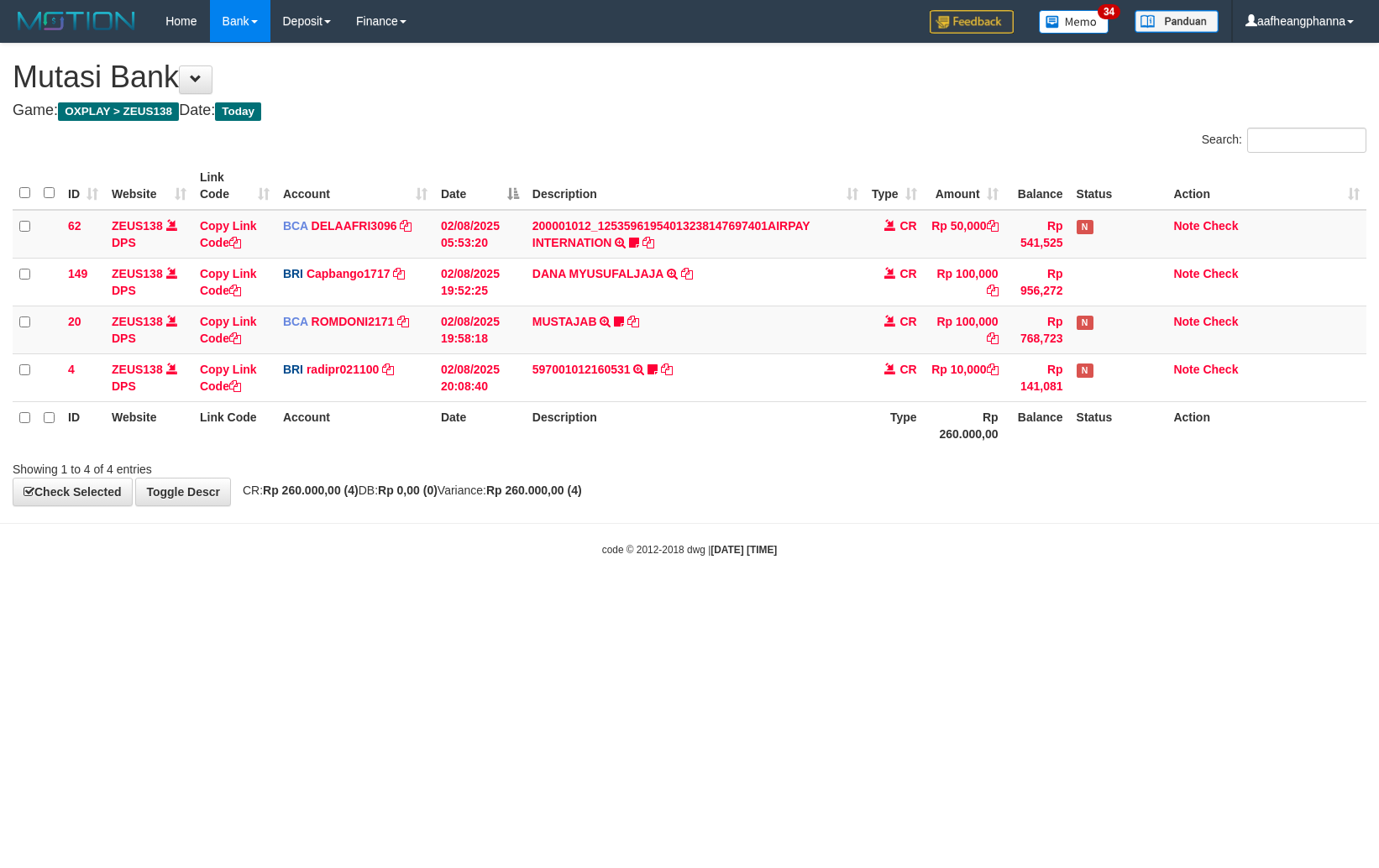 scroll, scrollTop: 0, scrollLeft: 0, axis: both 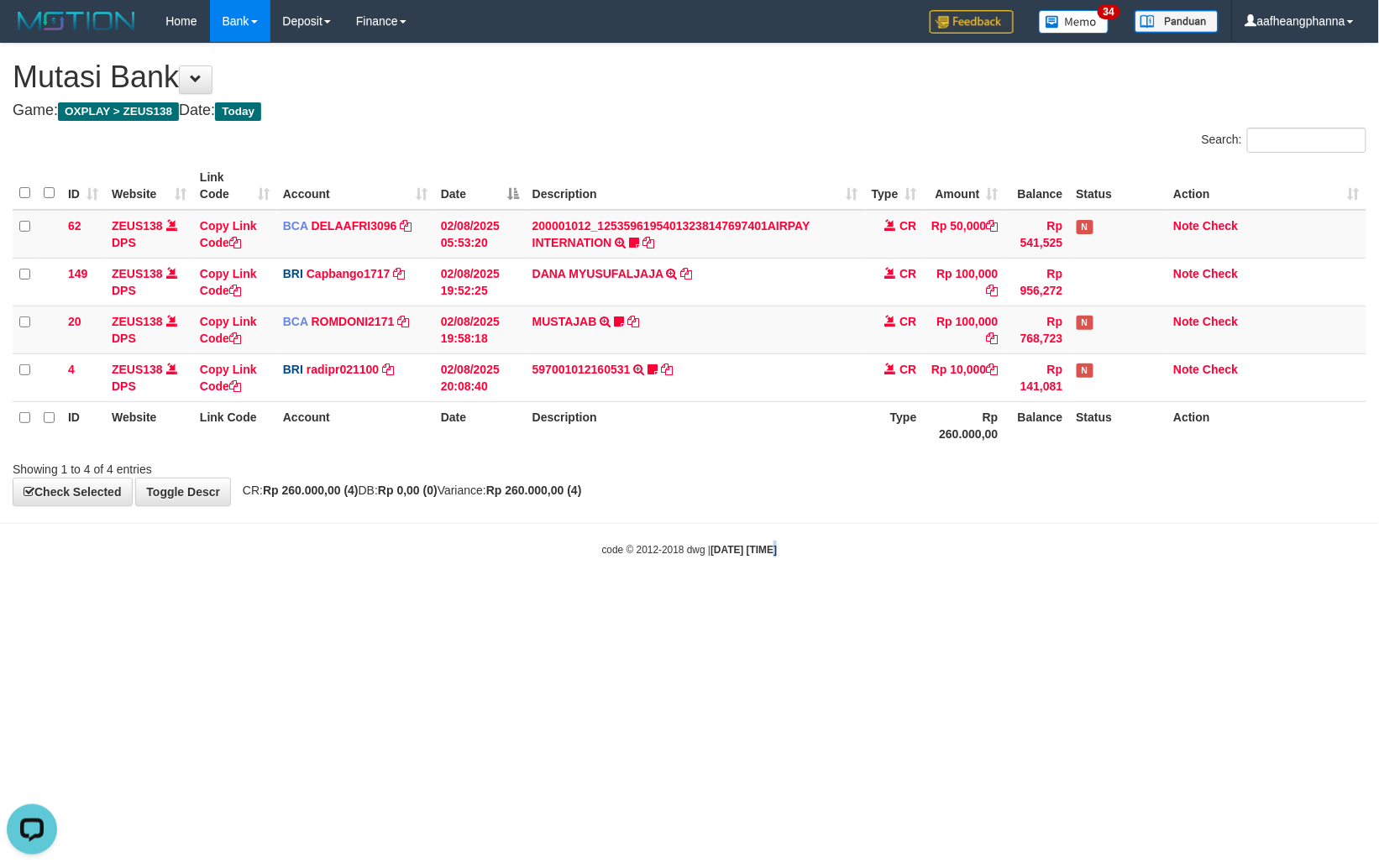 click on "Toggle navigation
Home
Bank
Account List
Load
By Website
Group
[OXPLAY]													ZEUS138
By Load Group (DPS)" at bounding box center [690, 300] 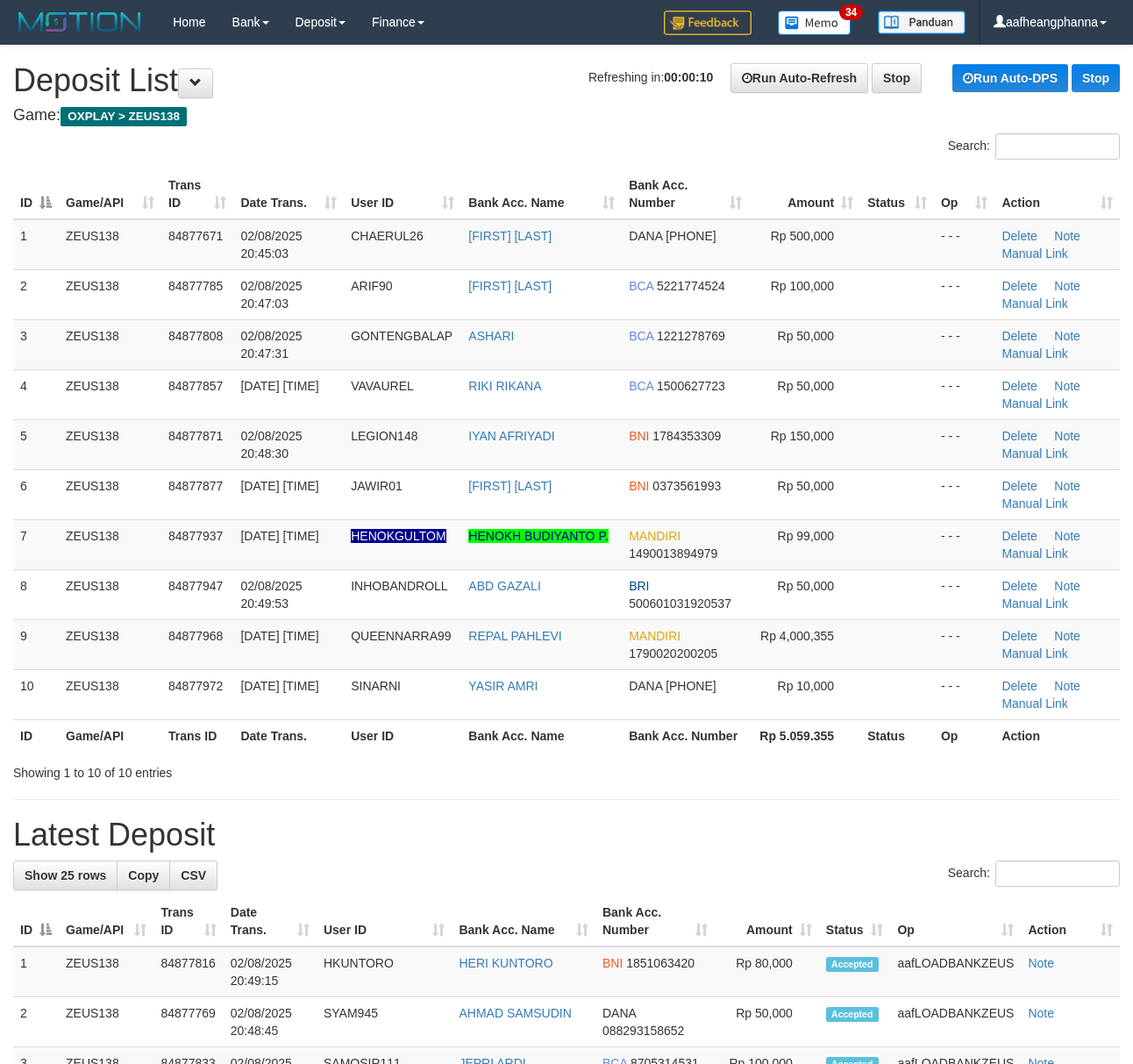 scroll, scrollTop: 0, scrollLeft: 0, axis: both 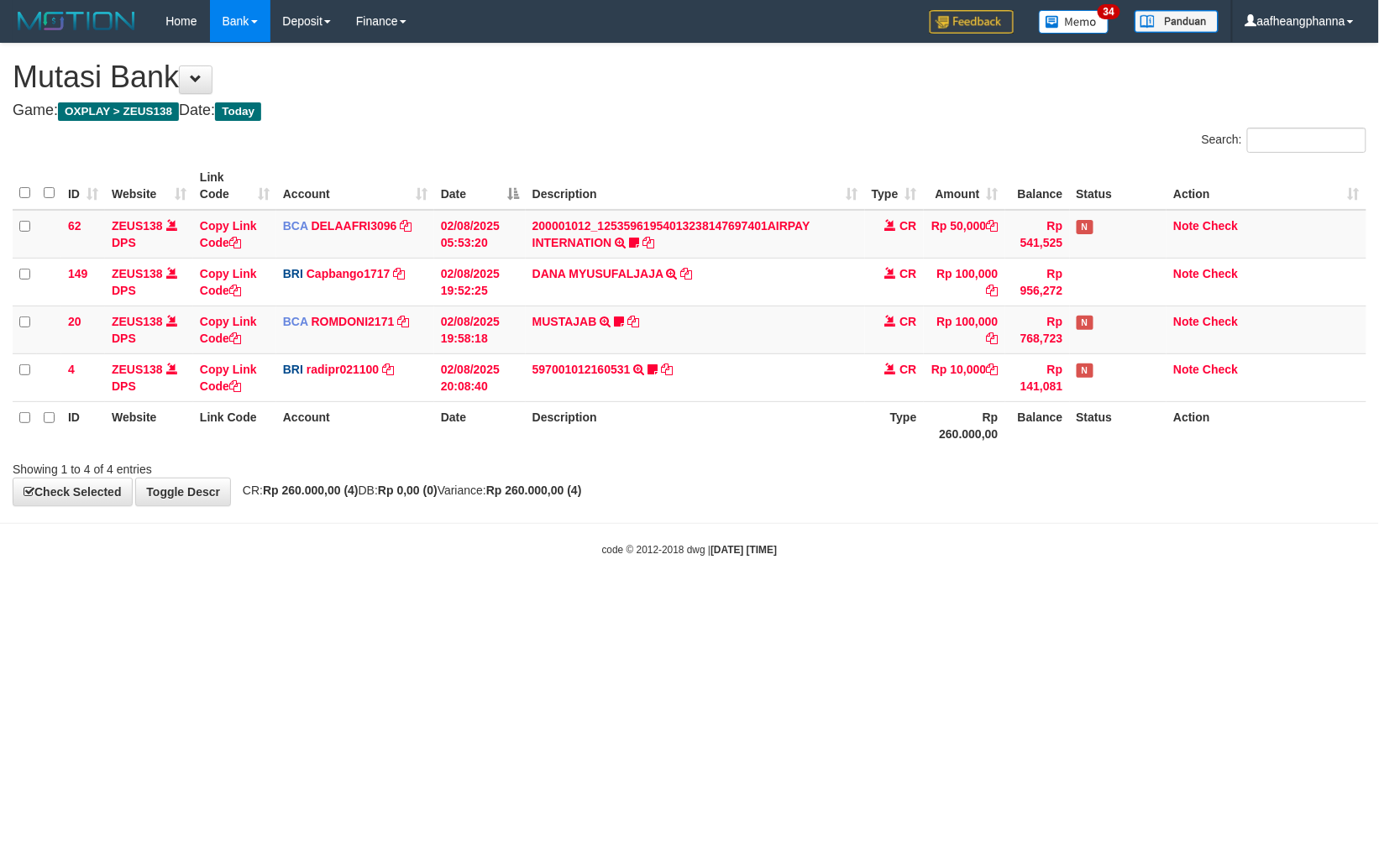 drag, startPoint x: 0, startPoint y: 0, endPoint x: 770, endPoint y: 686, distance: 1031.2594 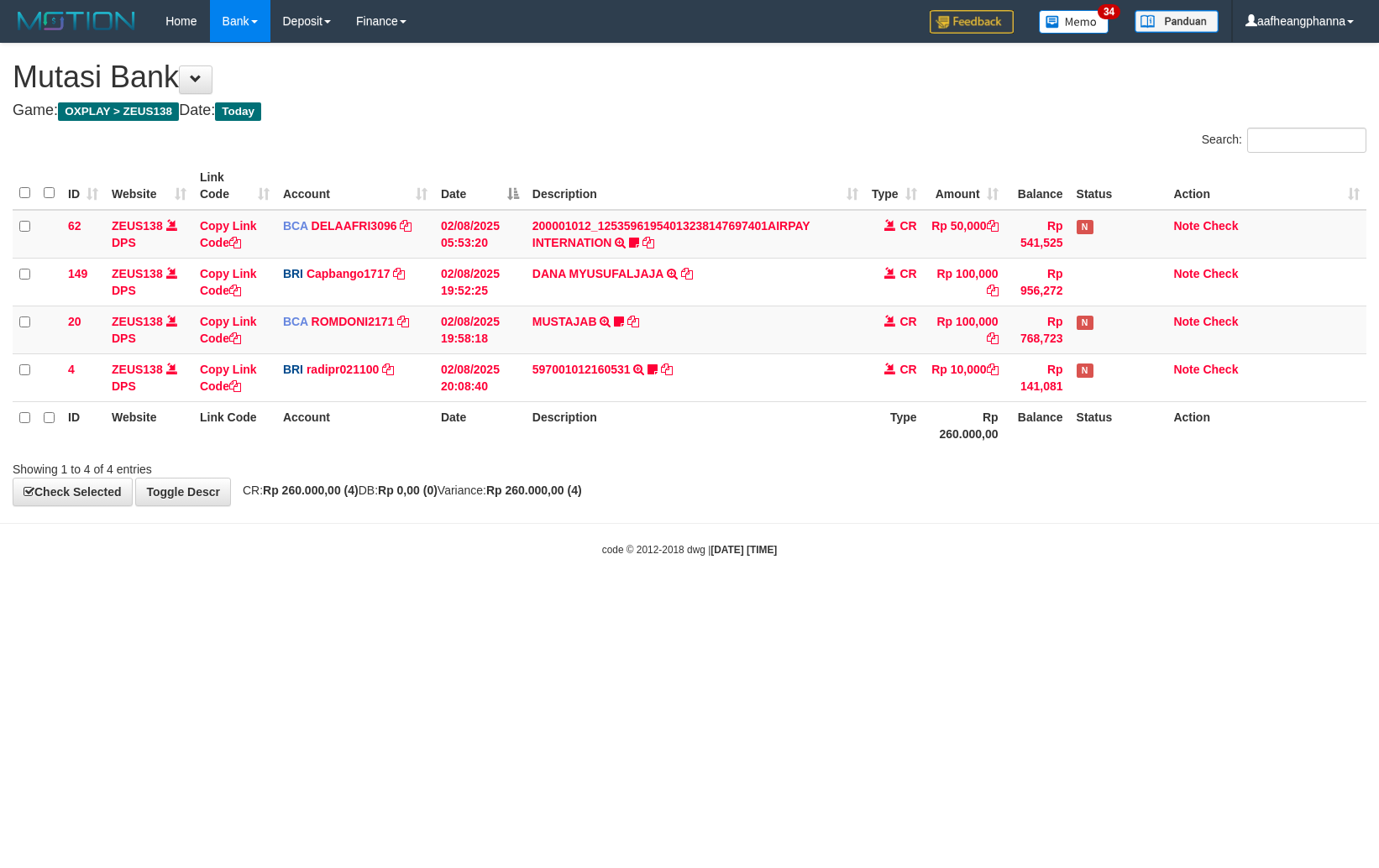 scroll, scrollTop: 0, scrollLeft: 0, axis: both 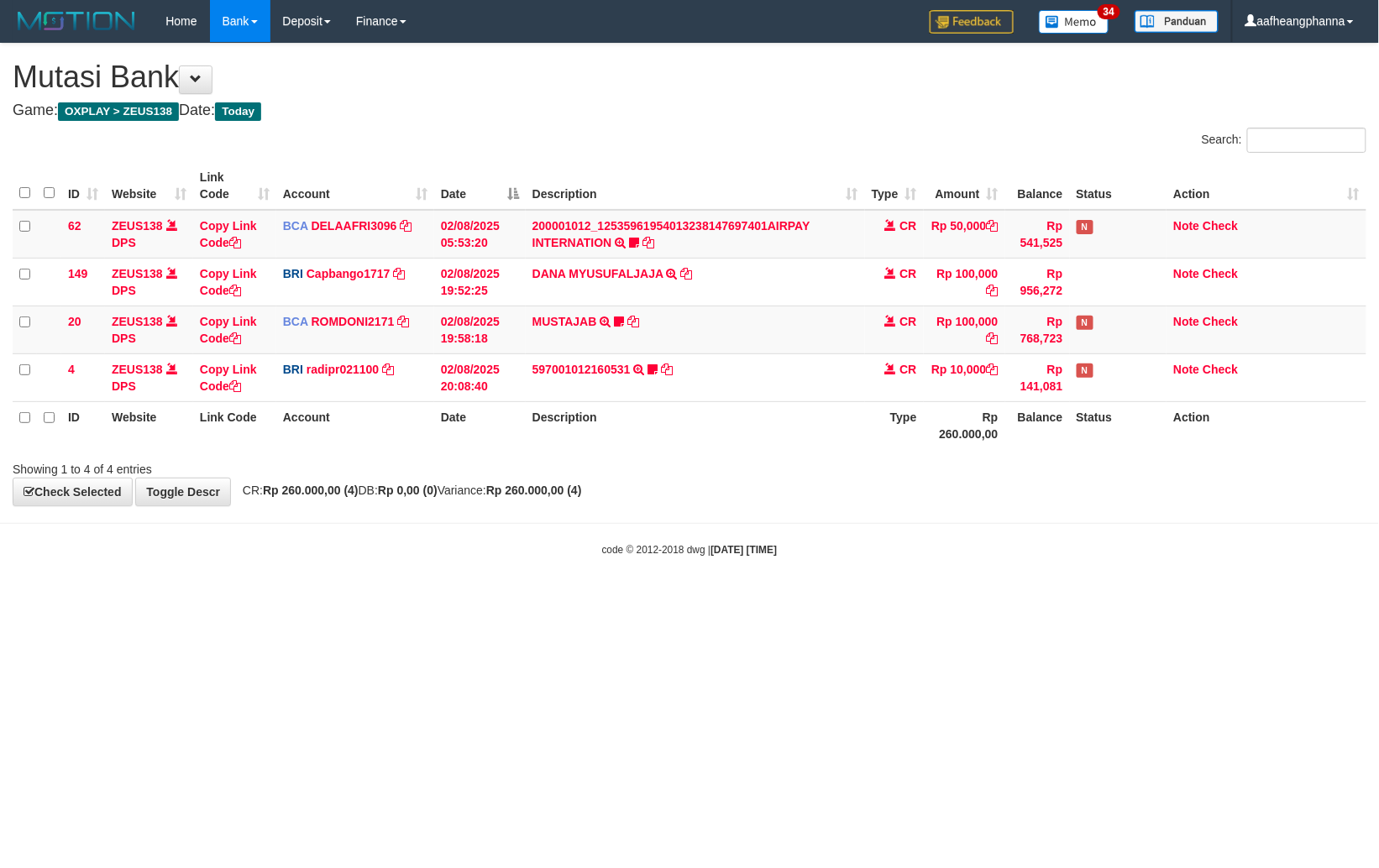 click on "Toggle navigation
Home
Bank
Account List
Load
By Website
Group
[OXPLAY]													ZEUS138
By Load Group (DPS)" at bounding box center [690, 300] 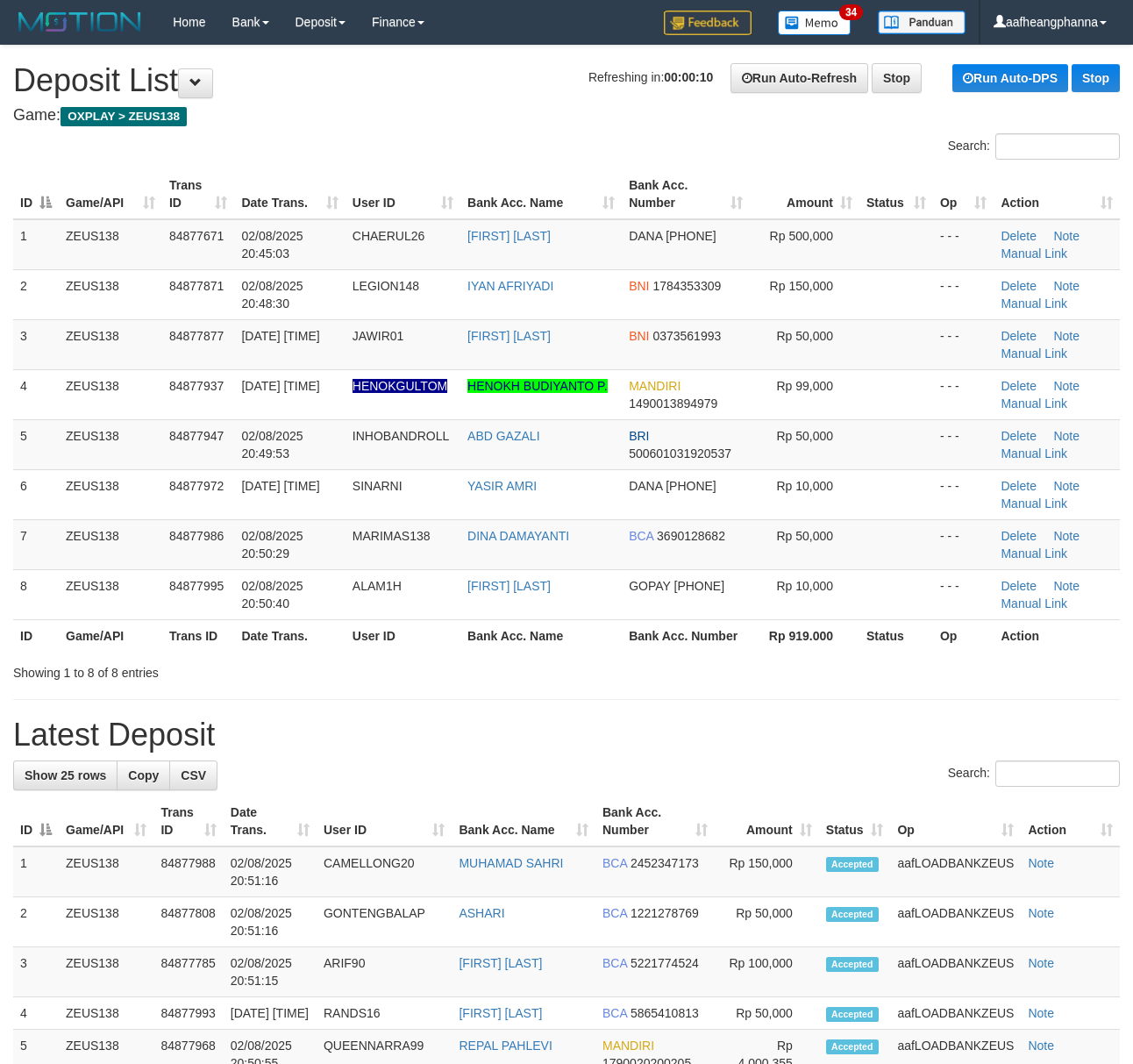 scroll, scrollTop: 0, scrollLeft: 0, axis: both 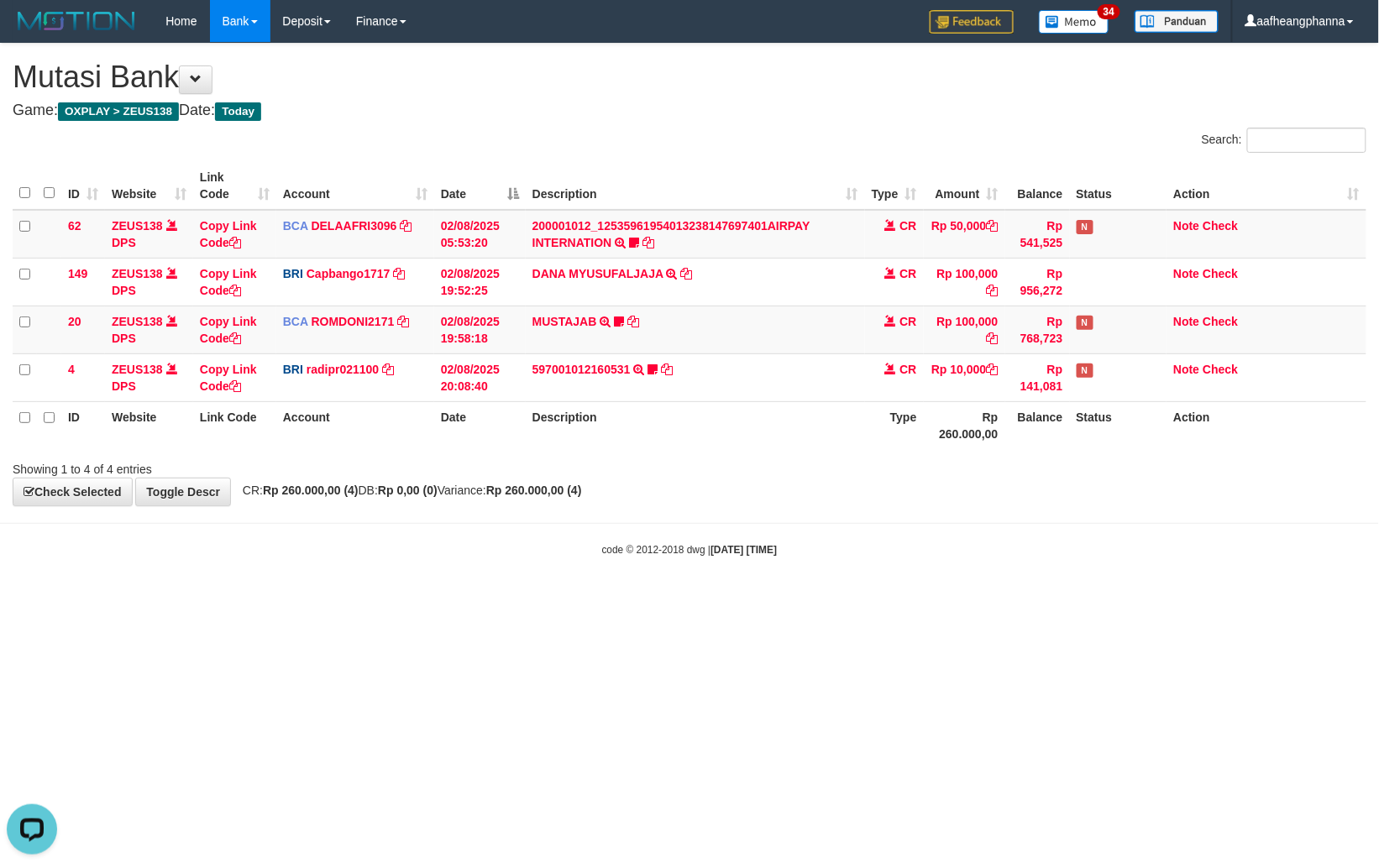 click on "Toggle navigation
Home
Bank
Account List
Load
By Website
Group
[OXPLAY]													ZEUS138
By Load Group (DPS)" at bounding box center (690, 300) 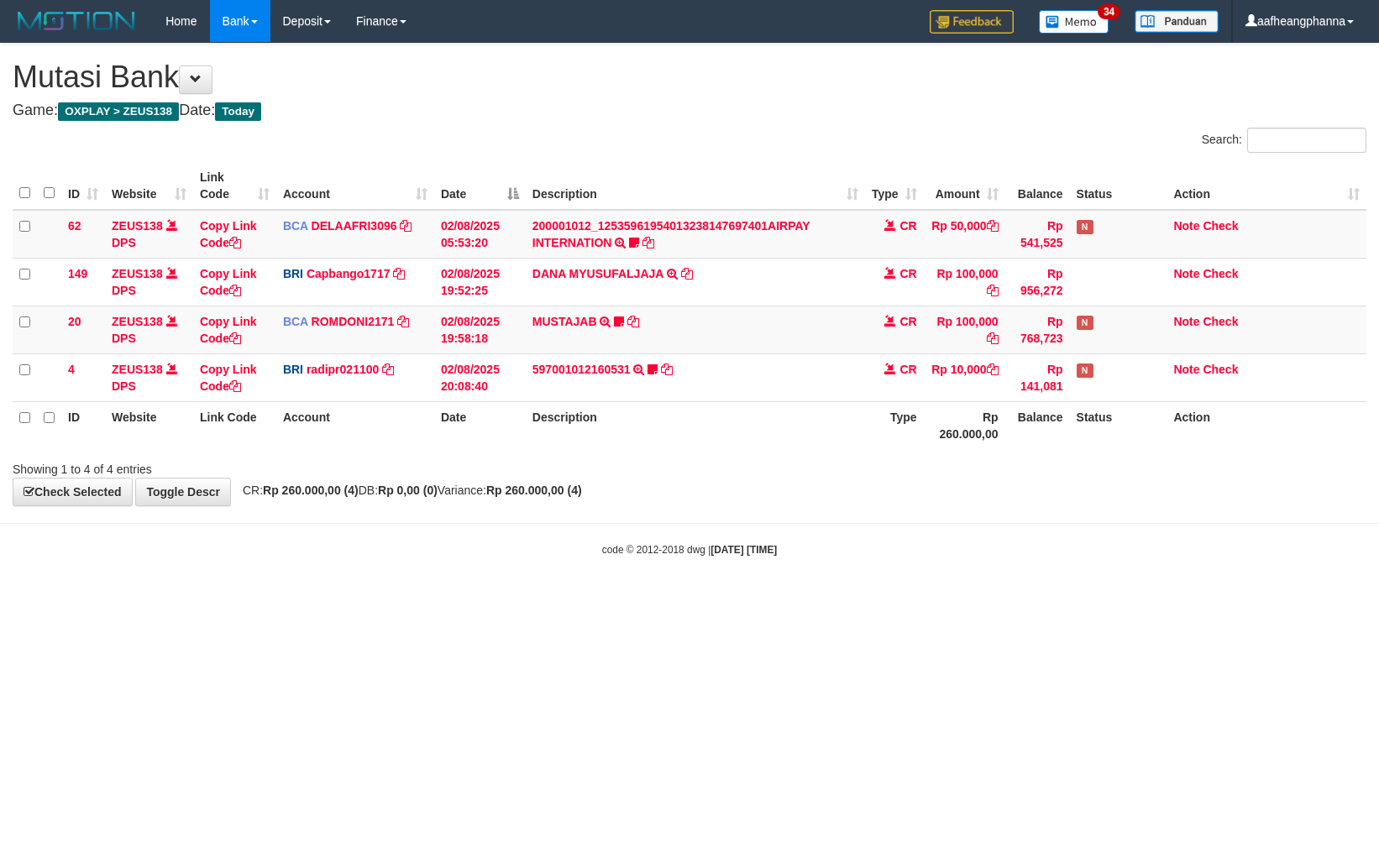 scroll, scrollTop: 0, scrollLeft: 0, axis: both 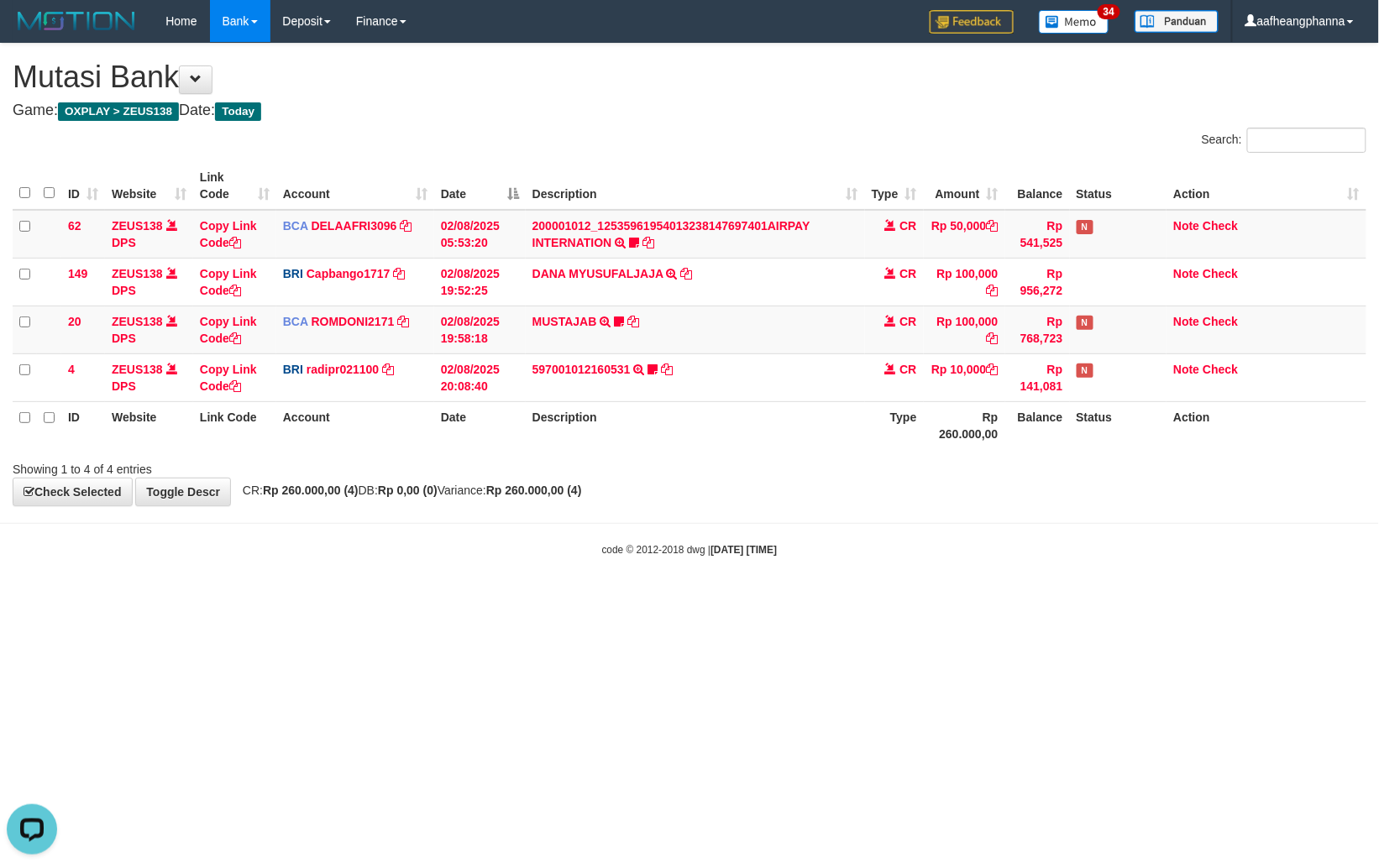 click on "Toggle navigation
Home
Bank
Account List
Load
By Website
Group
[OXPLAY]													ZEUS138
By Load Group (DPS)" at bounding box center [690, 300] 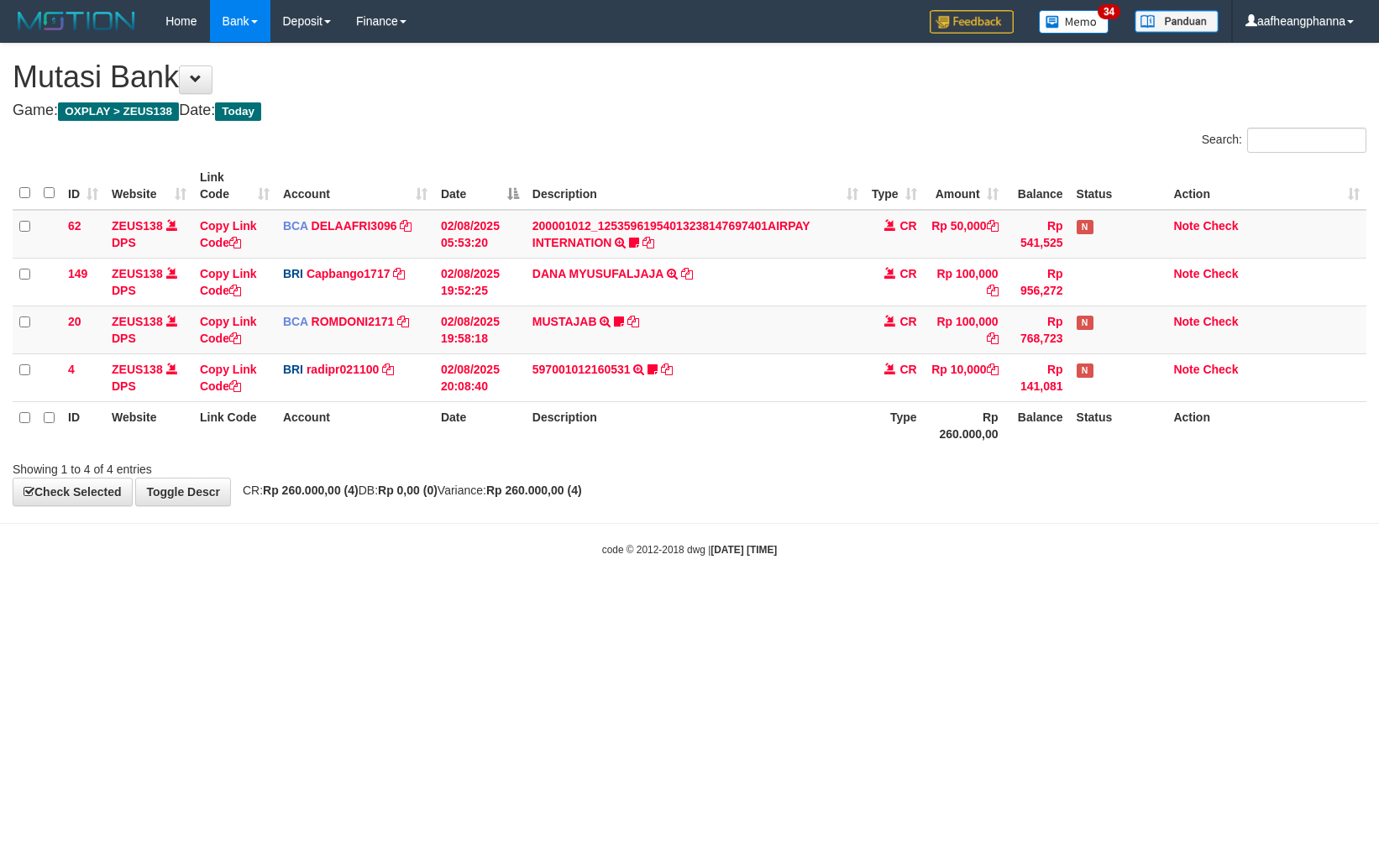scroll, scrollTop: 0, scrollLeft: 0, axis: both 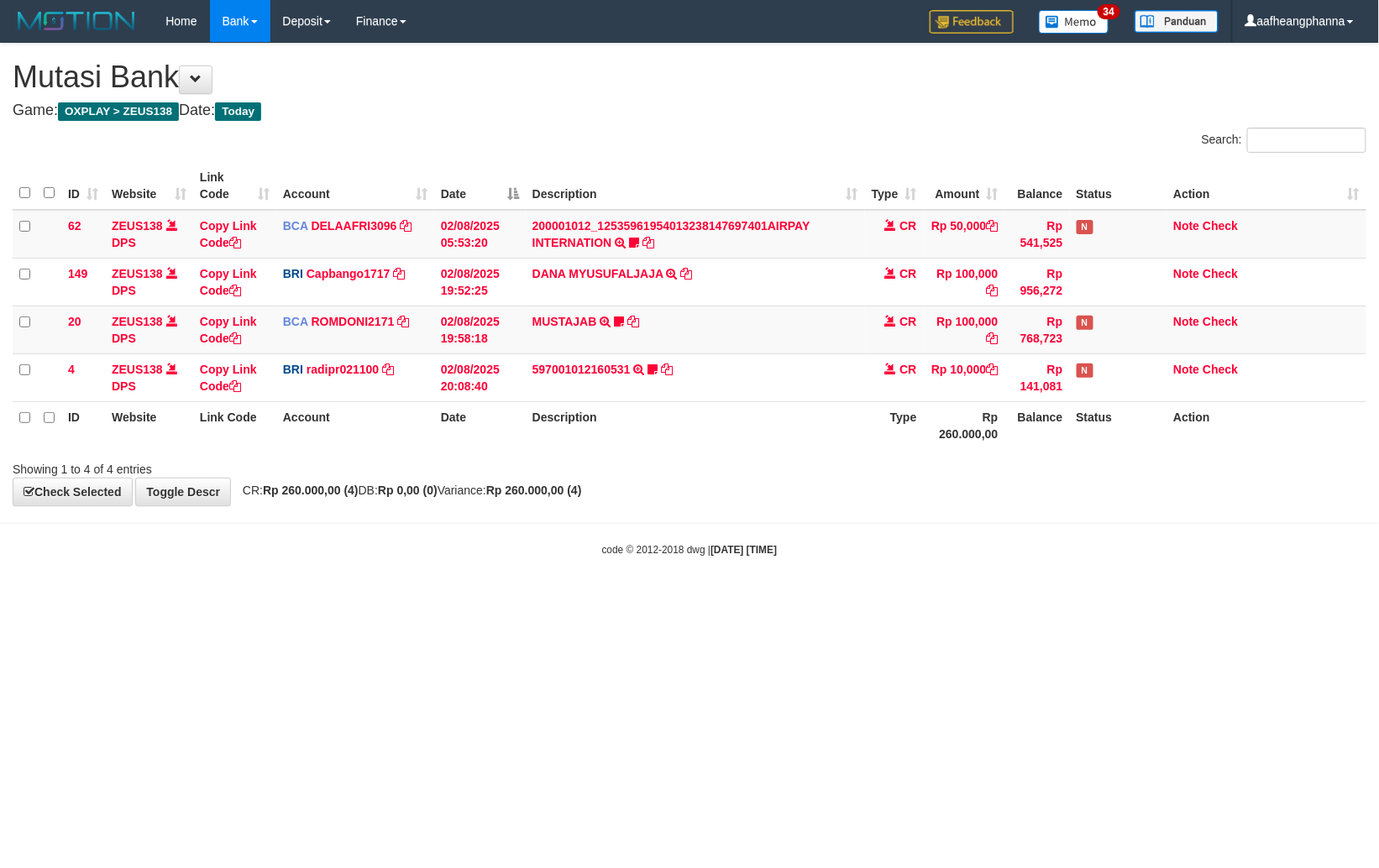 click on "2025/08/02 20:51:27" at bounding box center (743, 550) 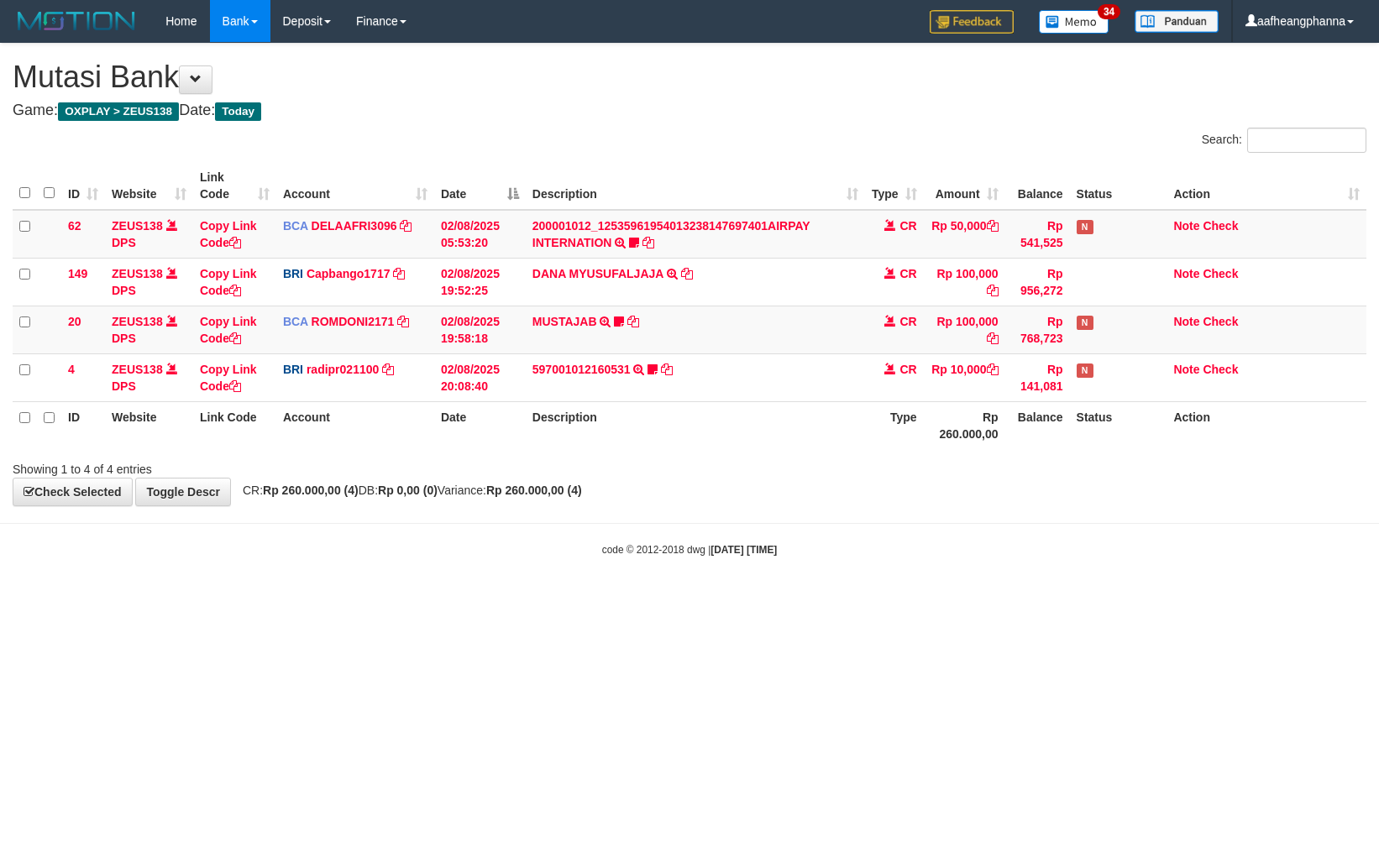 scroll, scrollTop: 0, scrollLeft: 0, axis: both 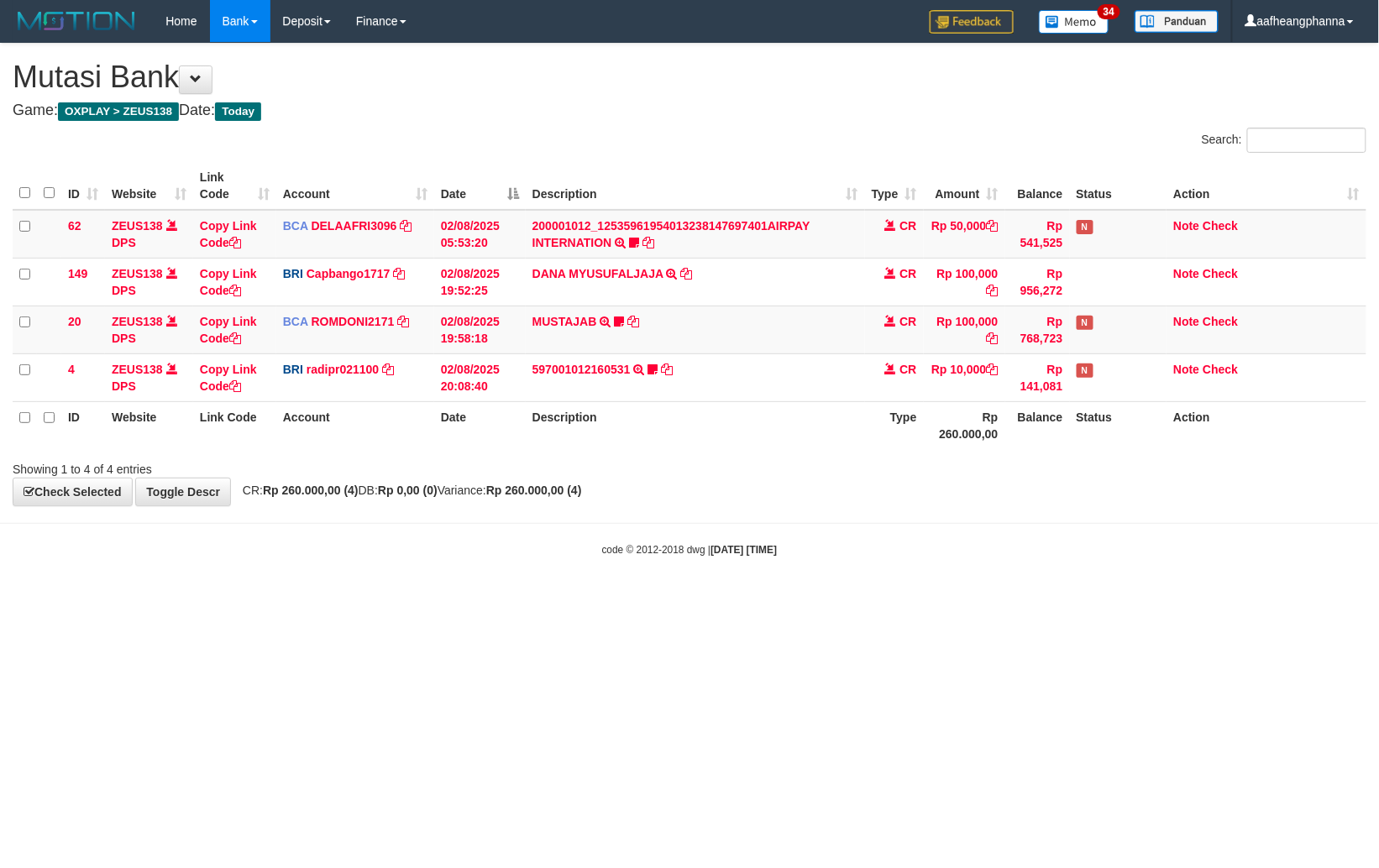 drag, startPoint x: 0, startPoint y: 0, endPoint x: 788, endPoint y: 538, distance: 954.1425 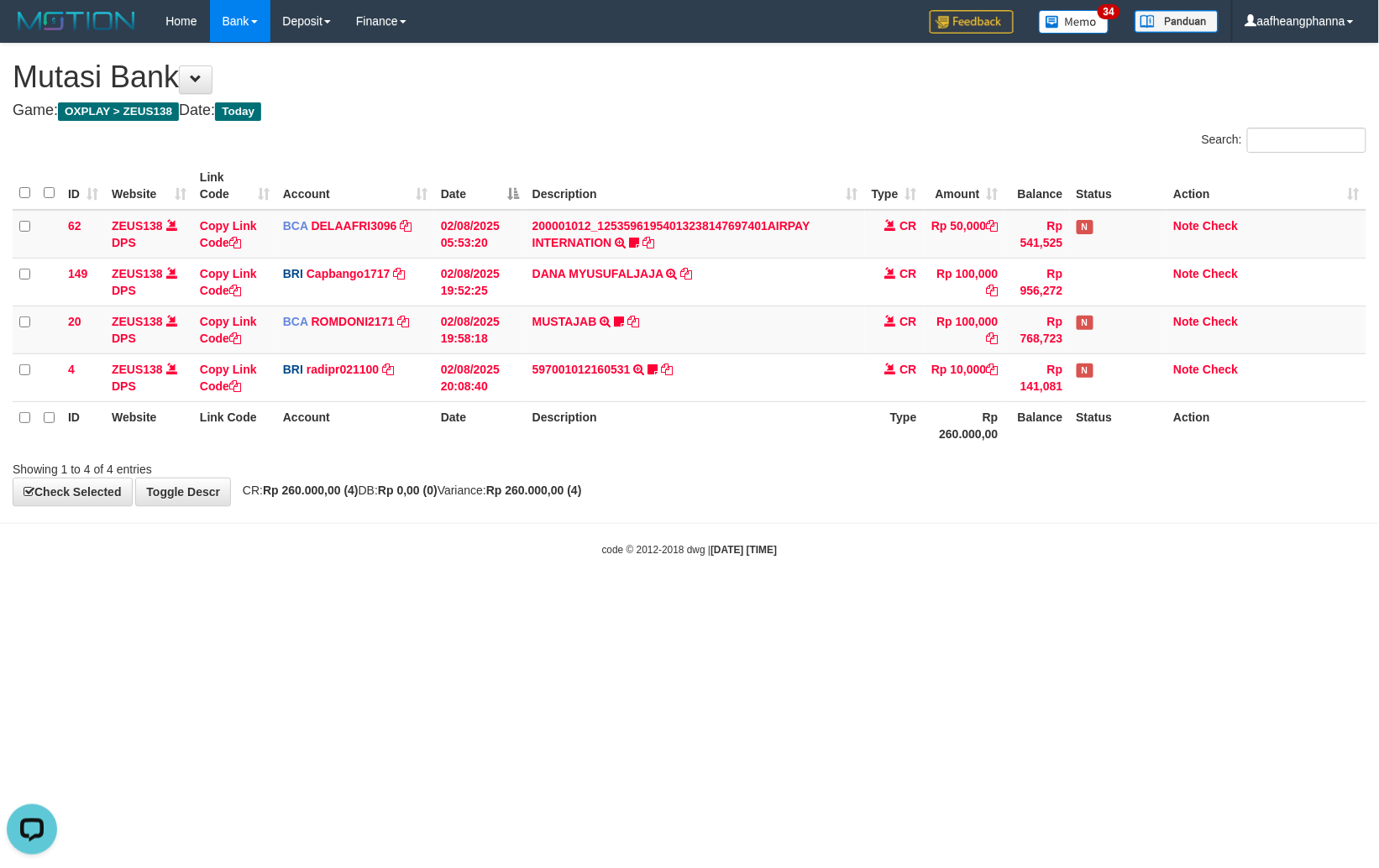 scroll, scrollTop: 0, scrollLeft: 0, axis: both 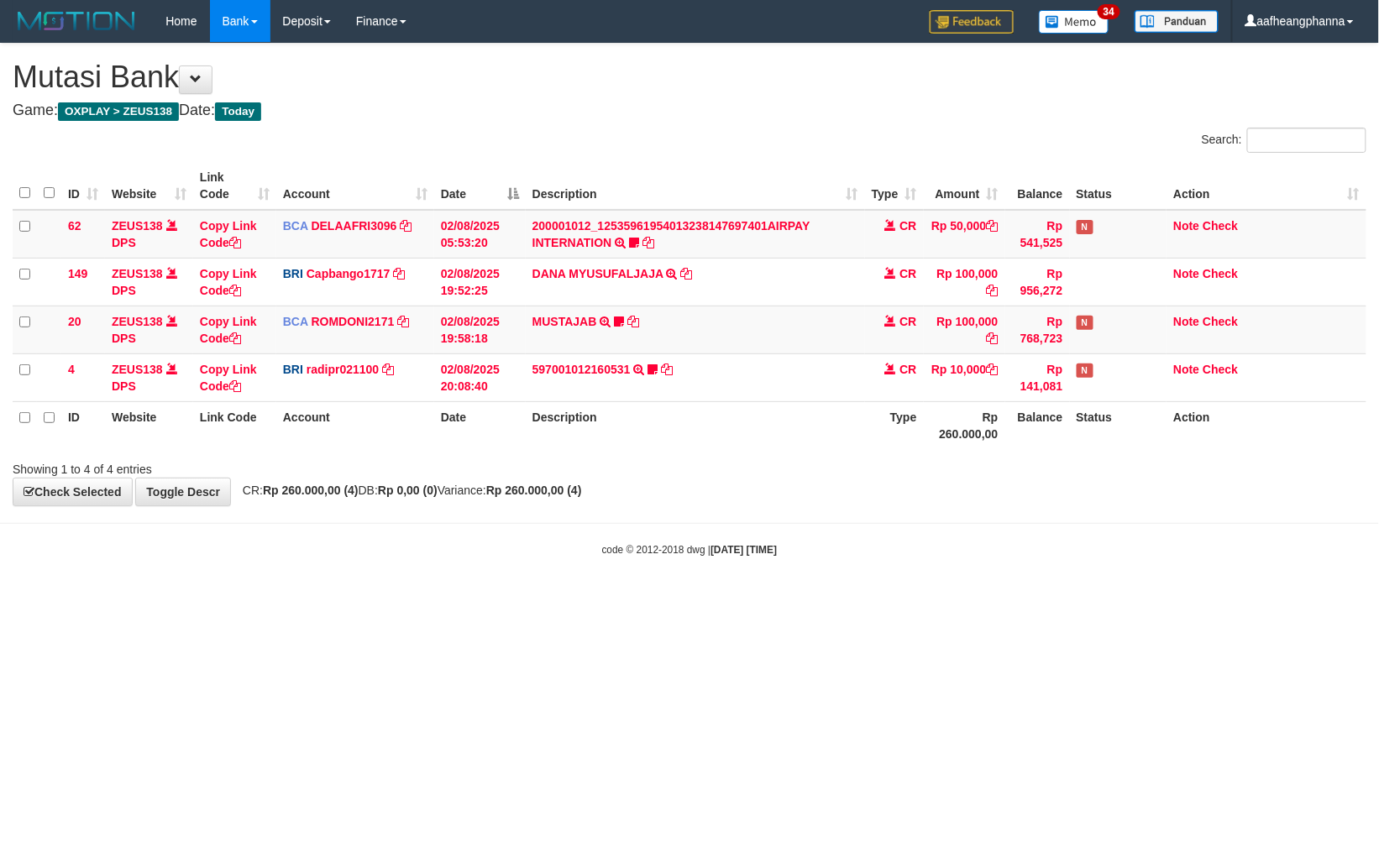 drag, startPoint x: 0, startPoint y: 0, endPoint x: 788, endPoint y: 538, distance: 954.1425 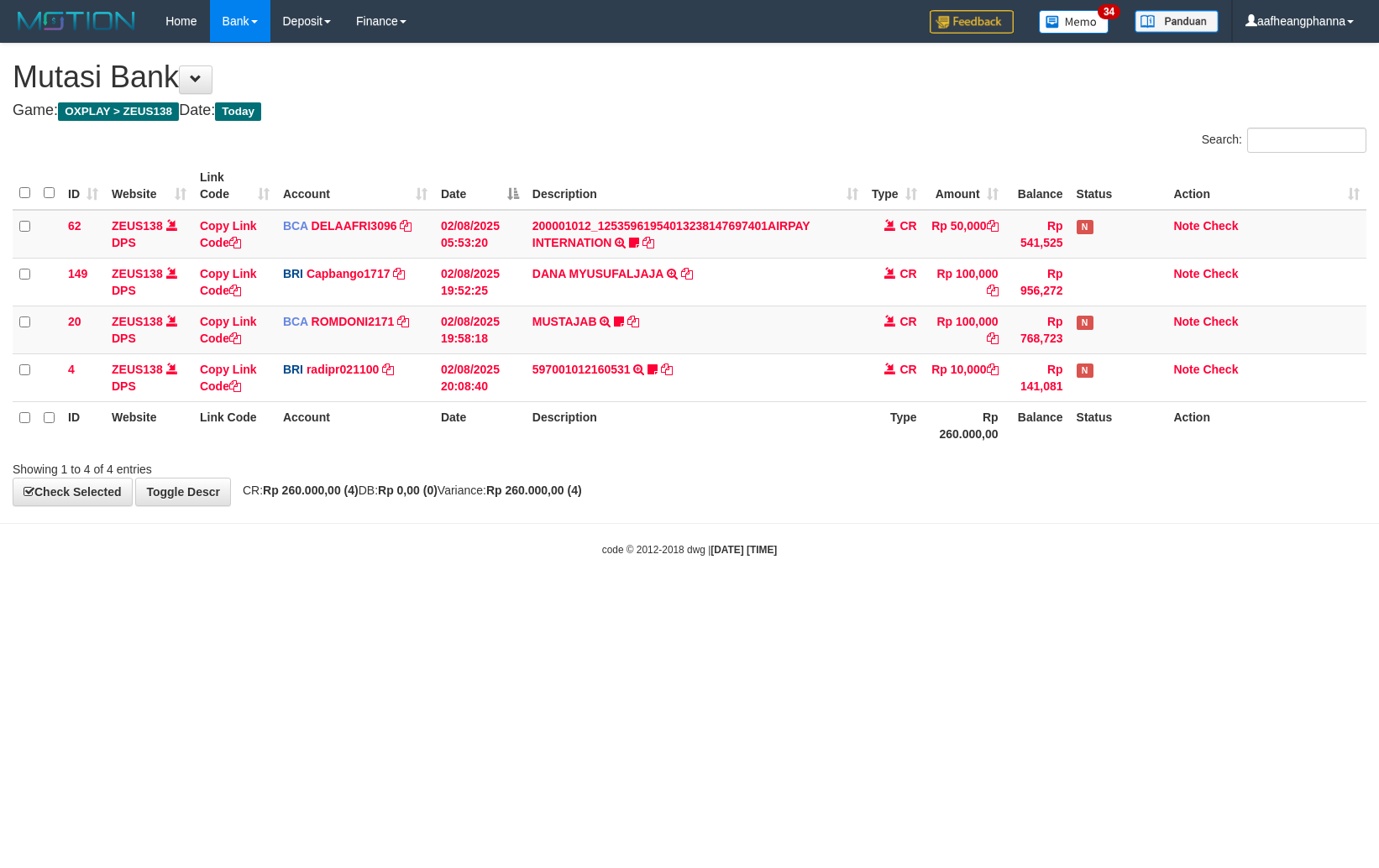 scroll, scrollTop: 0, scrollLeft: 0, axis: both 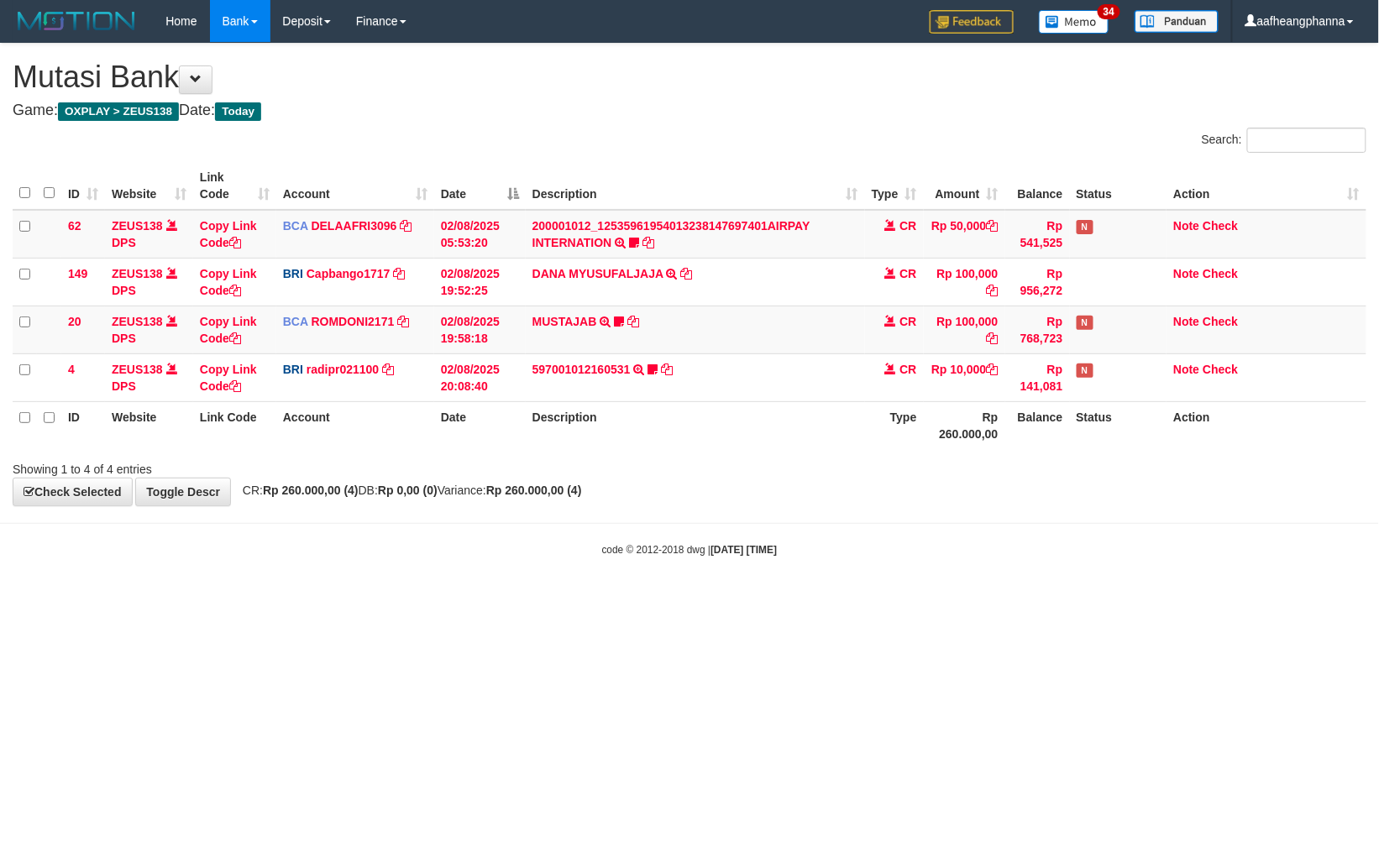 drag, startPoint x: 0, startPoint y: 0, endPoint x: 784, endPoint y: 528, distance: 945.2196 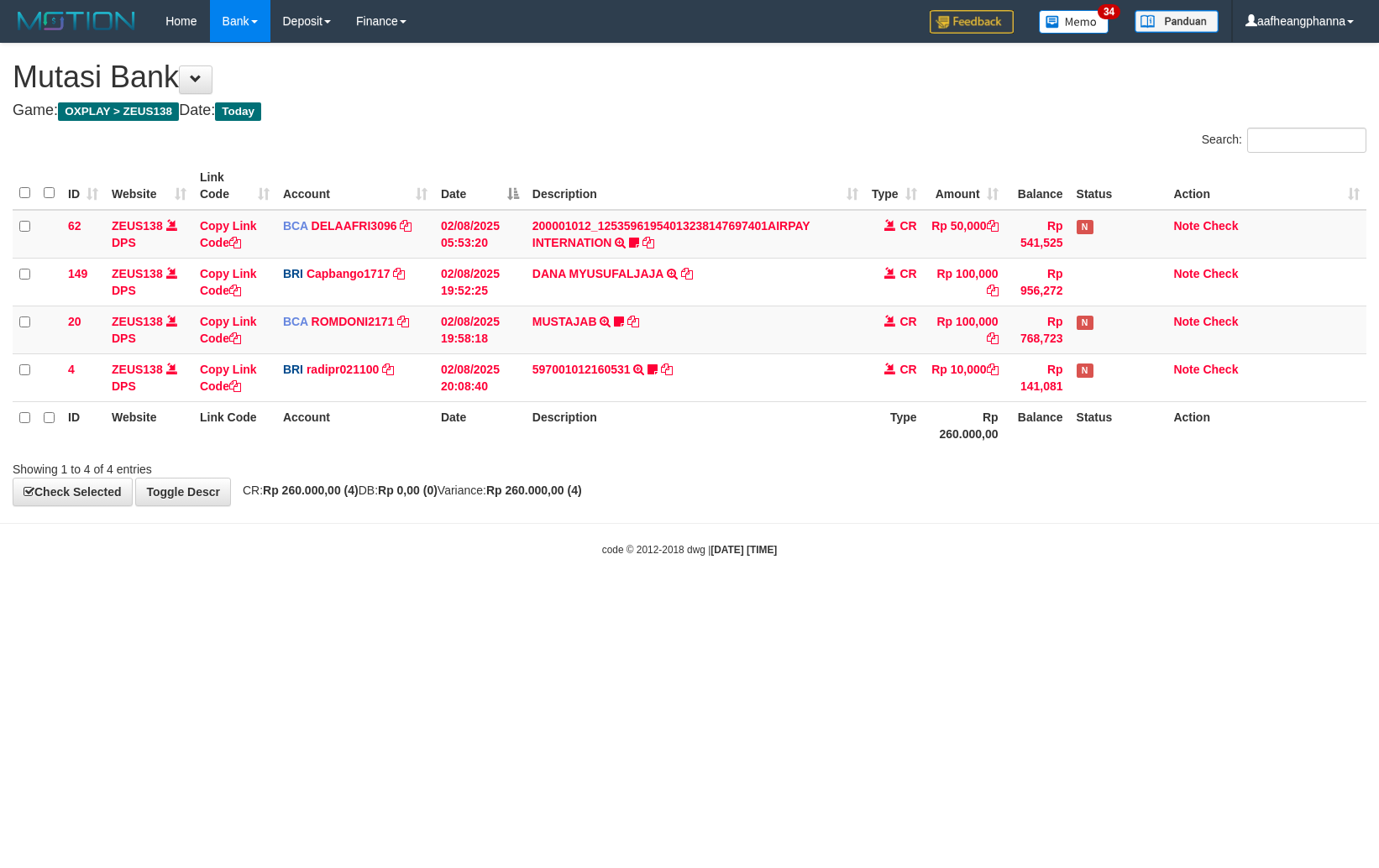 scroll, scrollTop: 0, scrollLeft: 0, axis: both 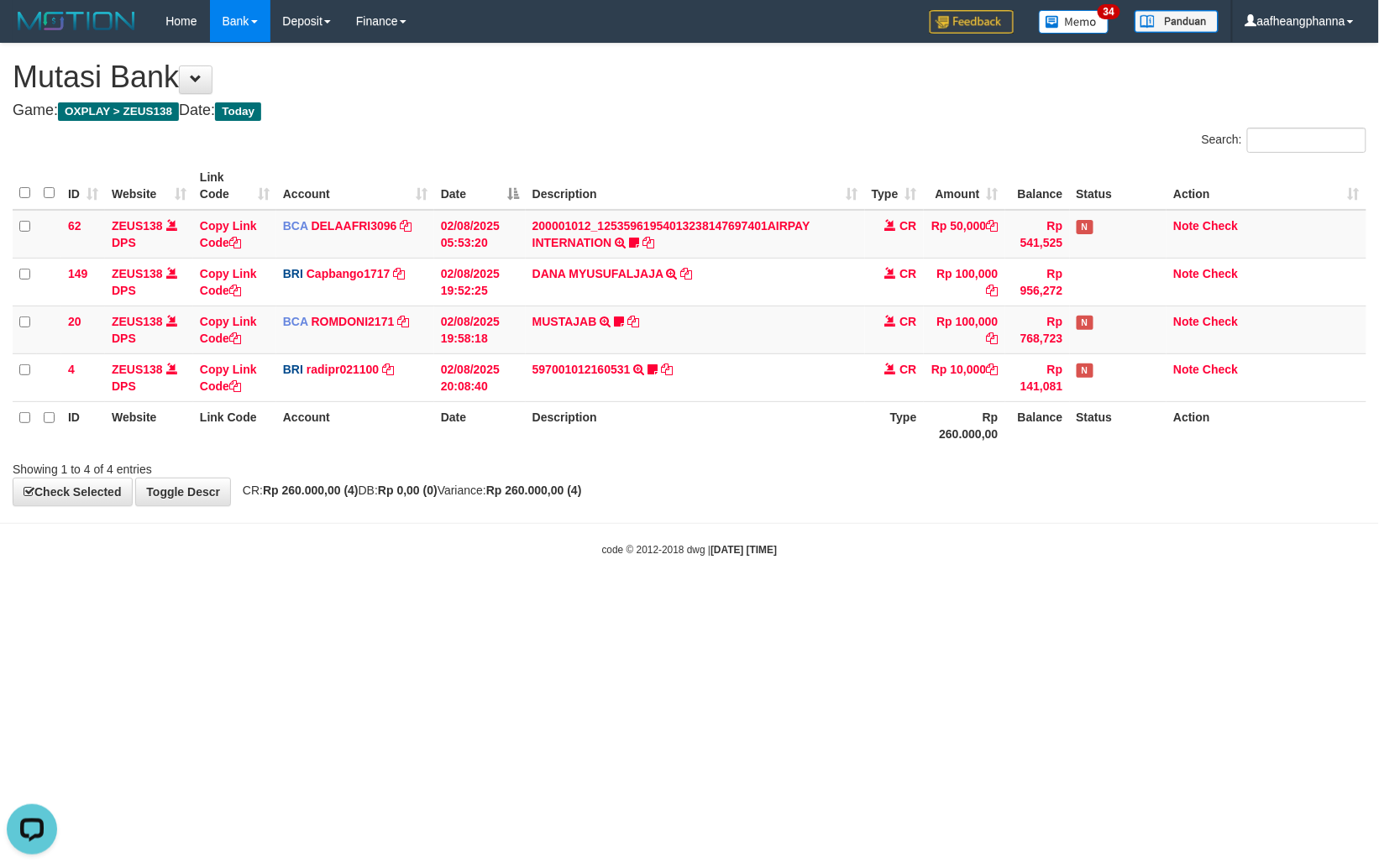 click on "Toggle navigation
Home
Bank
Account List
Load
By Website
Group
[OXPLAY]													ZEUS138
By Load Group (DPS)" at bounding box center [690, 300] 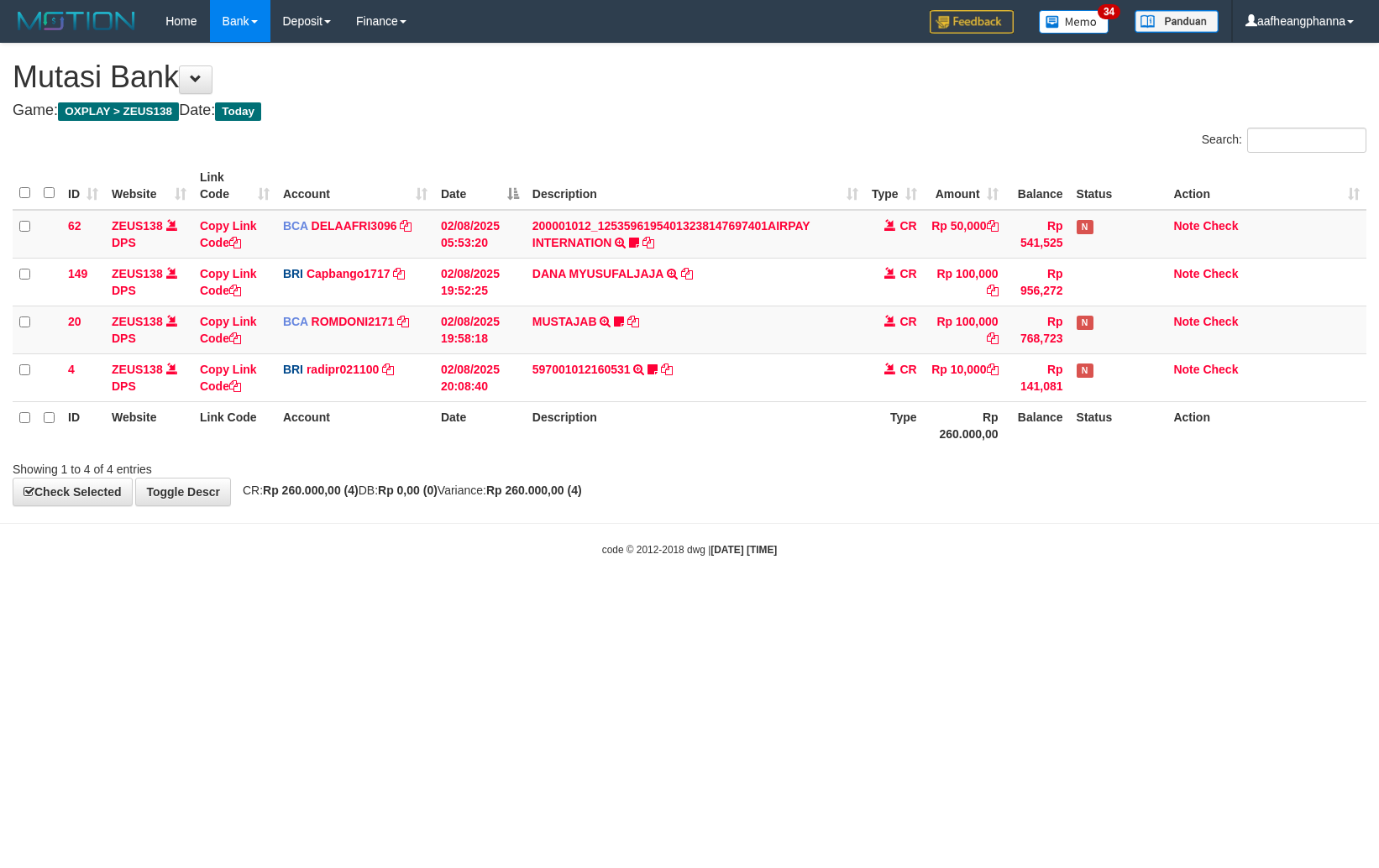 scroll, scrollTop: 0, scrollLeft: 0, axis: both 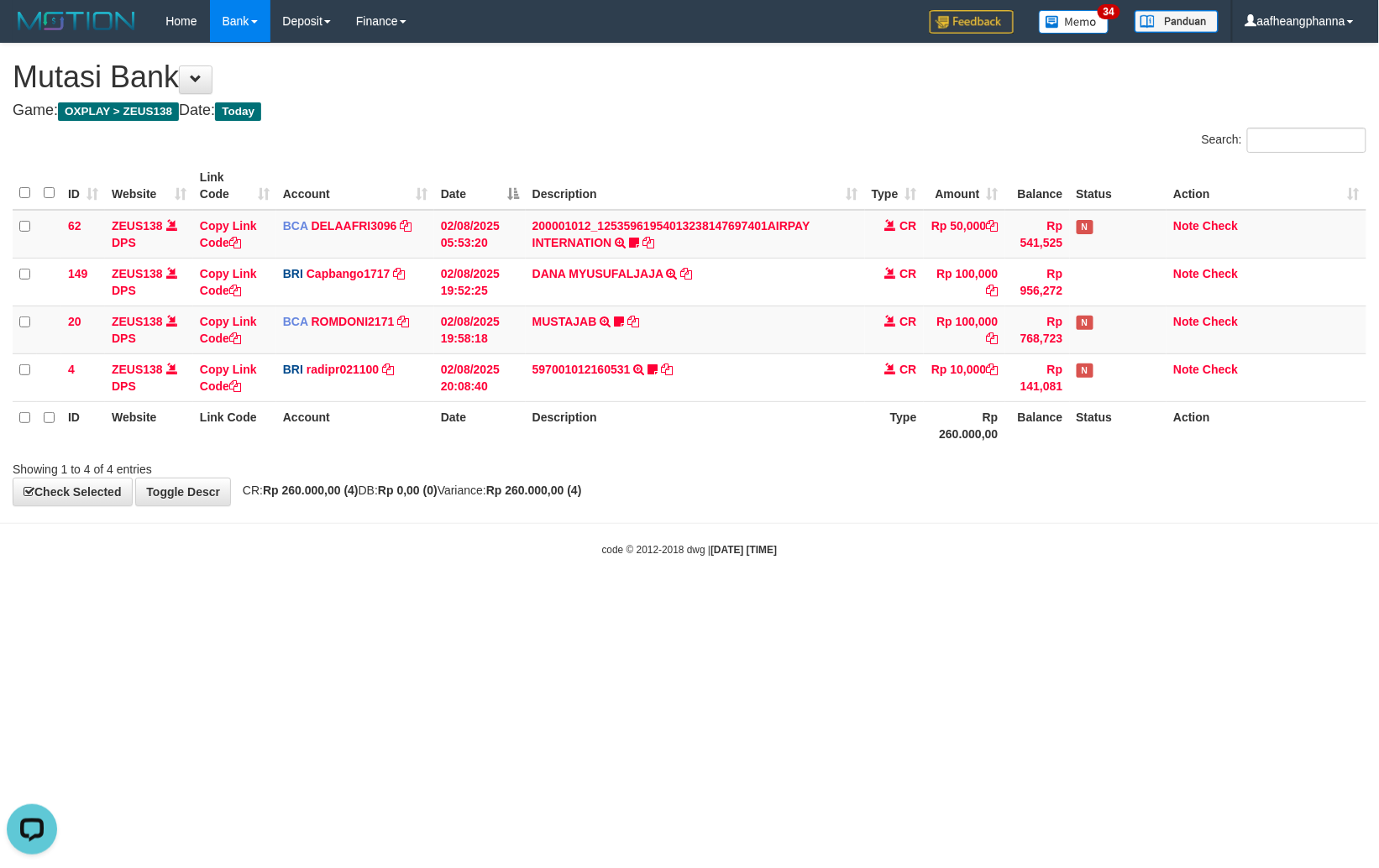 click on "Toggle navigation
Home
Bank
Account List
Load
By Website
Group
[OXPLAY]													ZEUS138
By Load Group (DPS)" at bounding box center (690, 300) 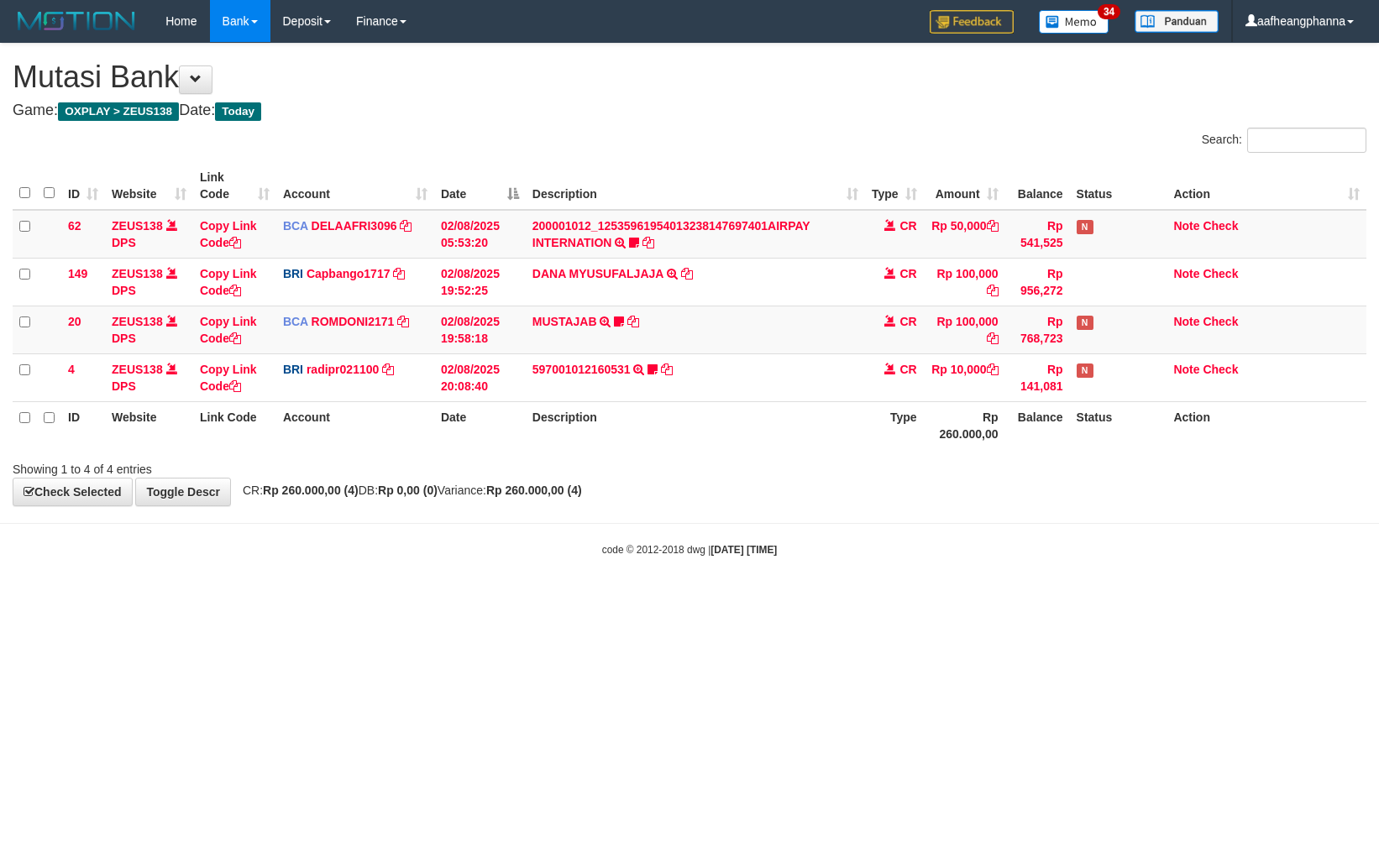 scroll, scrollTop: 0, scrollLeft: 0, axis: both 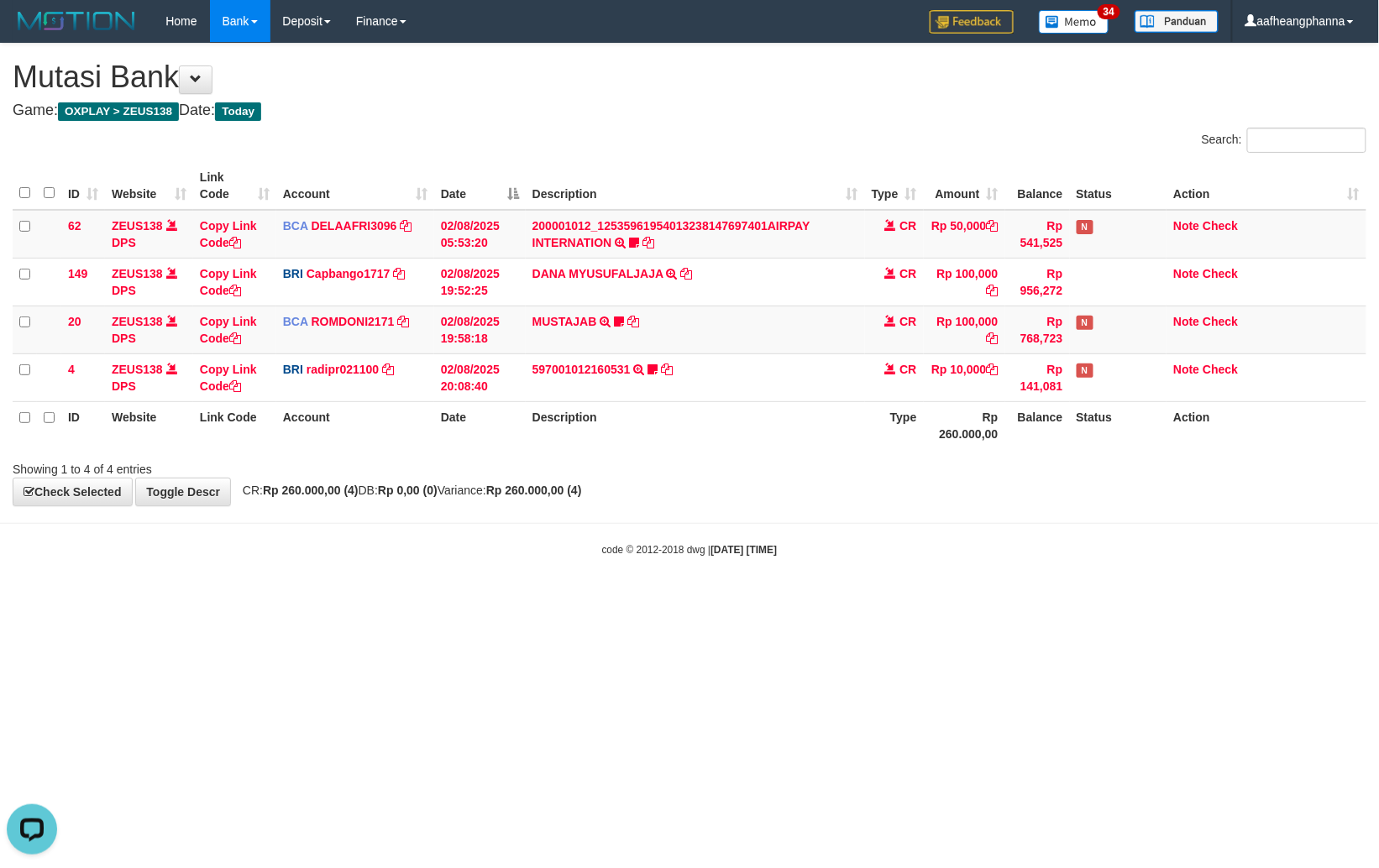 click on "Toggle navigation
Home
Bank
Account List
Load
By Website
Group
[OXPLAY]													ZEUS138
By Load Group (DPS)" at bounding box center [690, 300] 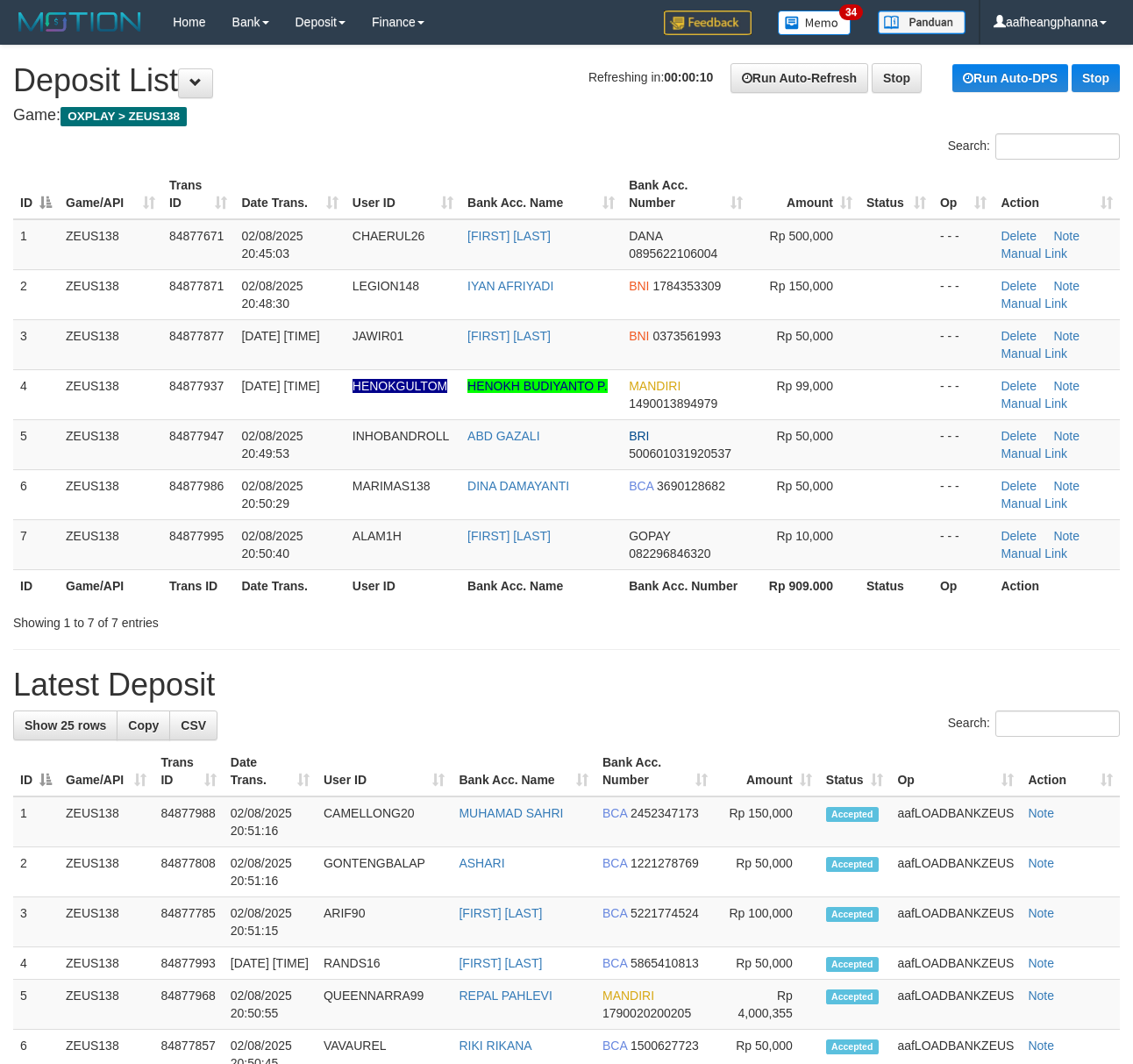 scroll, scrollTop: 0, scrollLeft: 0, axis: both 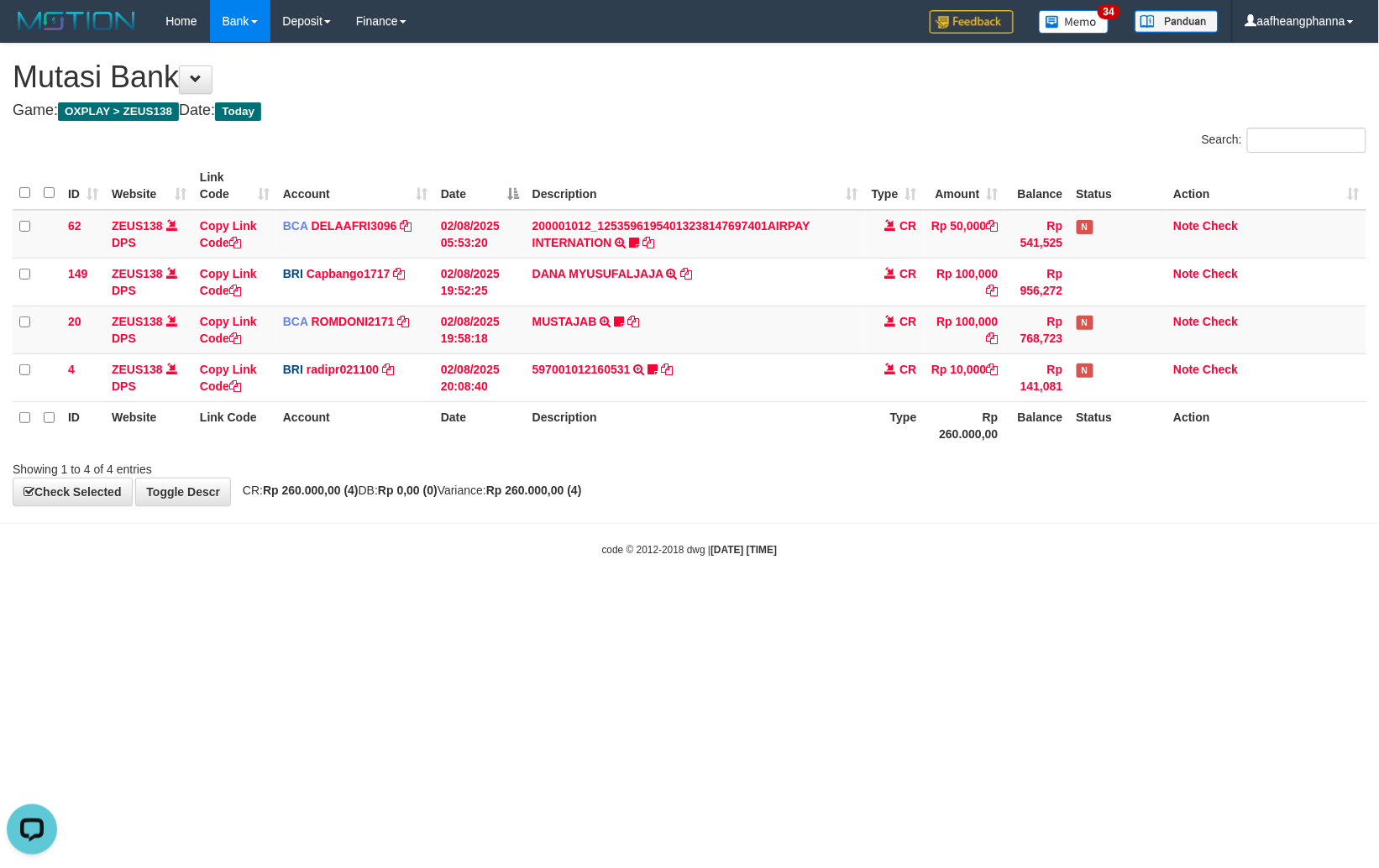drag, startPoint x: 938, startPoint y: 779, endPoint x: 1005, endPoint y: 636, distance: 157.9177 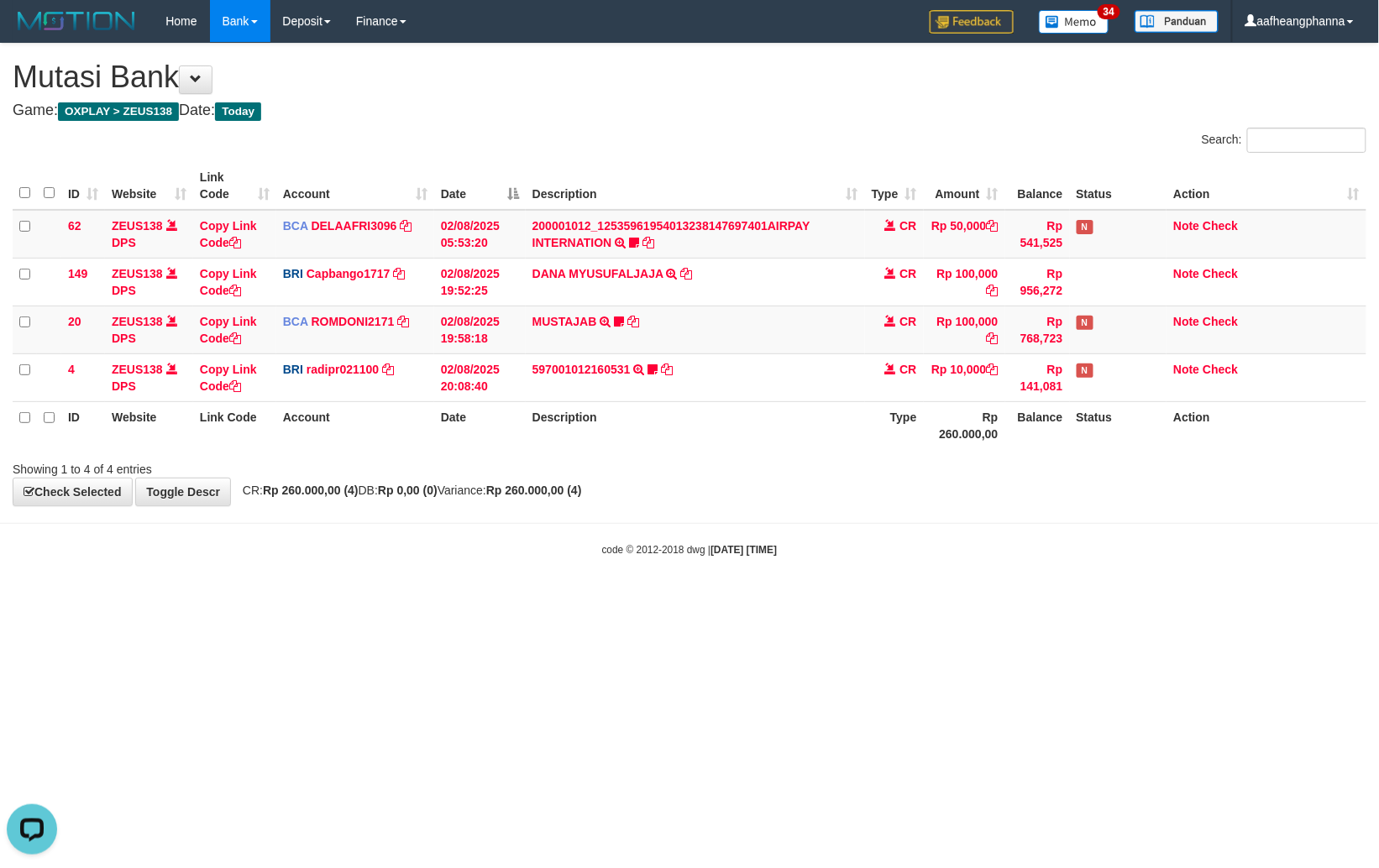 click on "Toggle navigation
Home
Bank
Account List
Load
By Website
Group
[OXPLAY]													ZEUS138
By Load Group (DPS)" at bounding box center (690, 300) 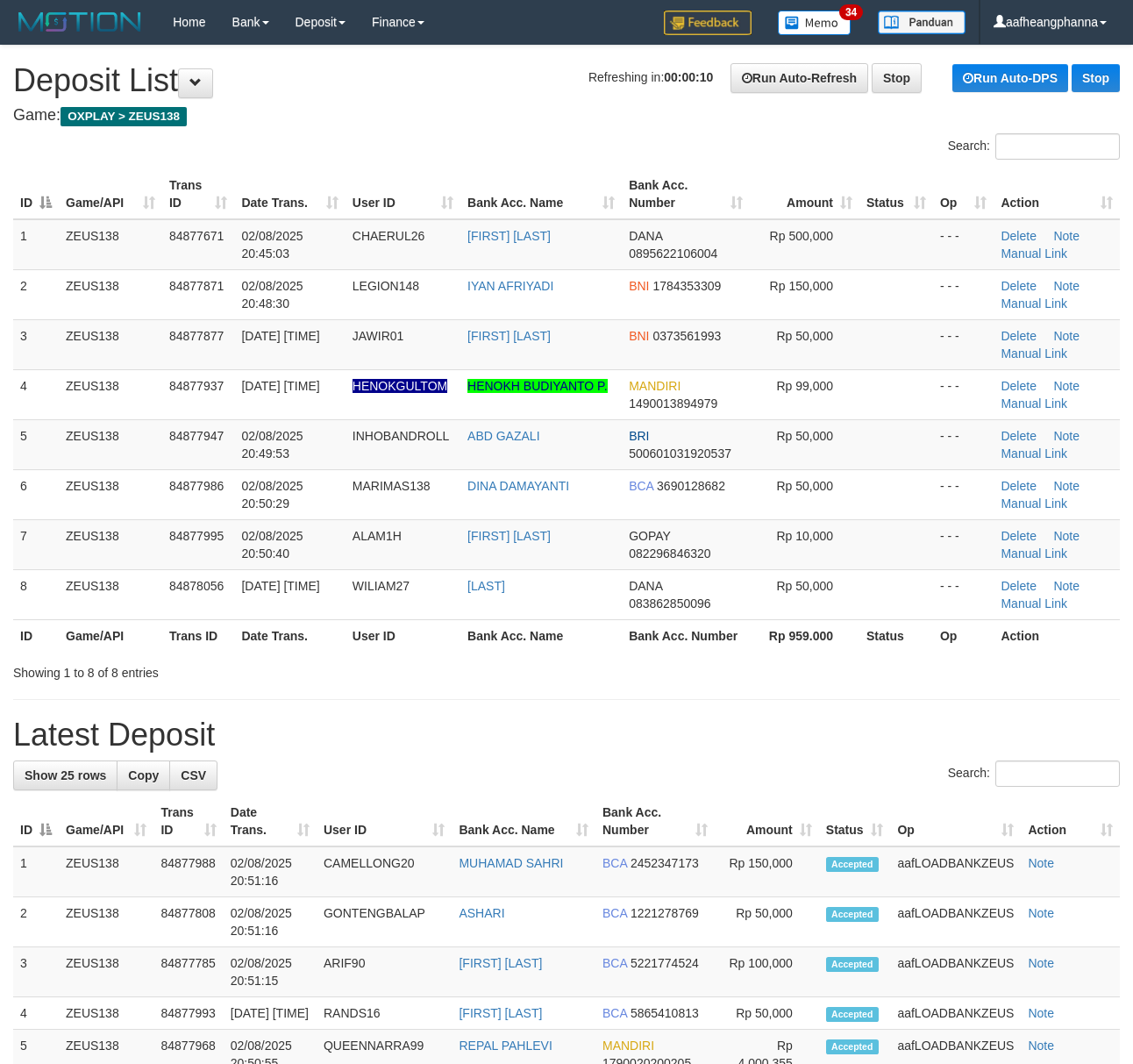 scroll, scrollTop: 0, scrollLeft: 0, axis: both 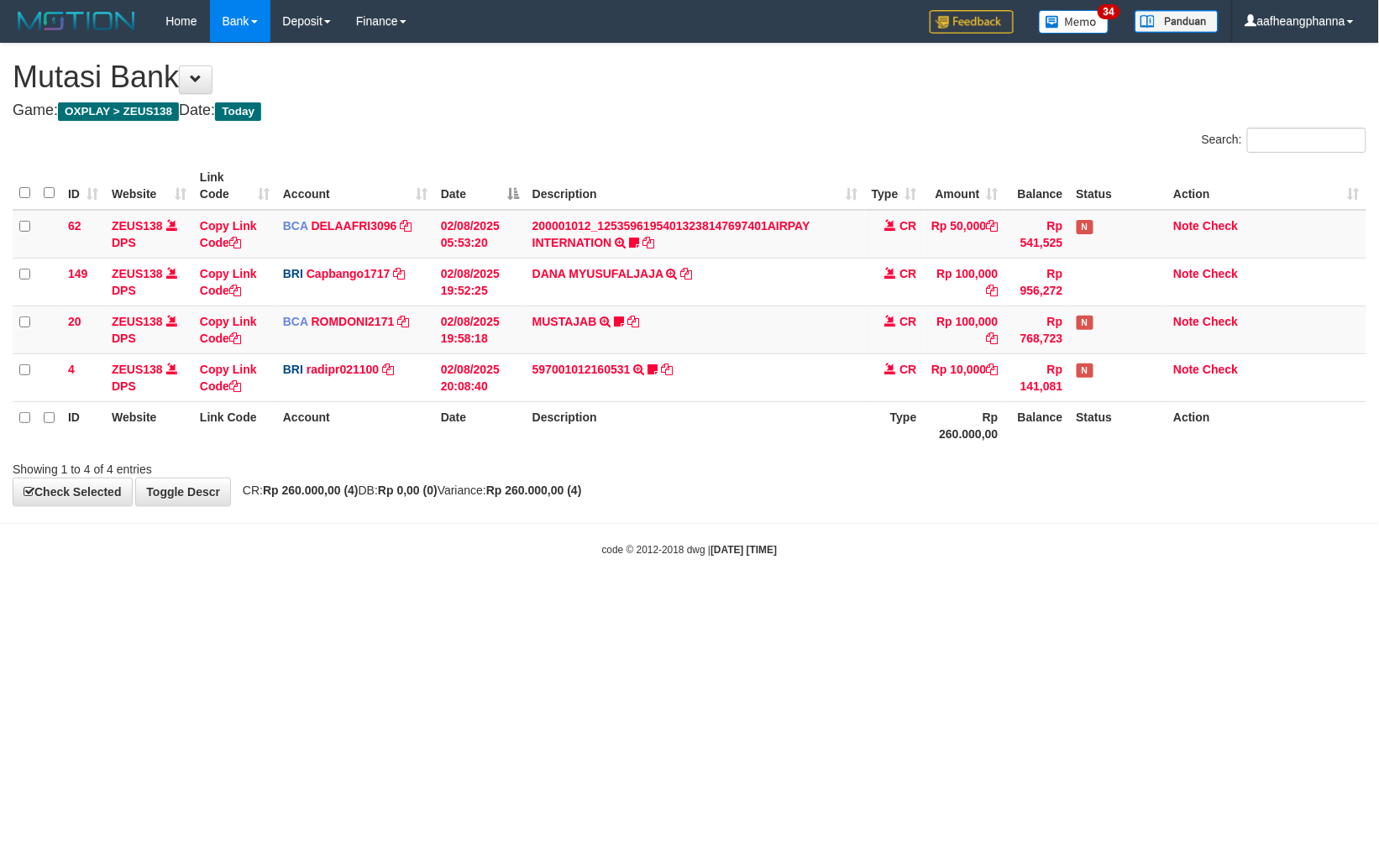 click on "Toggle navigation
Home
Bank
Account List
Load
By Website
Group
[OXPLAY]													ZEUS138
By Load Group (DPS)" at bounding box center (690, 300) 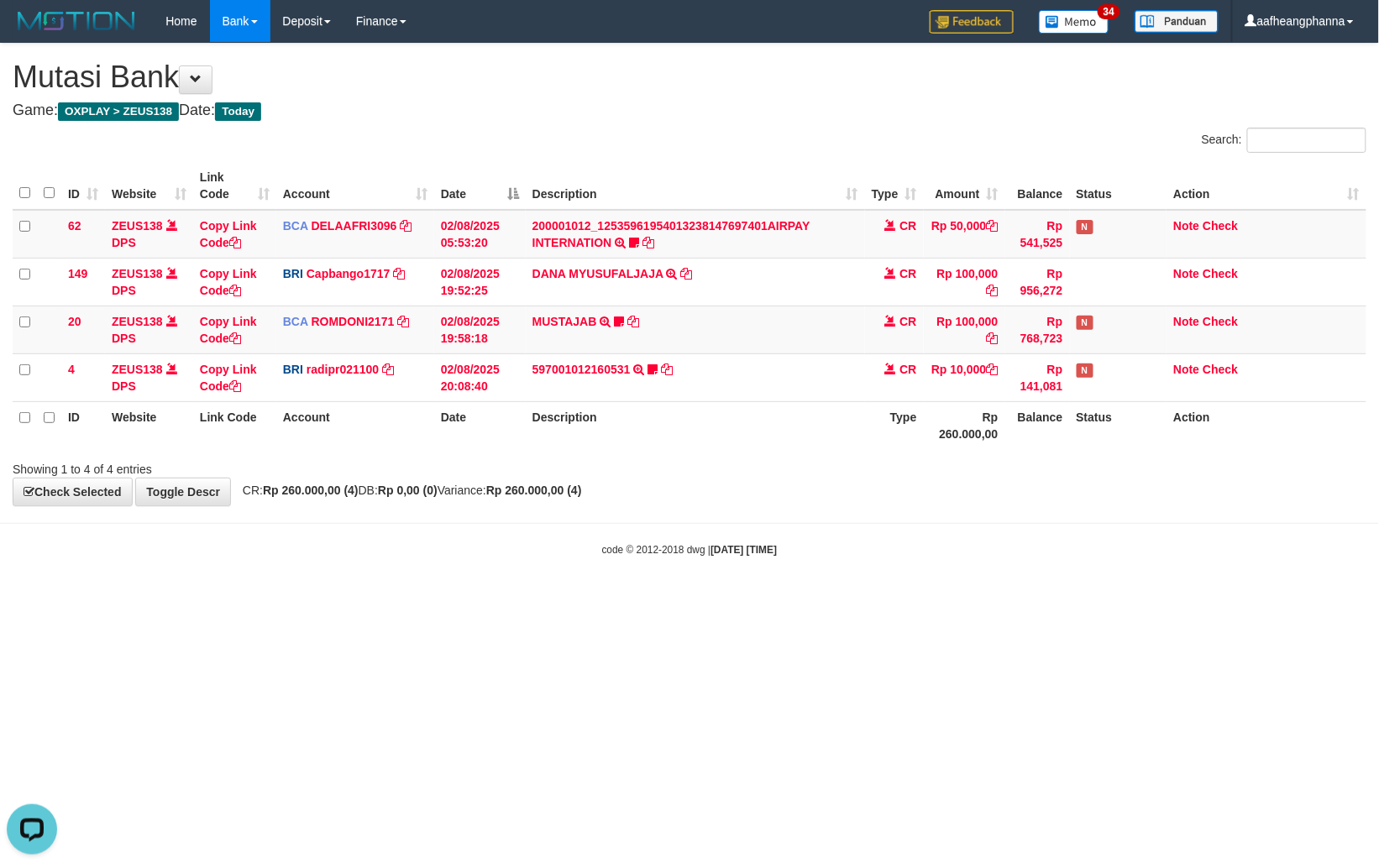 scroll, scrollTop: 0, scrollLeft: 0, axis: both 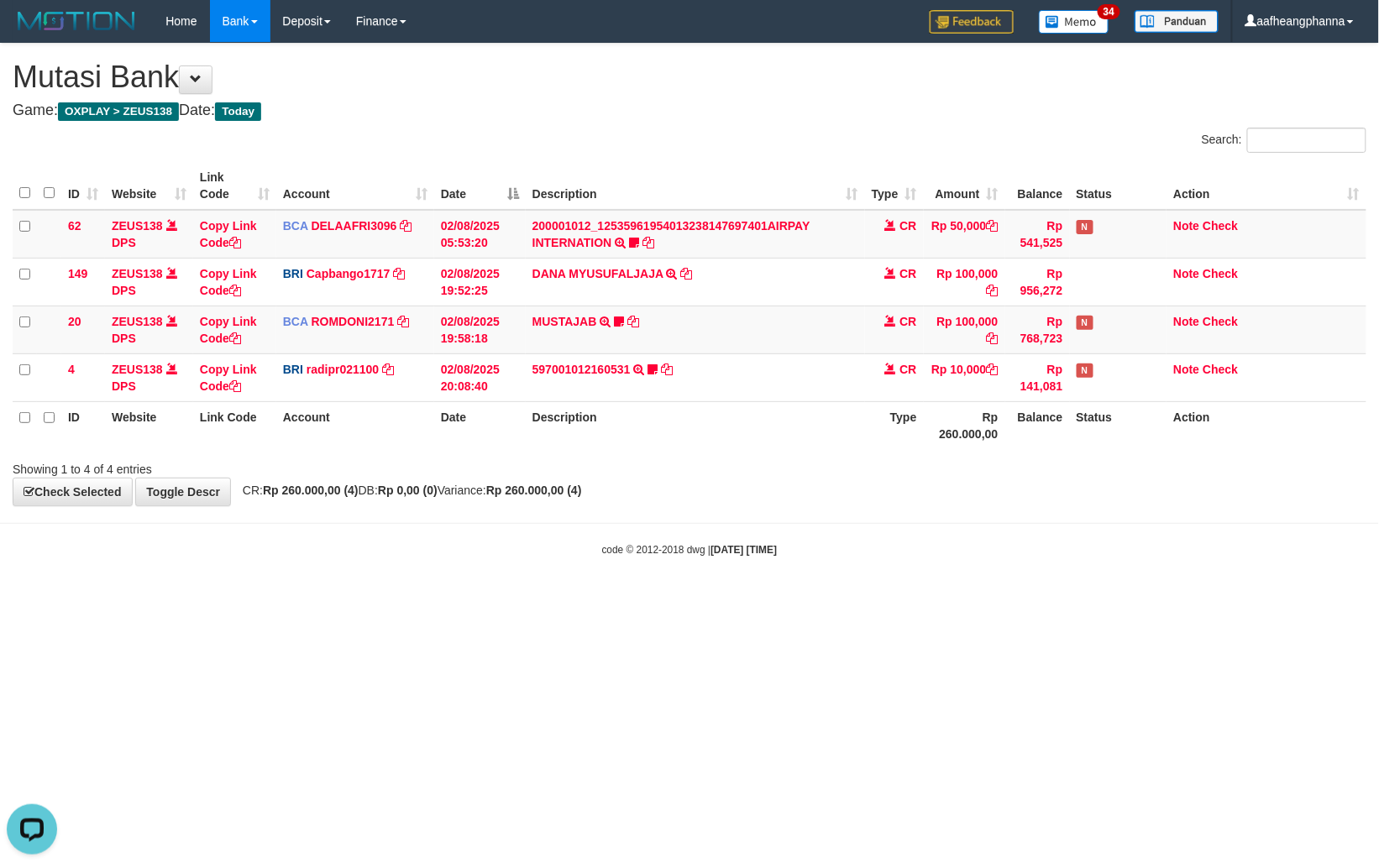 click on "Toggle navigation
Home
Bank
Account List
Load
By Website
Group
[OXPLAY]													ZEUS138
By Load Group (DPS)" at bounding box center (690, 300) 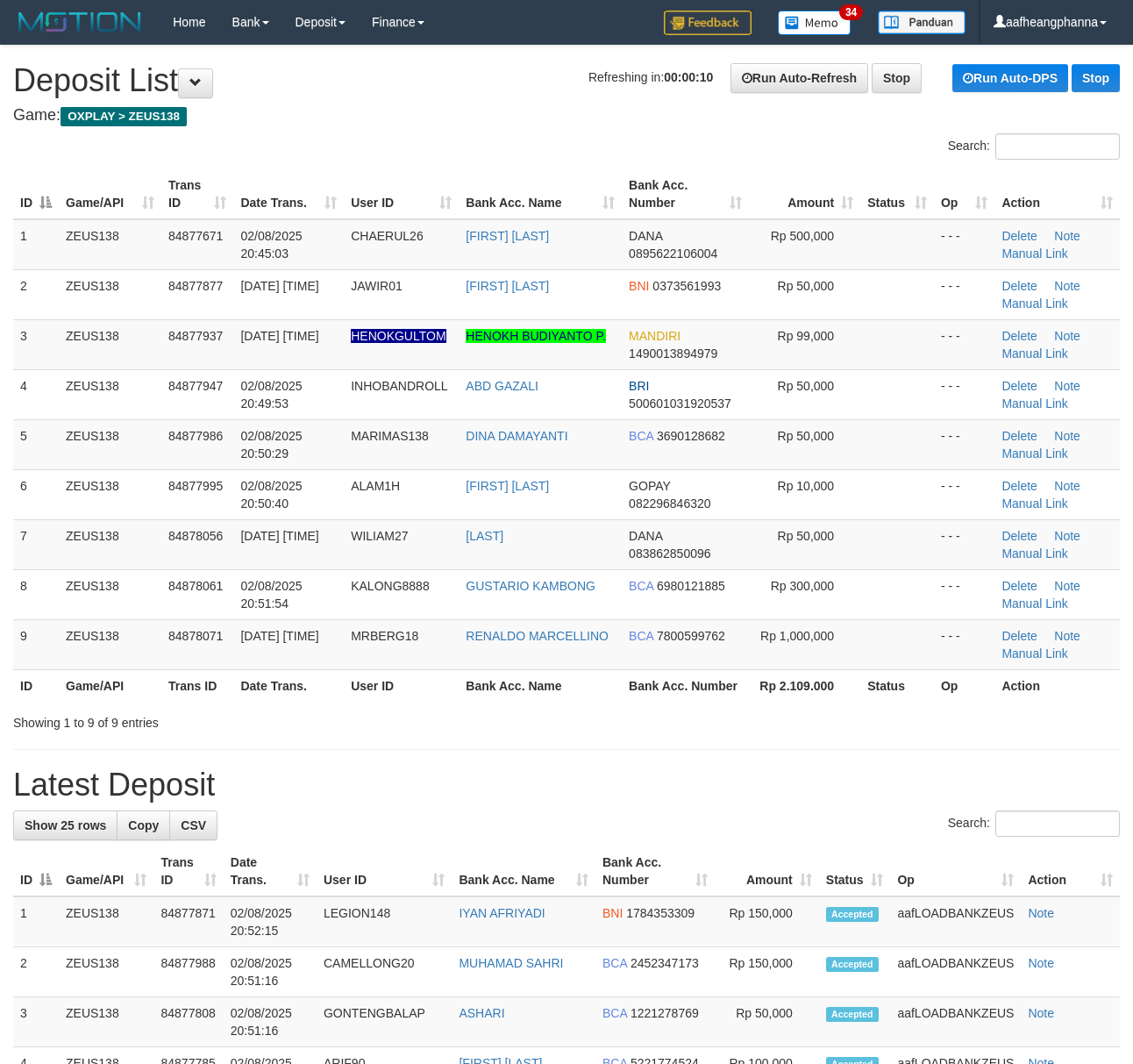scroll, scrollTop: 0, scrollLeft: 0, axis: both 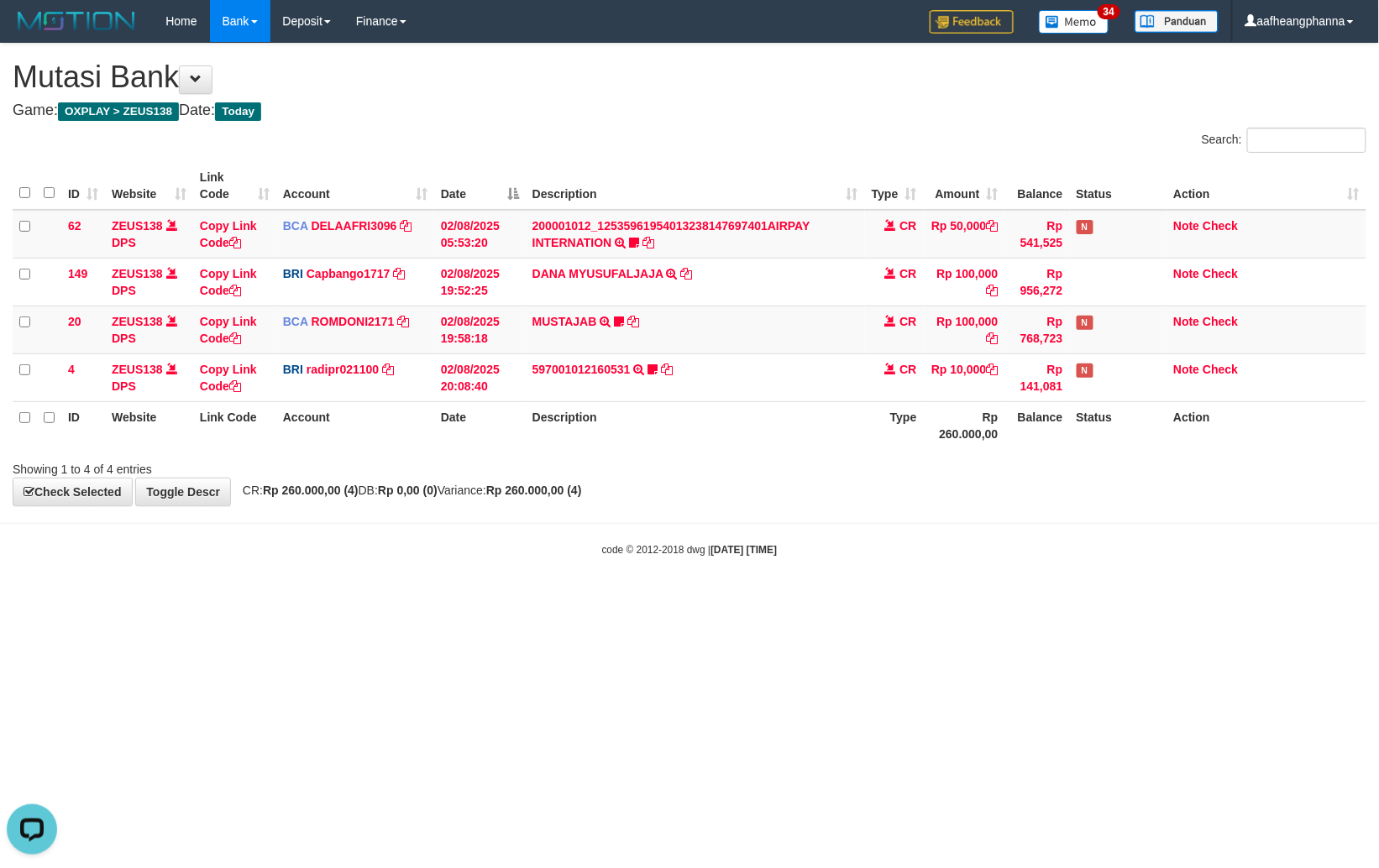 click on "Toggle navigation
Home
Bank
Account List
Load
By Website
Group
[OXPLAY]													ZEUS138
By Load Group (DPS)" at bounding box center [690, 300] 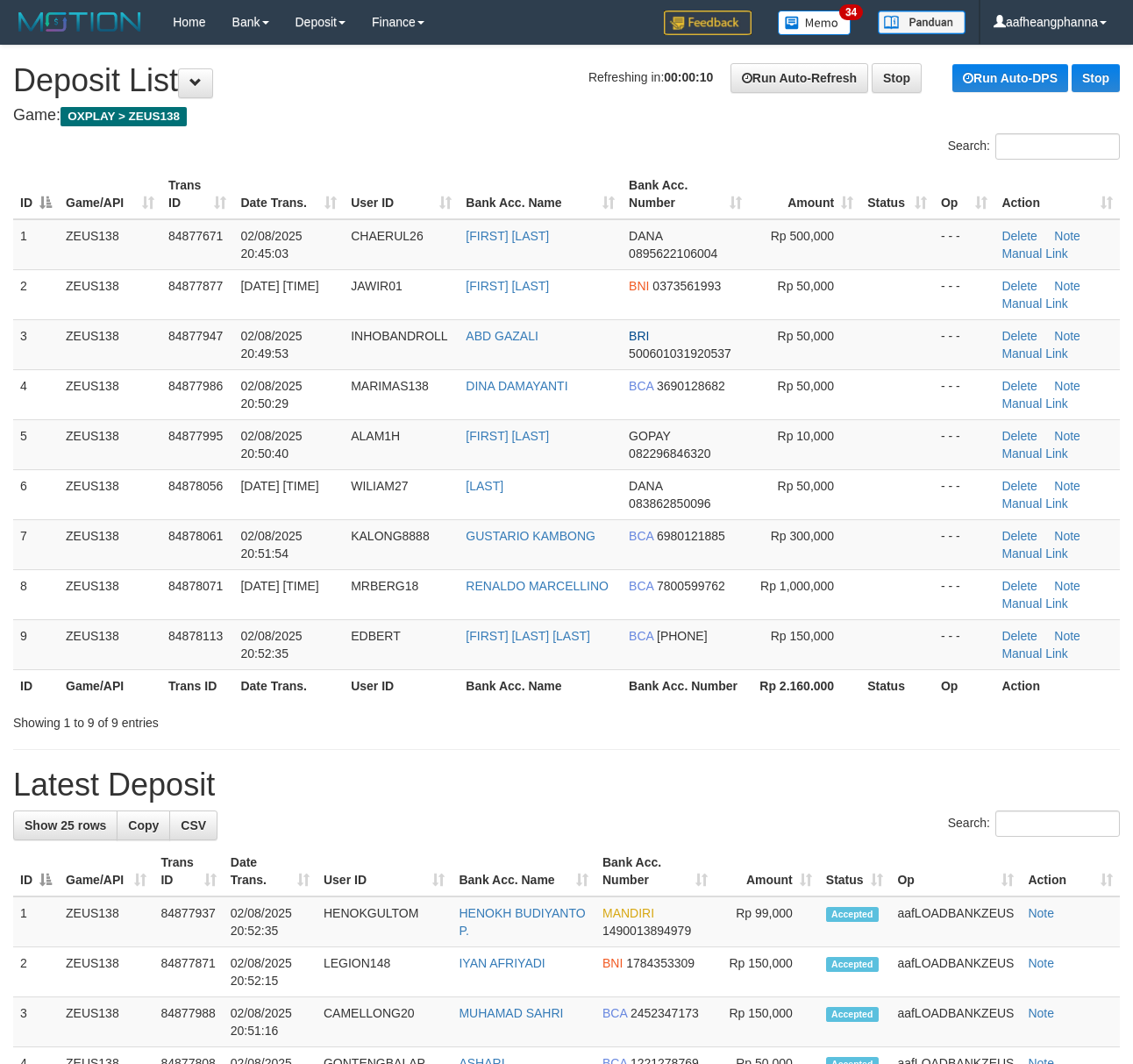 scroll, scrollTop: 0, scrollLeft: 0, axis: both 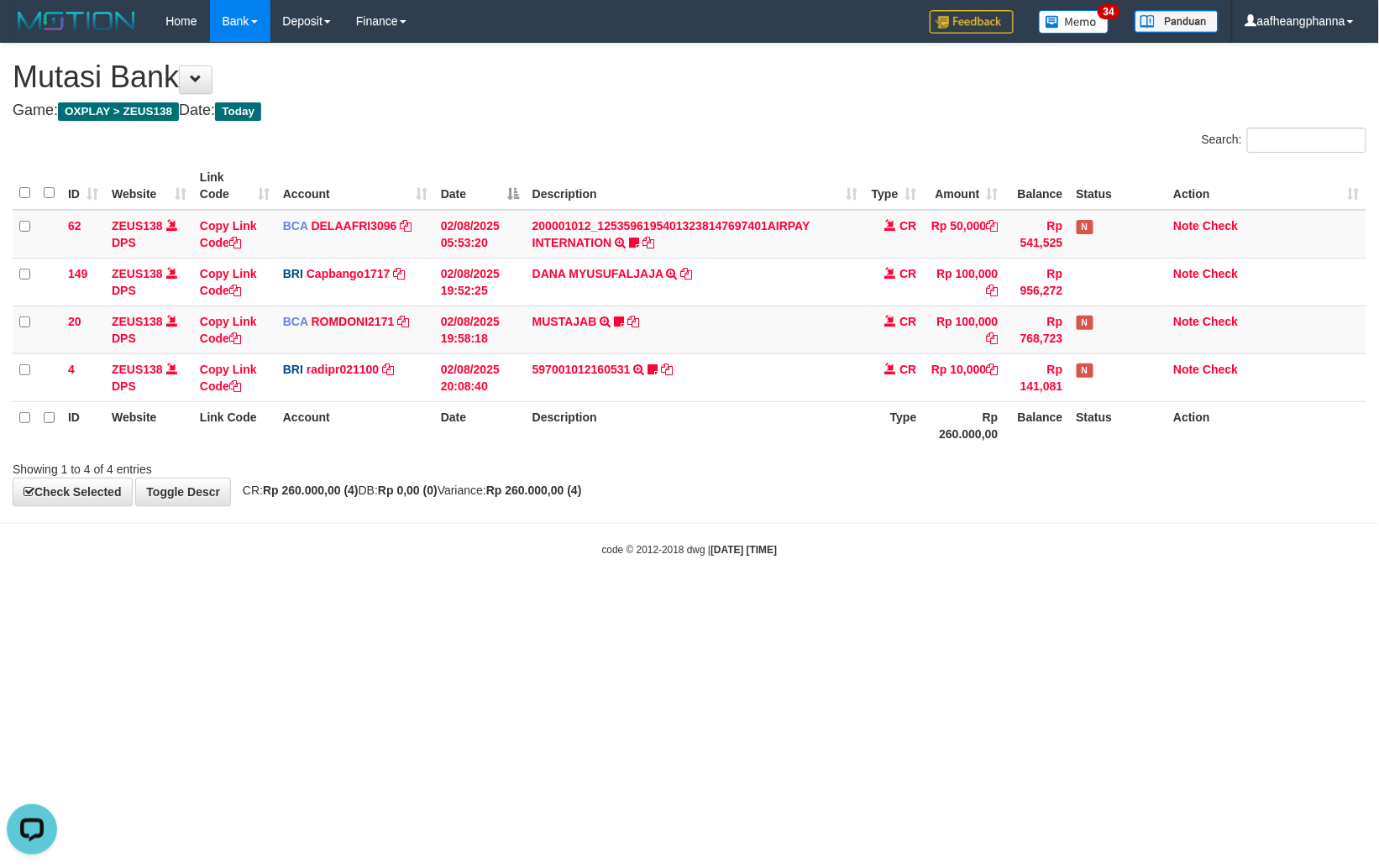 drag, startPoint x: 827, startPoint y: 736, endPoint x: 842, endPoint y: 740, distance: 15.524175 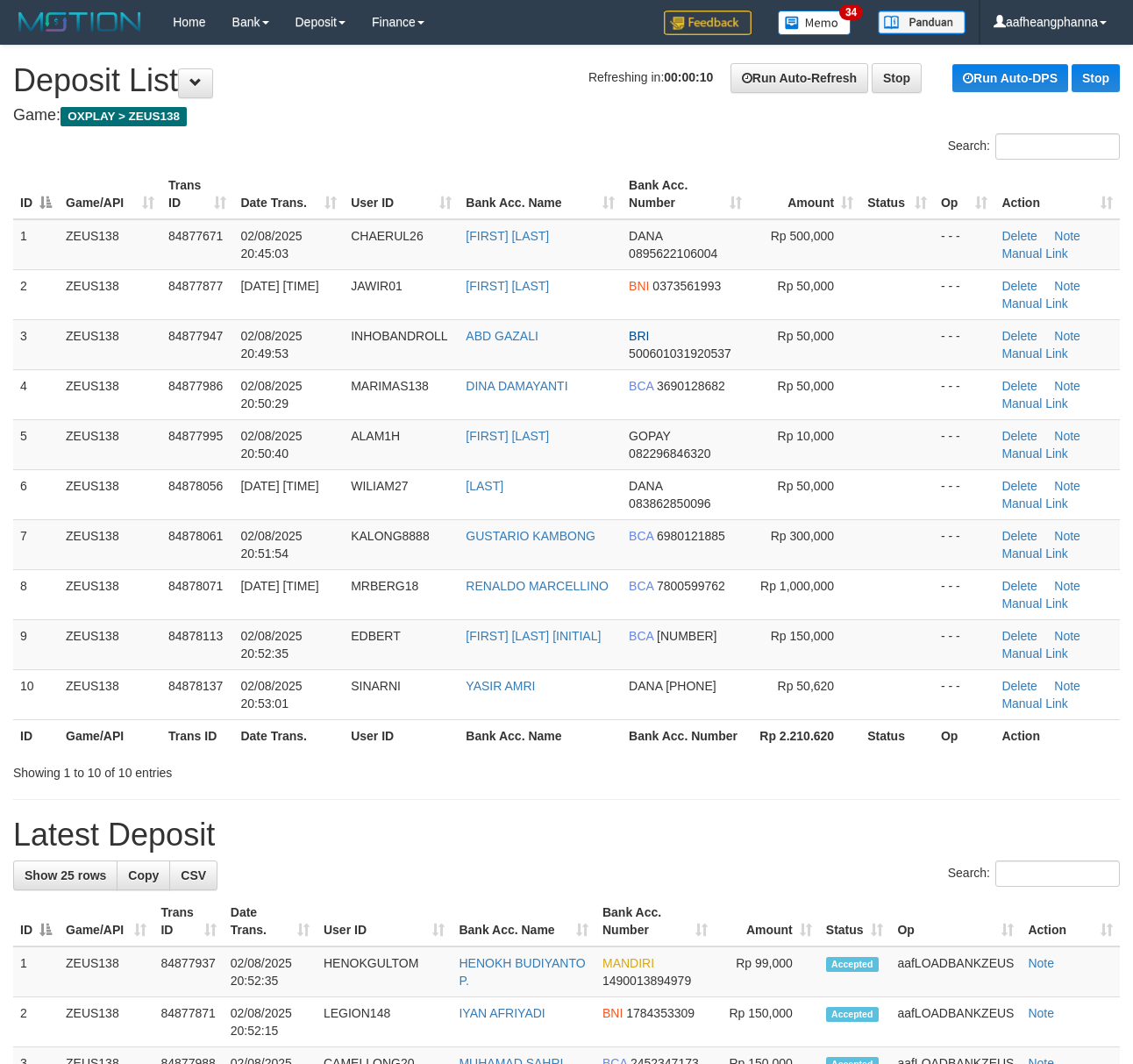 scroll, scrollTop: 0, scrollLeft: 0, axis: both 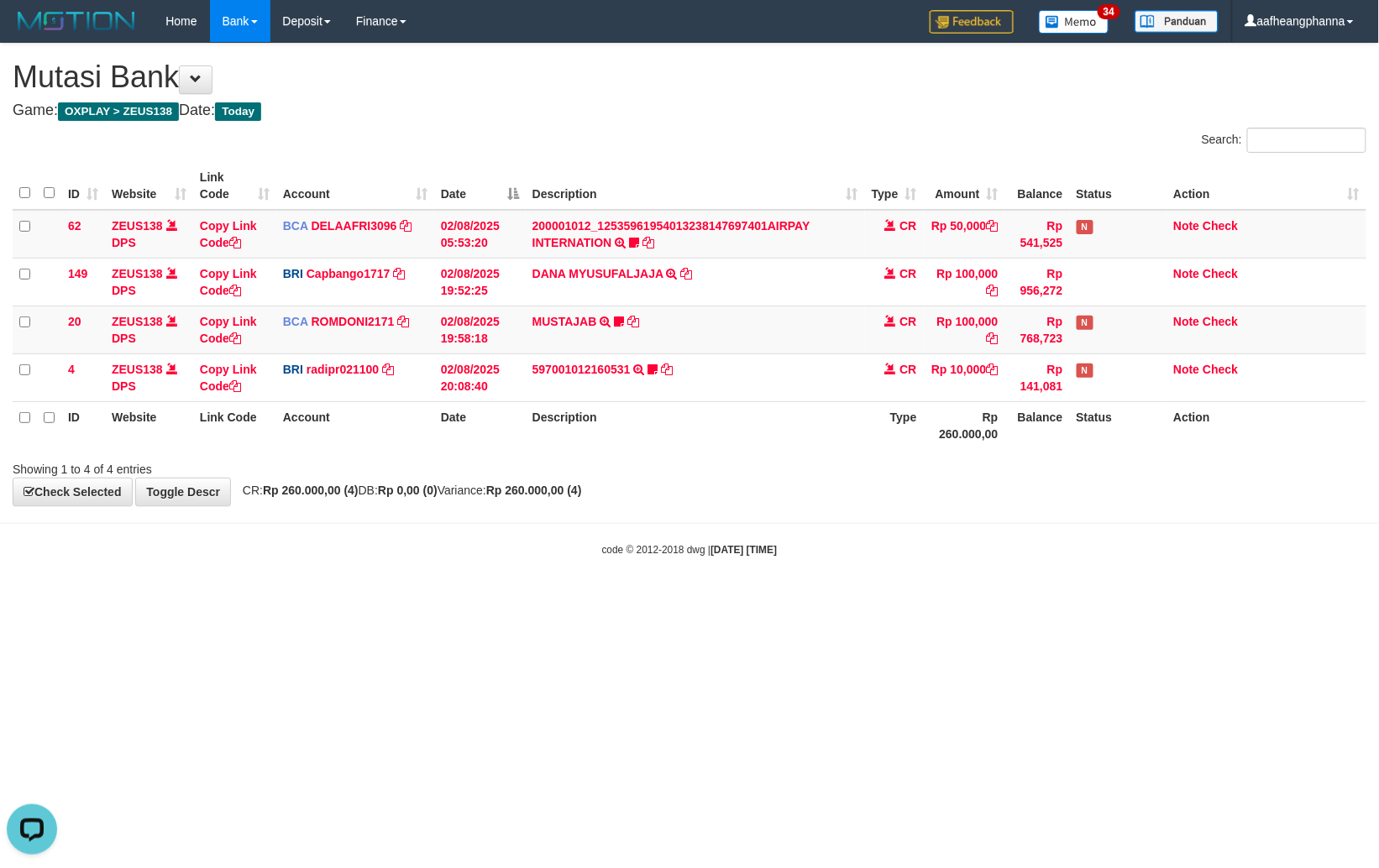 drag, startPoint x: 831, startPoint y: 702, endPoint x: 820, endPoint y: 700, distance: 11.18034 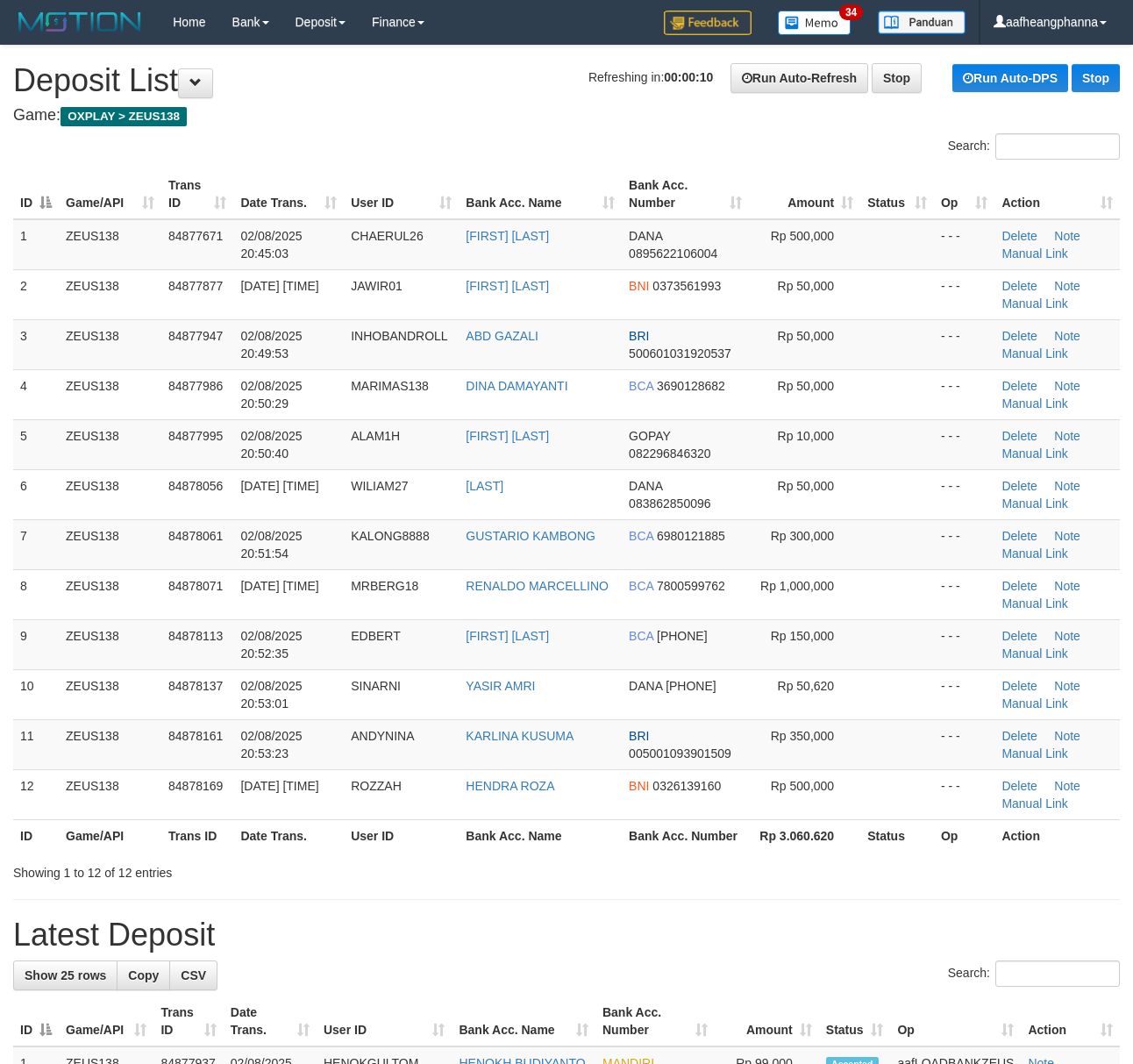 scroll, scrollTop: 0, scrollLeft: 0, axis: both 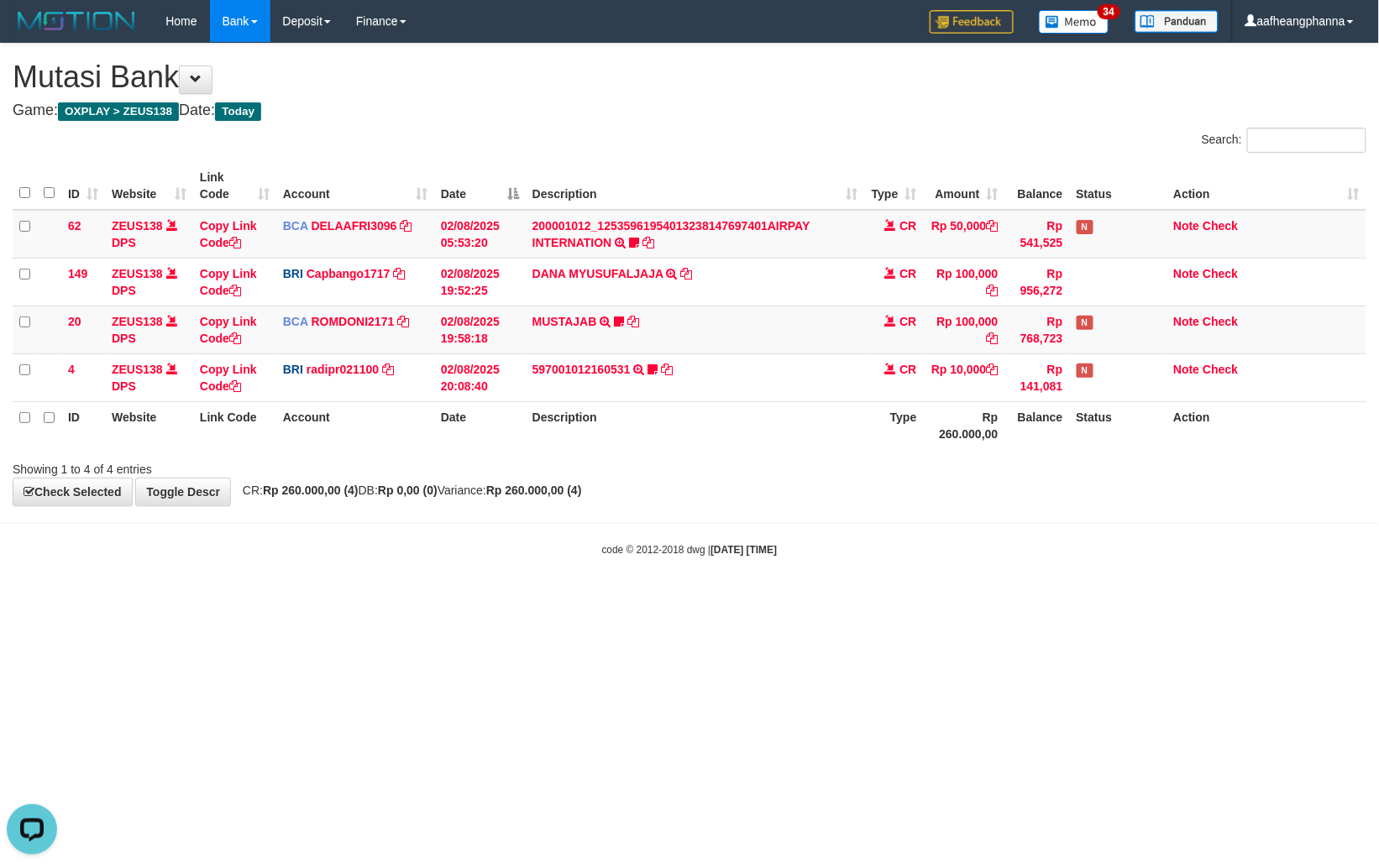 click on "Toggle navigation
Home
Bank
Account List
Load
By Website
Group
[OXPLAY]													ZEUS138
By Load Group (DPS)" at bounding box center (690, 300) 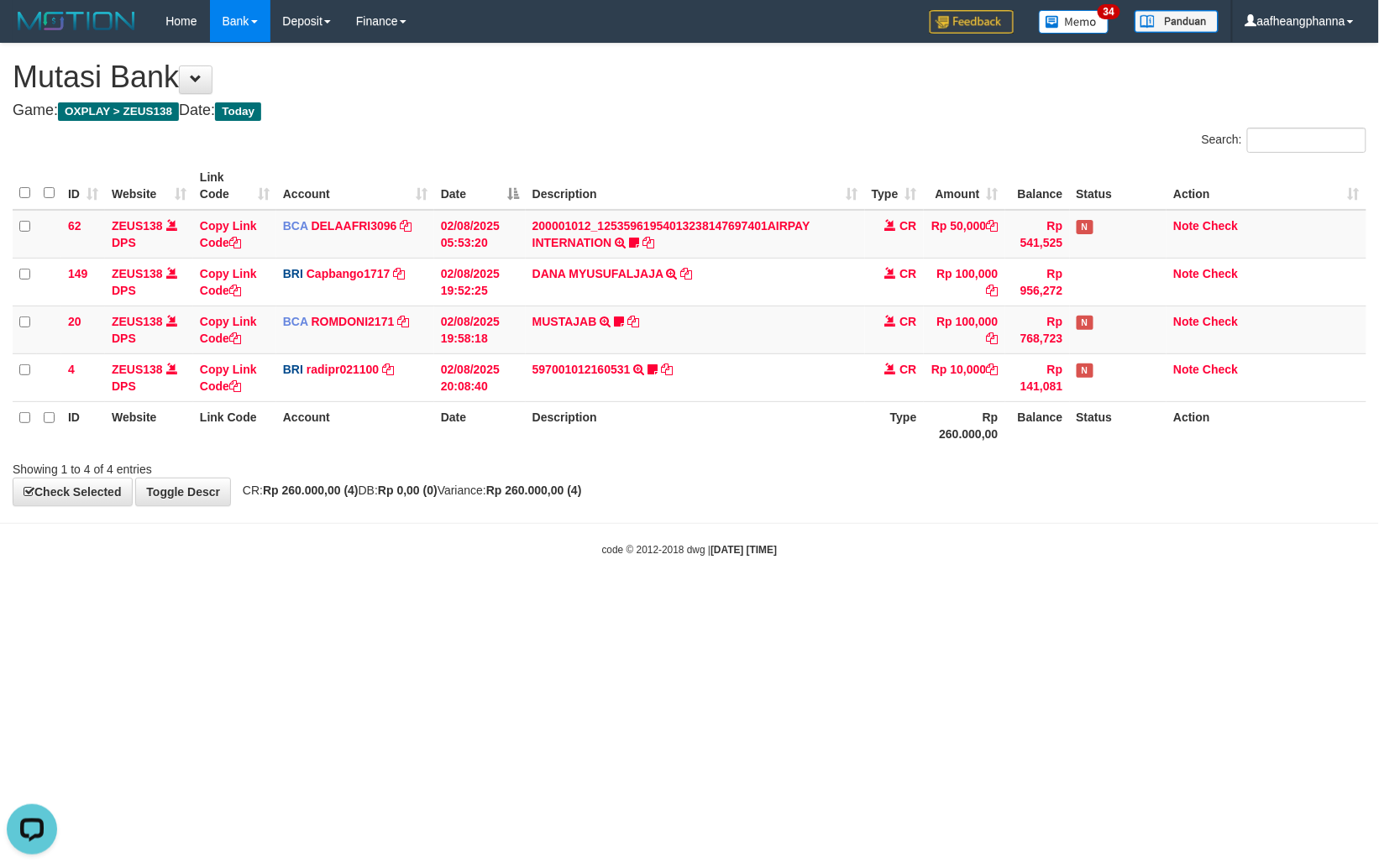 click on "Toggle navigation
Home
Bank
Account List
Load
By Website
Group
[OXPLAY]													ZEUS138
By Load Group (DPS)" at bounding box center [690, 300] 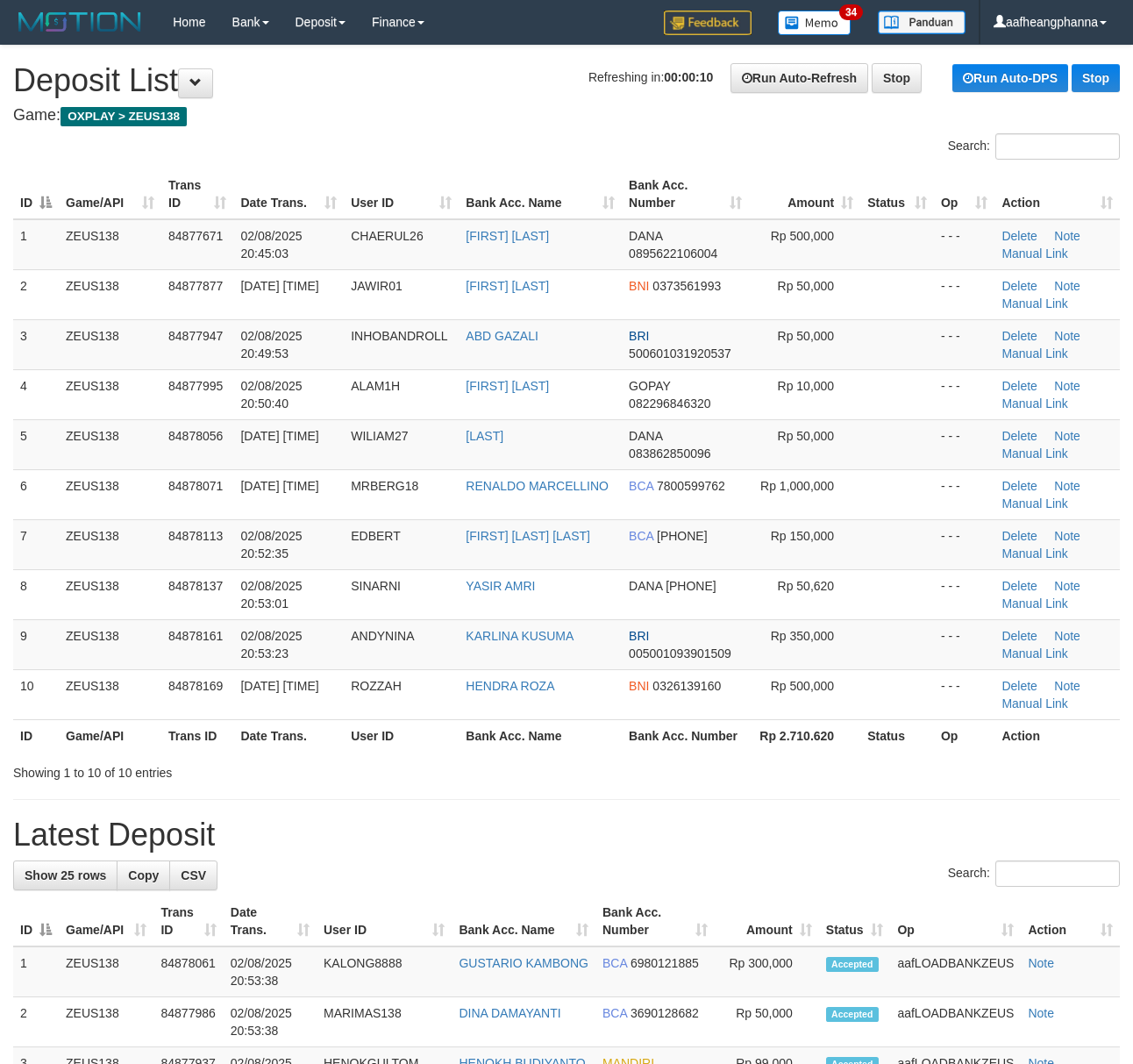 scroll, scrollTop: 0, scrollLeft: 0, axis: both 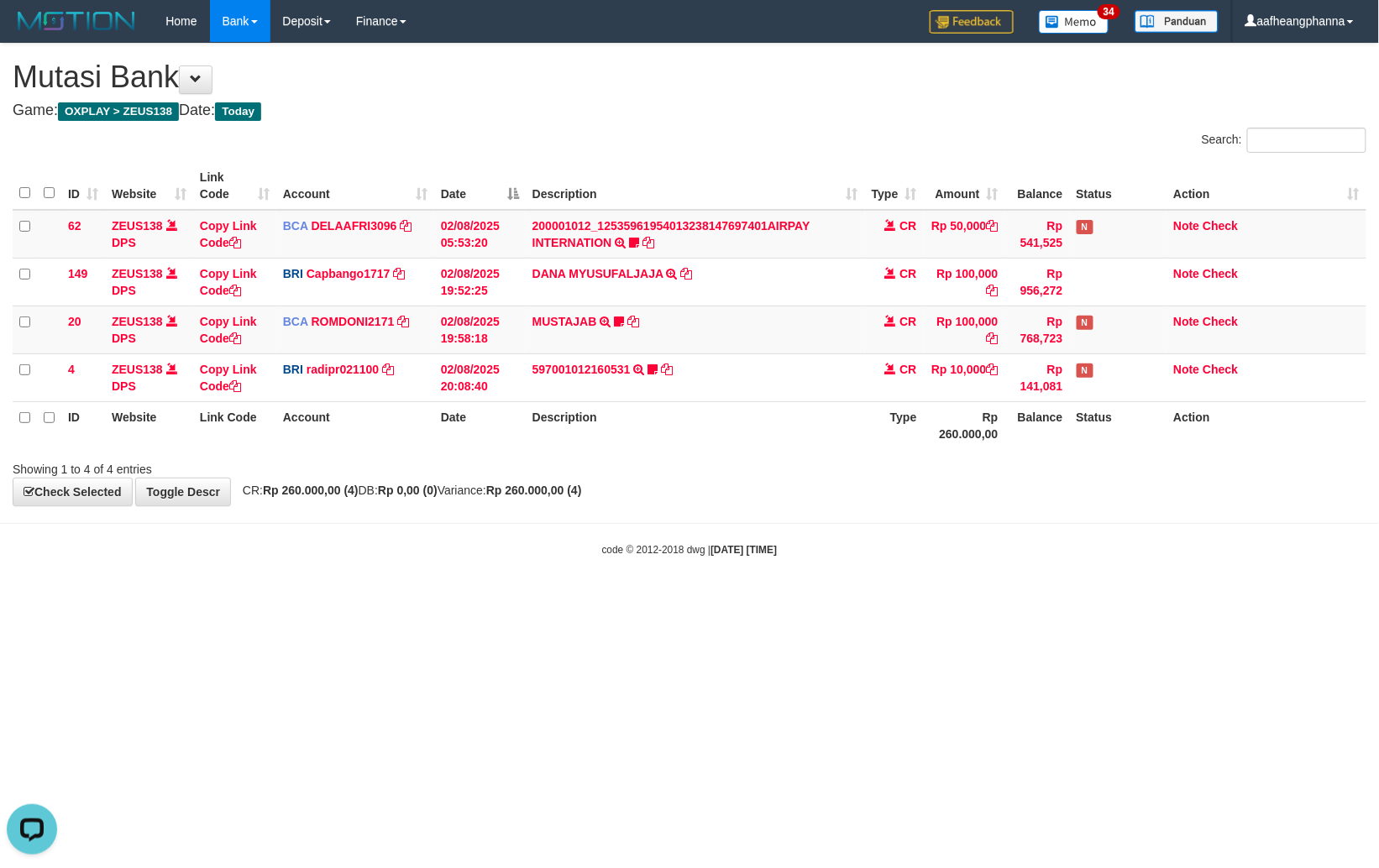 click on "Toggle navigation
Home
Bank
Account List
Load
By Website
Group
[OXPLAY]													ZEUS138
By Load Group (DPS)" at bounding box center (690, 300) 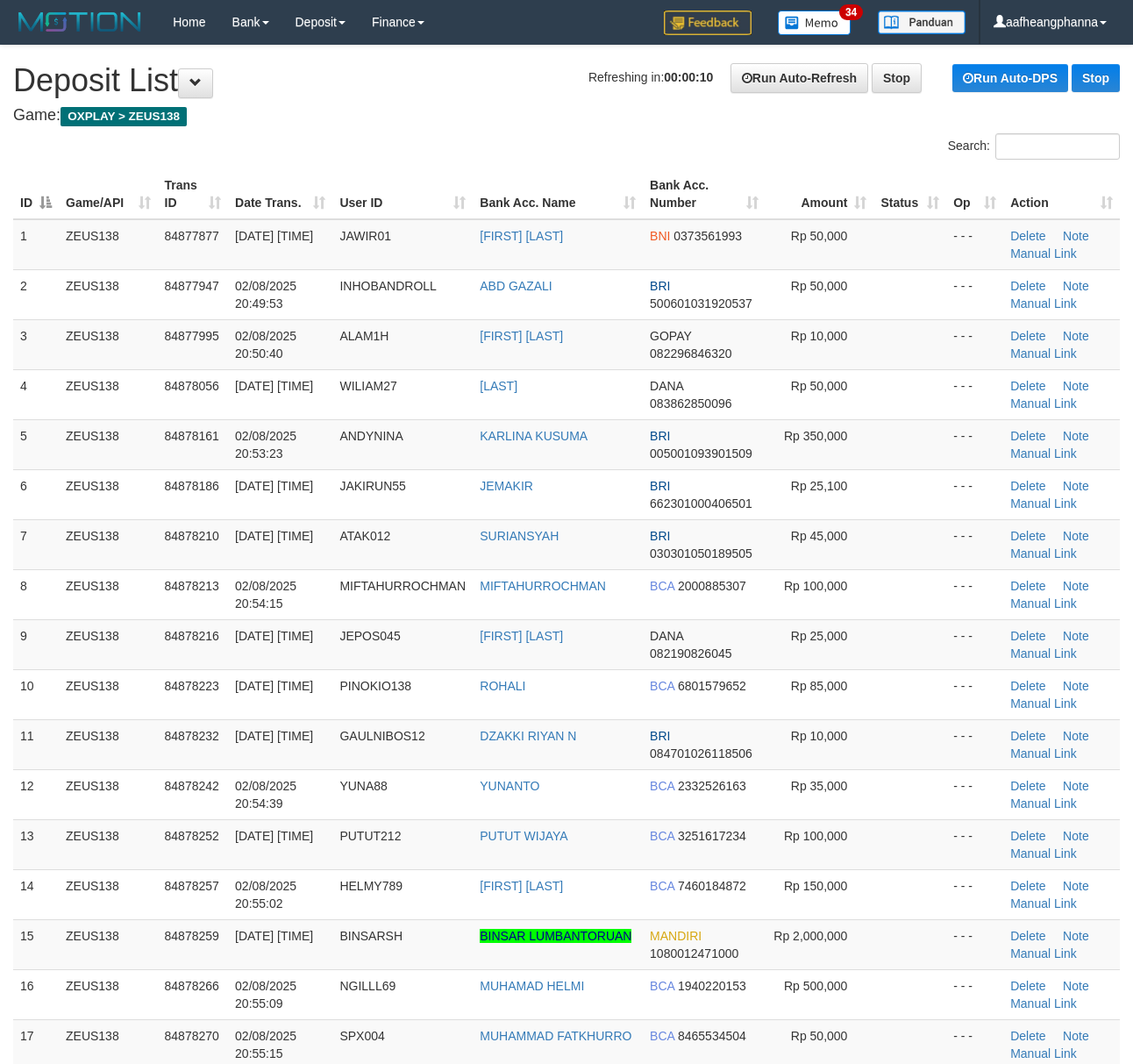 scroll, scrollTop: 0, scrollLeft: 0, axis: both 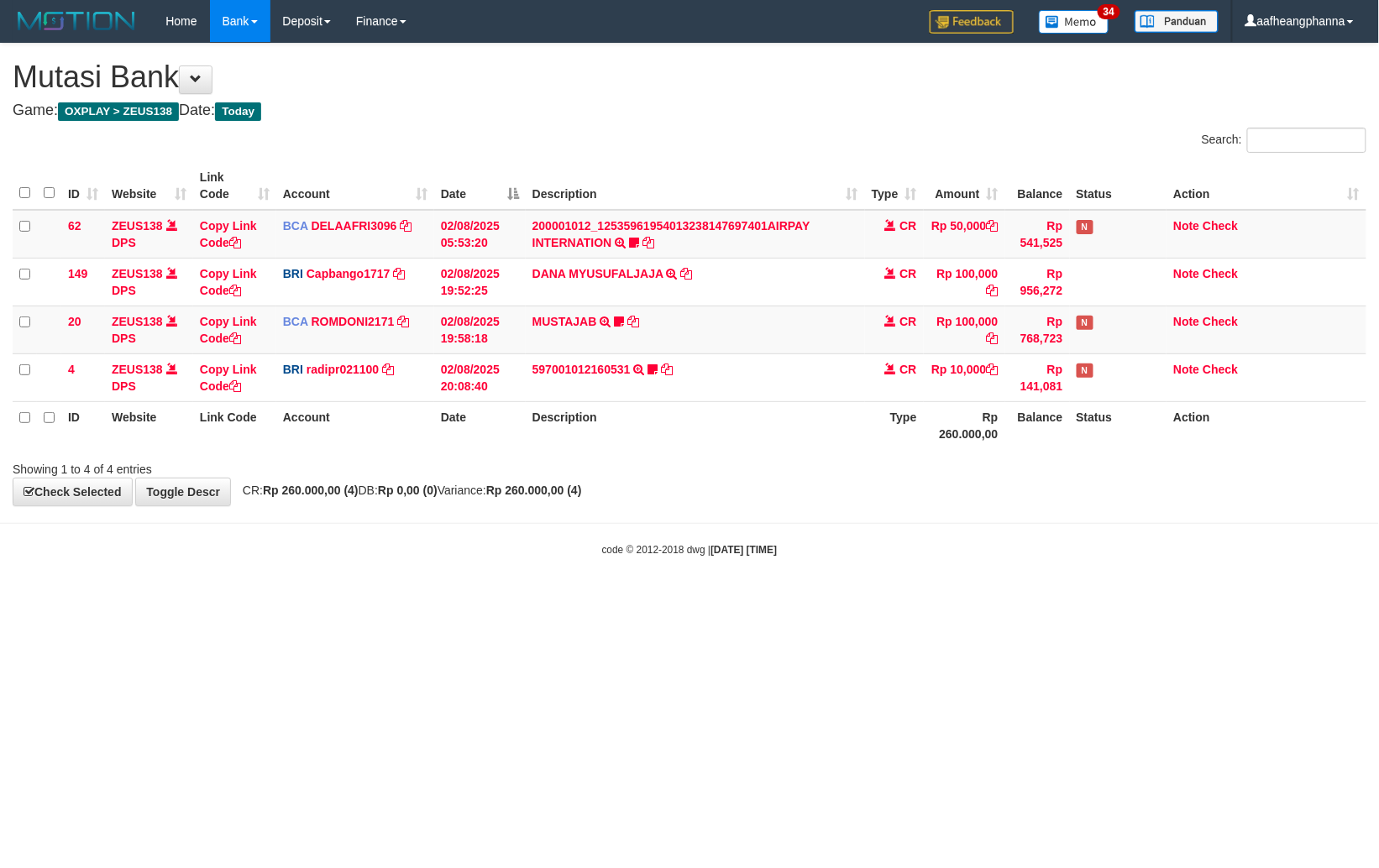 click on "Toggle navigation
Home
Bank
Account List
Load
By Website
Group
[OXPLAY]													ZEUS138
By Load Group (DPS)" at bounding box center [690, 300] 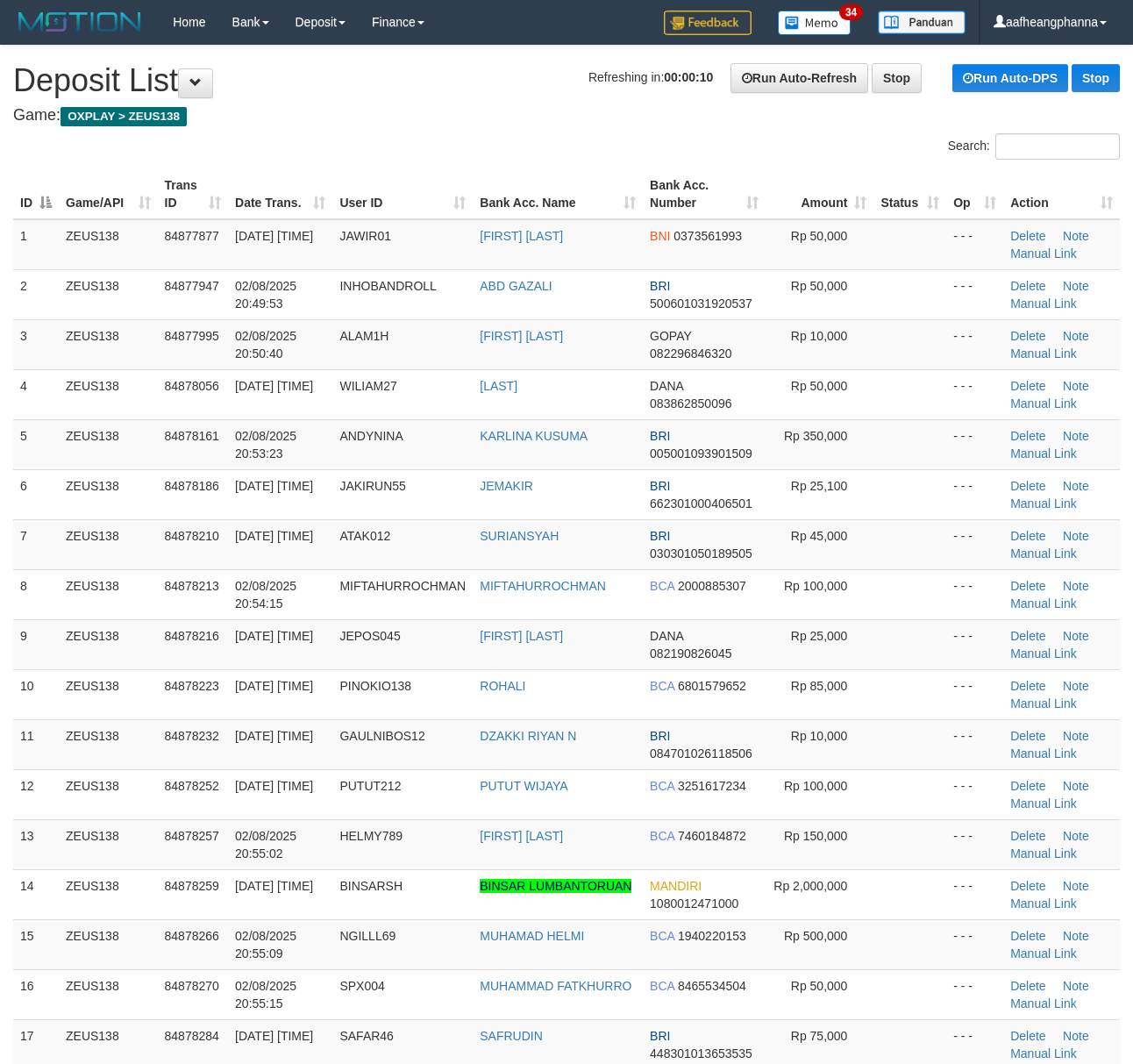 scroll, scrollTop: 0, scrollLeft: 0, axis: both 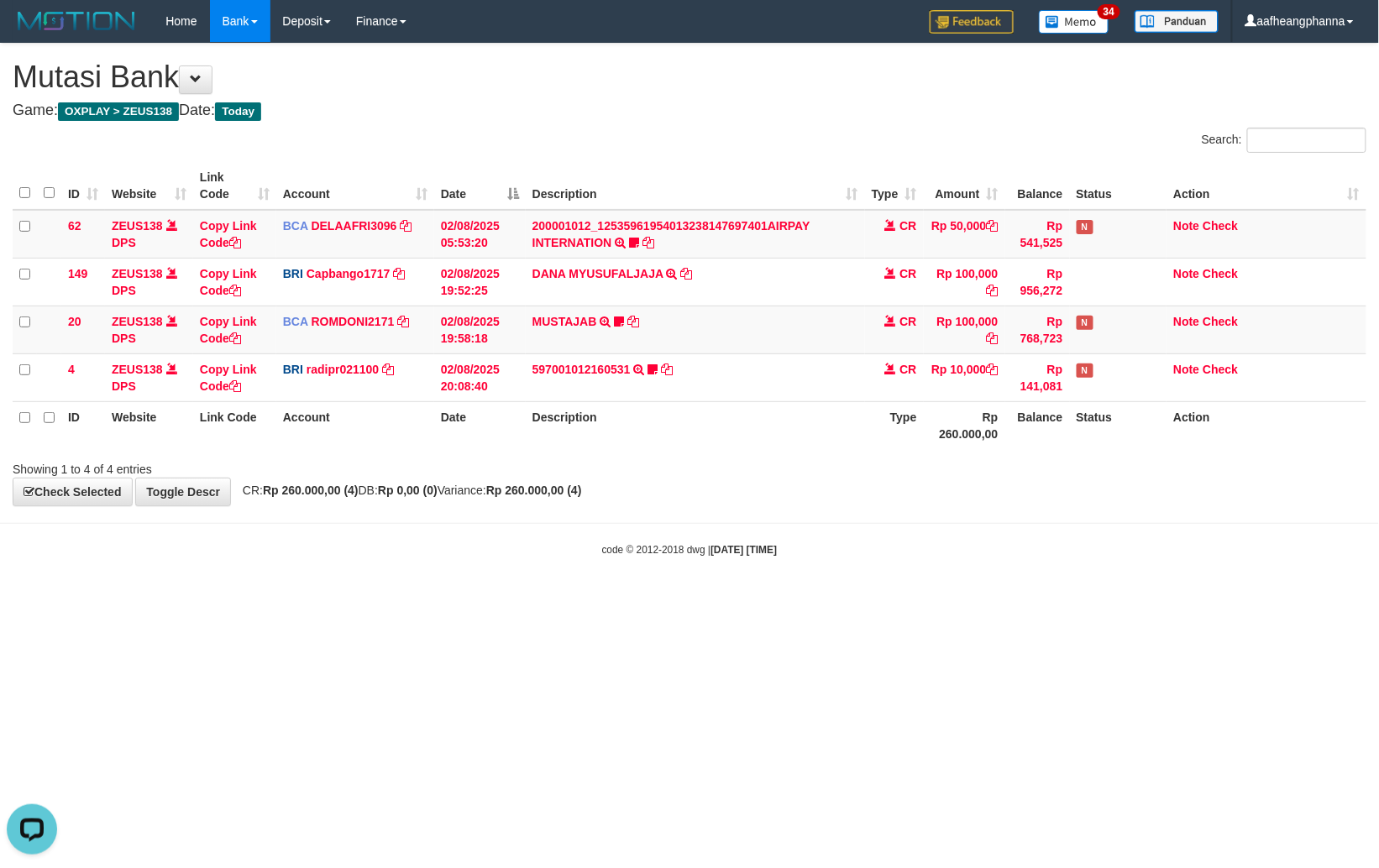 click on "Toggle navigation
Home
Bank
Account List
Load
By Website
Group
[OXPLAY]													ZEUS138
By Load Group (DPS)" at bounding box center [690, 300] 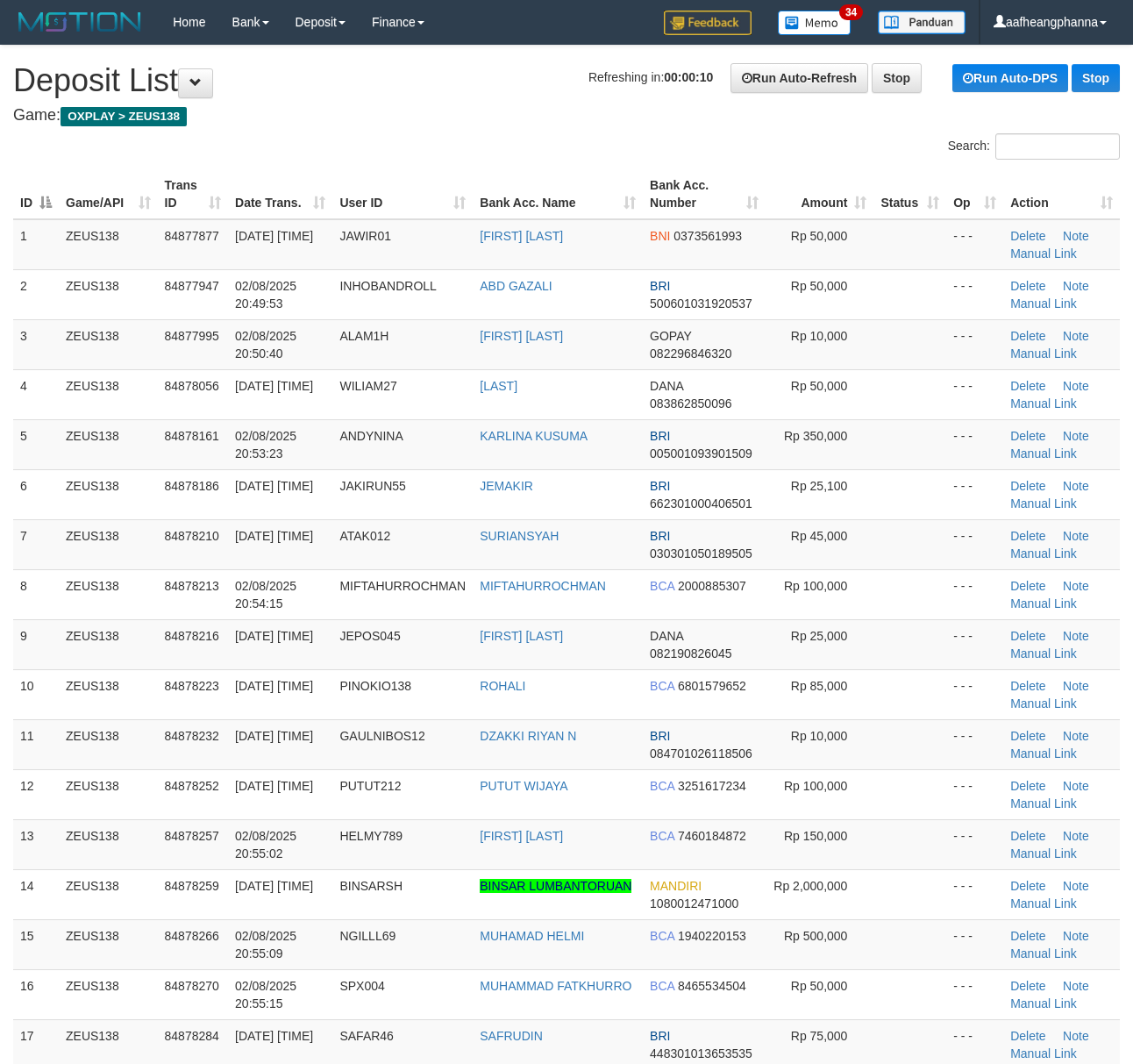 scroll, scrollTop: 0, scrollLeft: 0, axis: both 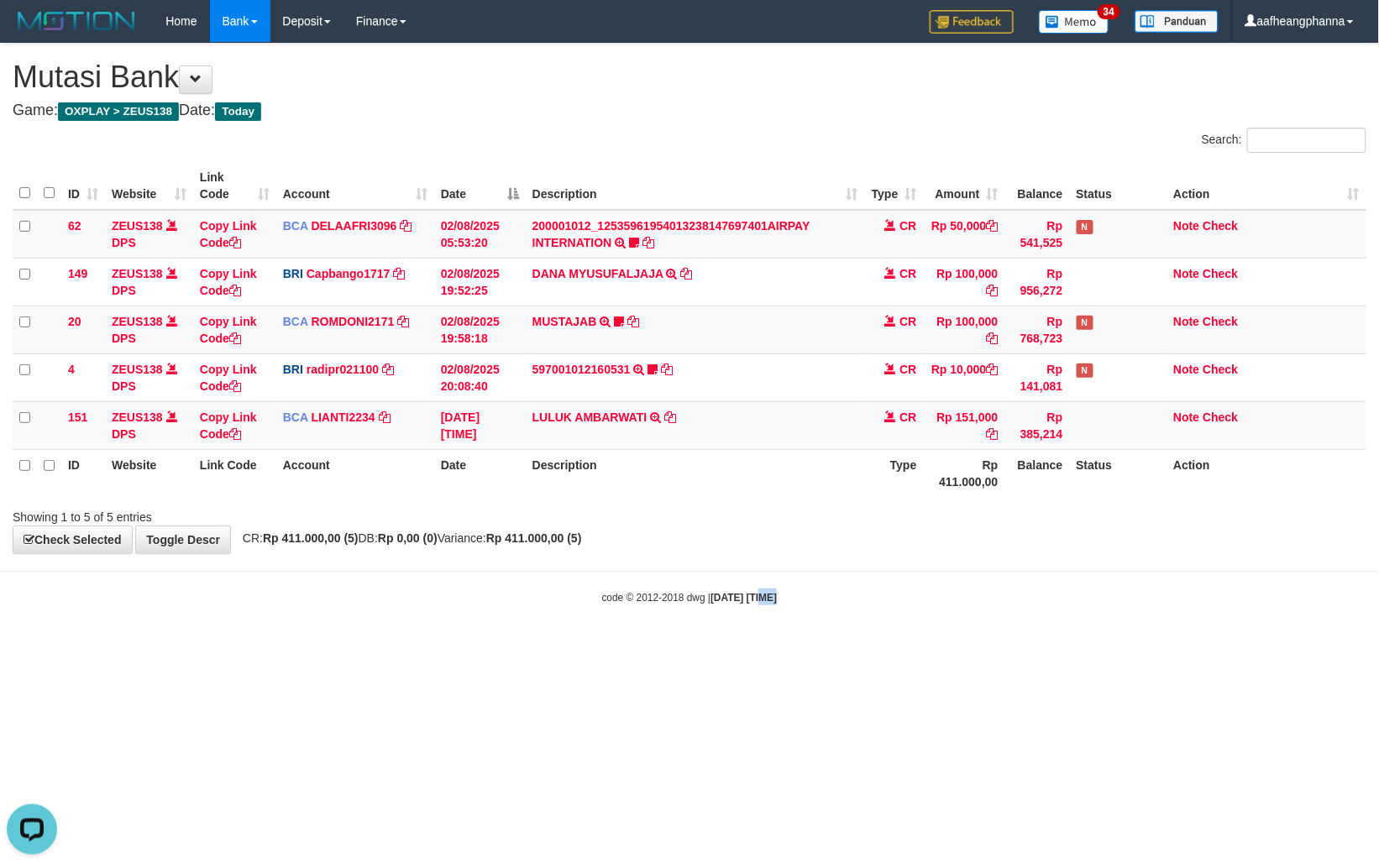 click on "Toggle navigation
Home
Bank
Account List
Load
By Website
Group
[OXPLAY]													ZEUS138
By Load Group (DPS)" at bounding box center [690, 323] 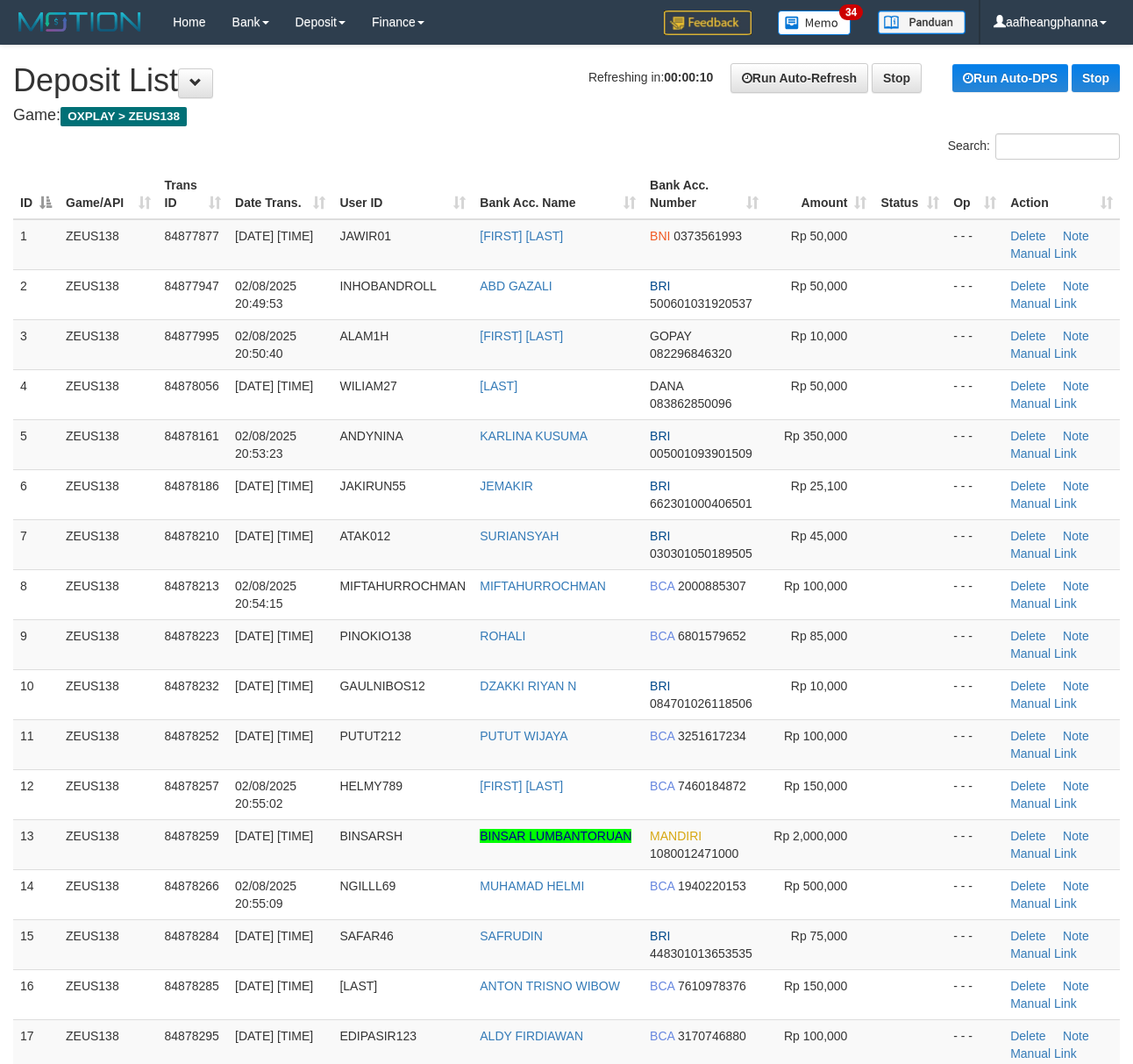 scroll, scrollTop: 0, scrollLeft: 0, axis: both 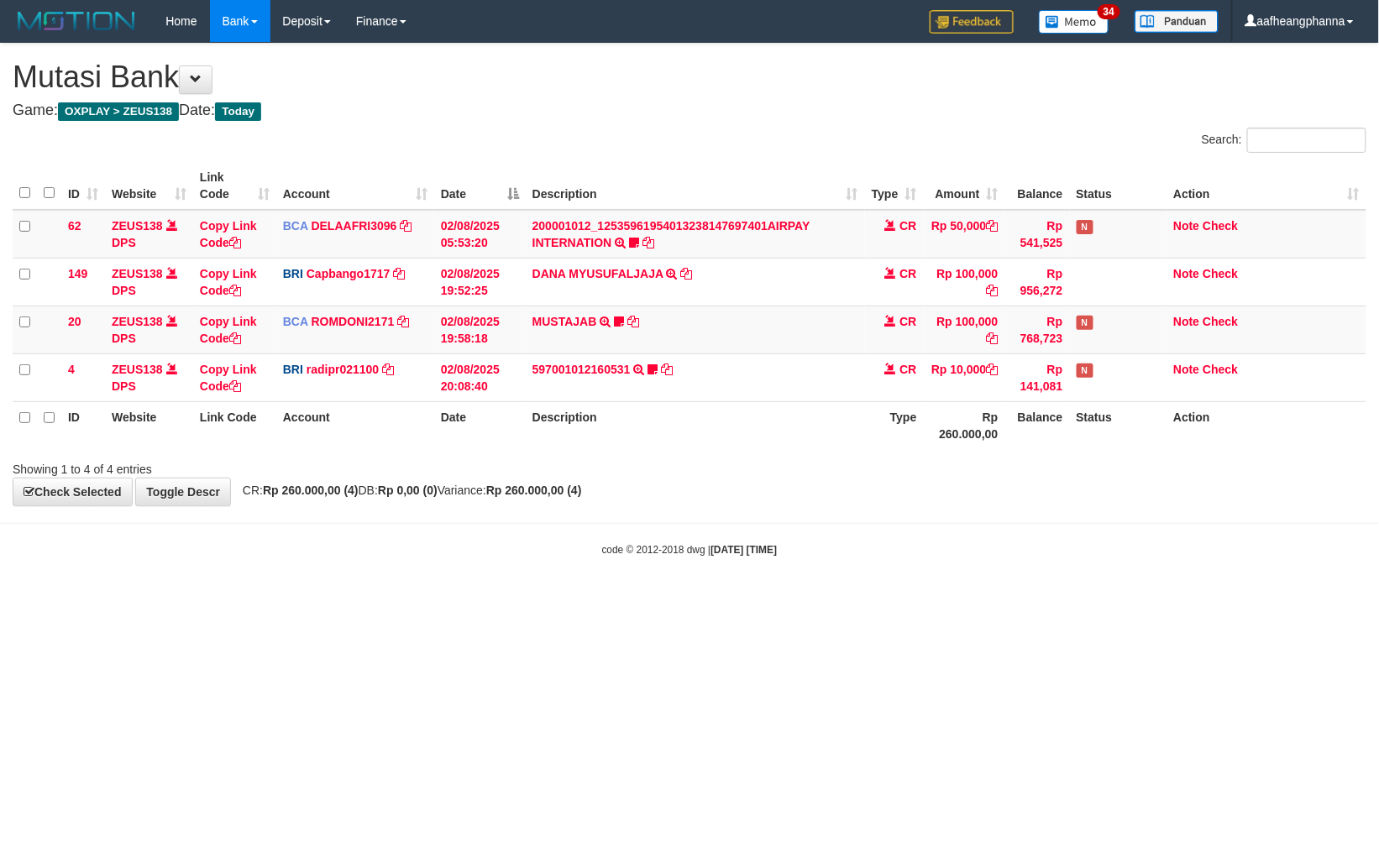 click on "Toggle navigation
Home
Bank
Account List
Load
By Website
Group
[OXPLAY]													ZEUS138
By Load Group (DPS)" at bounding box center (690, 300) 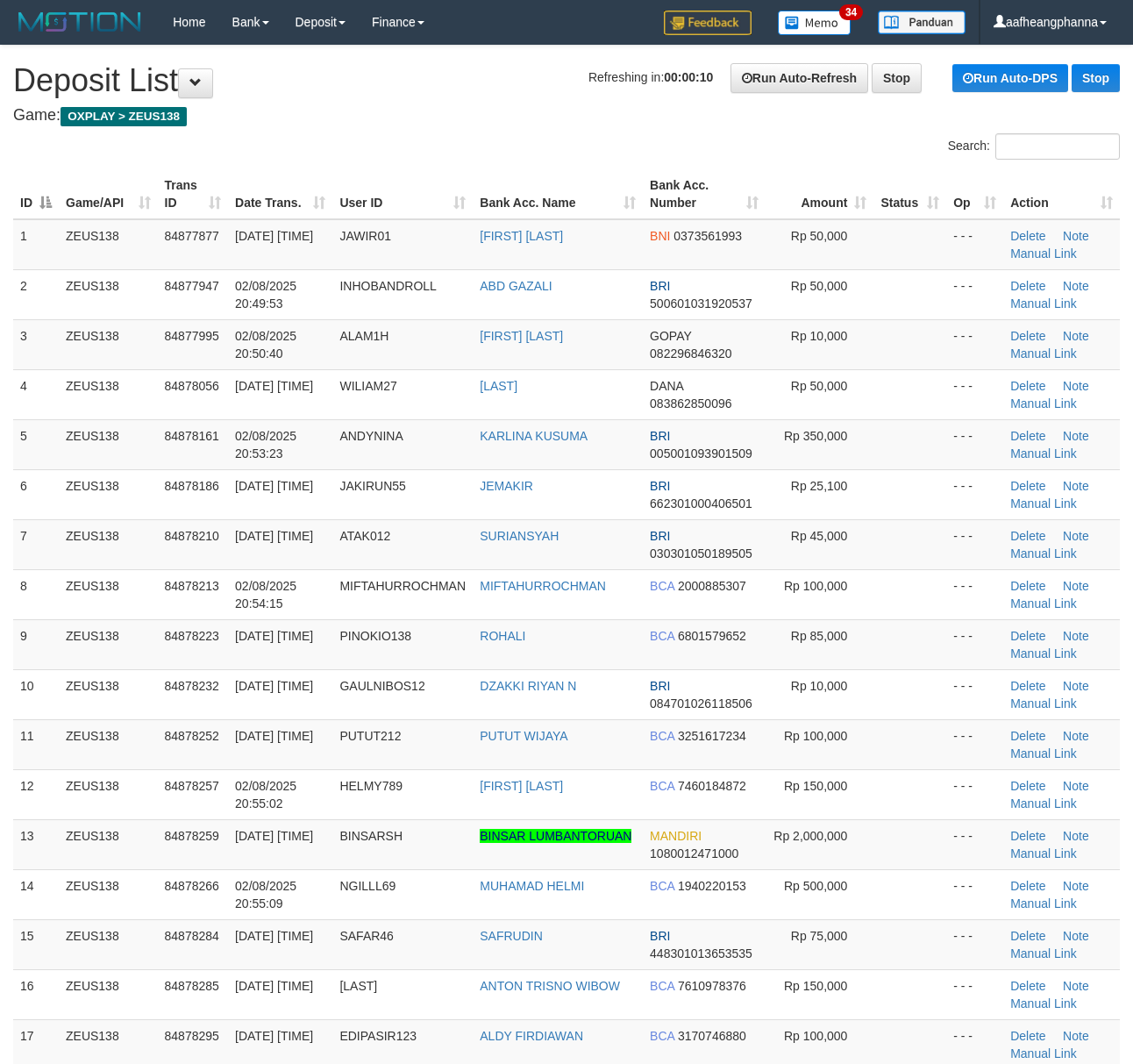 scroll, scrollTop: 0, scrollLeft: 0, axis: both 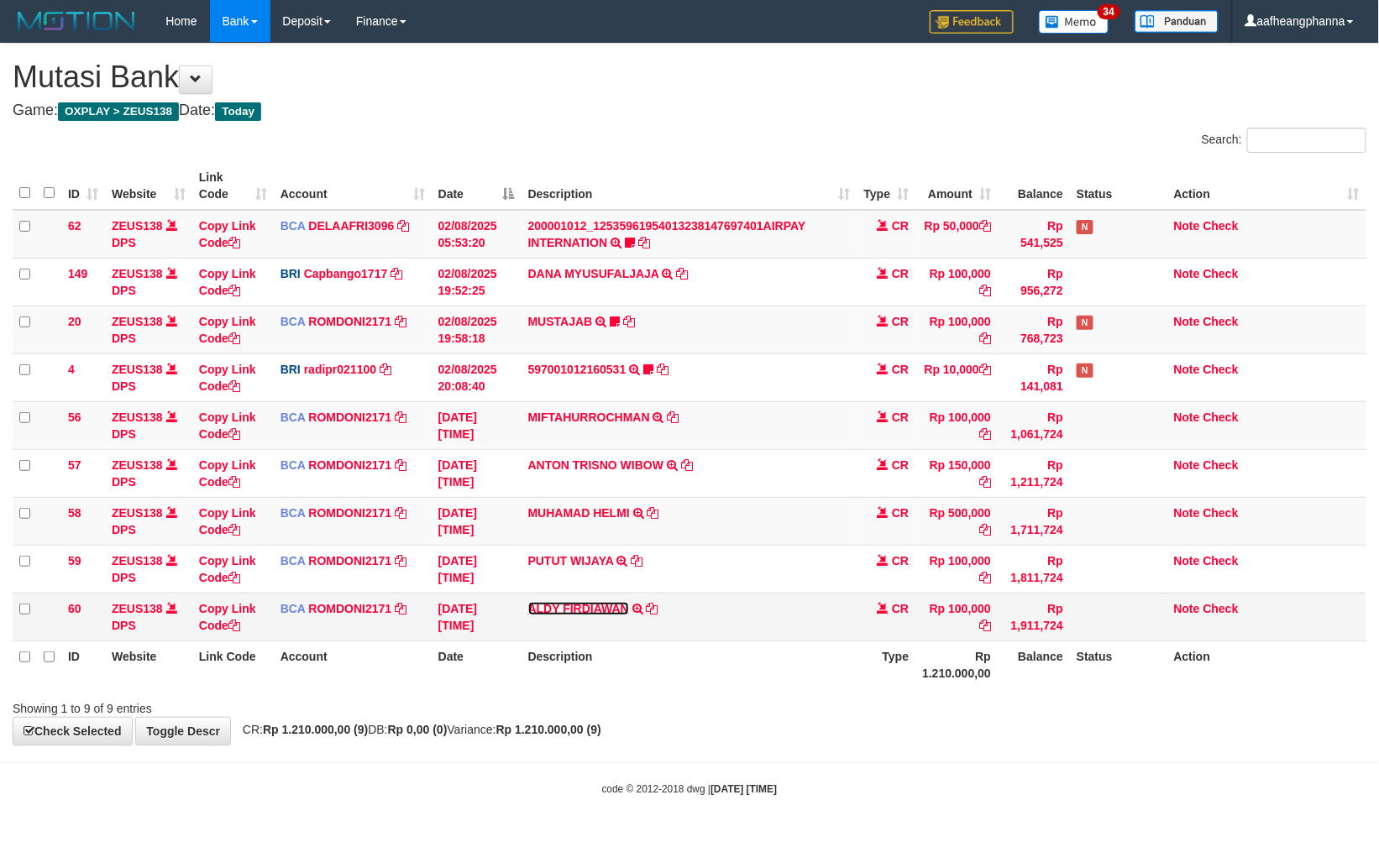 click on "ALDY FIRDIAWAN" at bounding box center (579, 609) 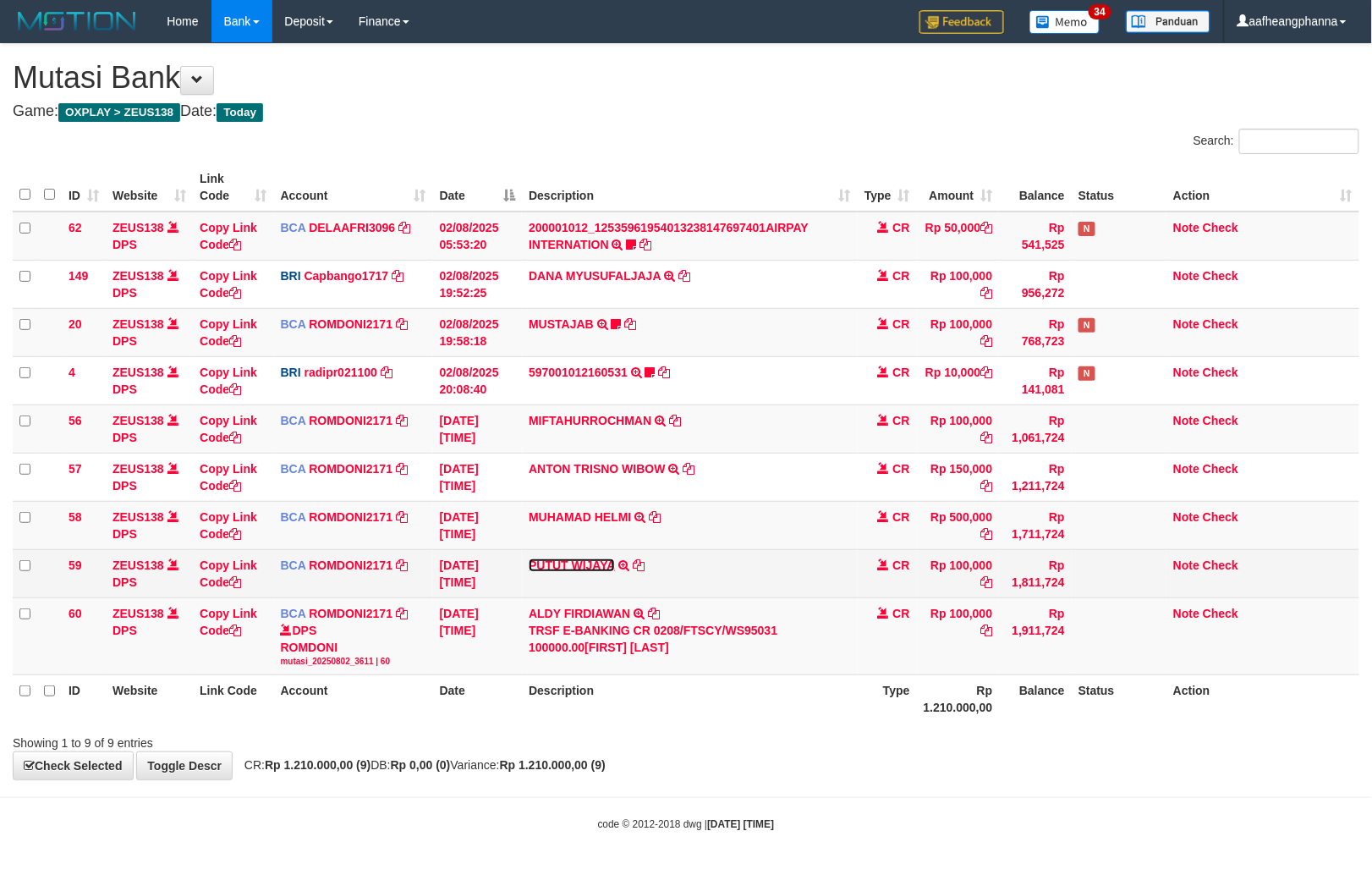 click on "PUTUT WIJAYA" at bounding box center [572, 565] 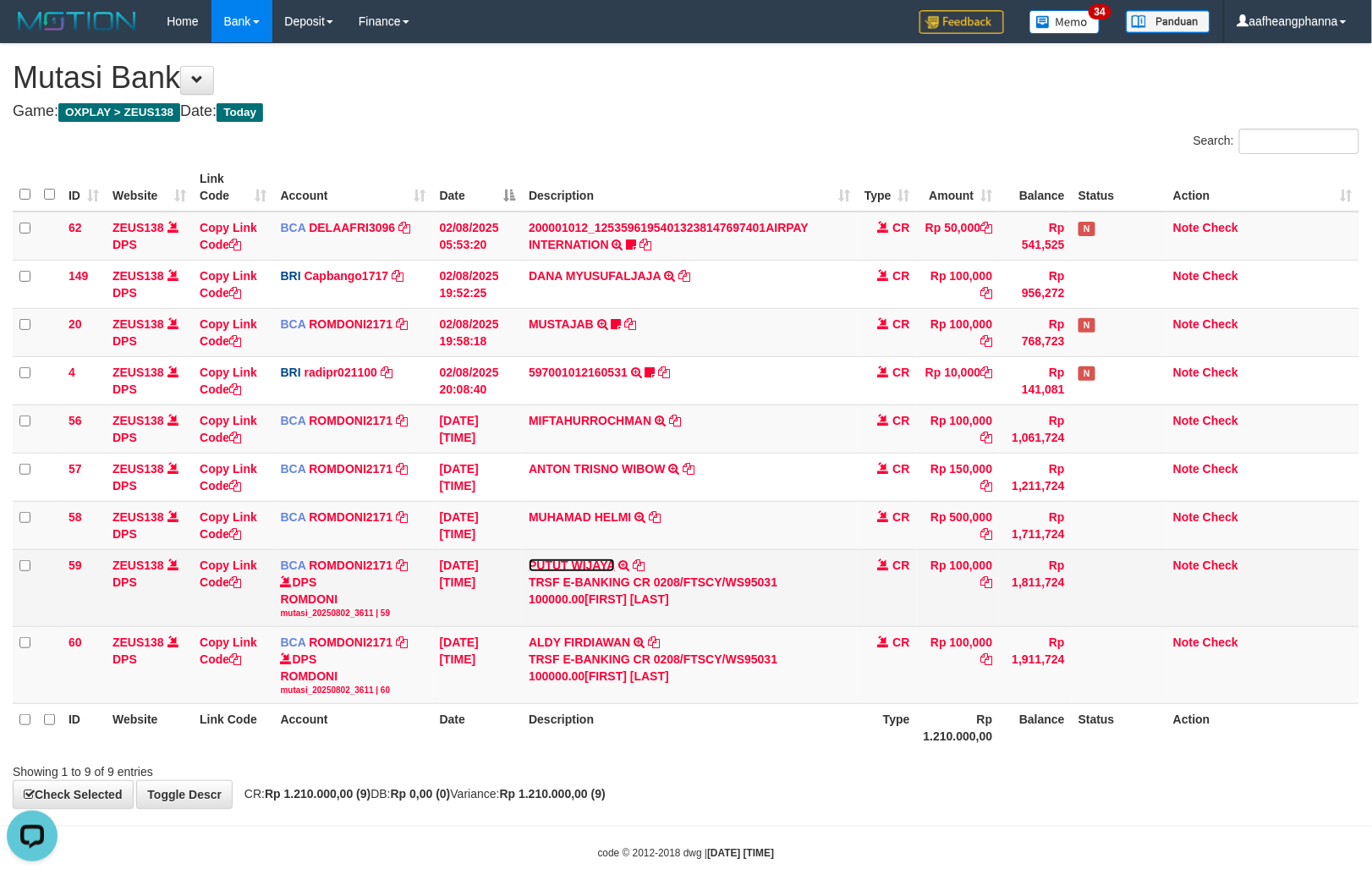 scroll, scrollTop: 0, scrollLeft: 0, axis: both 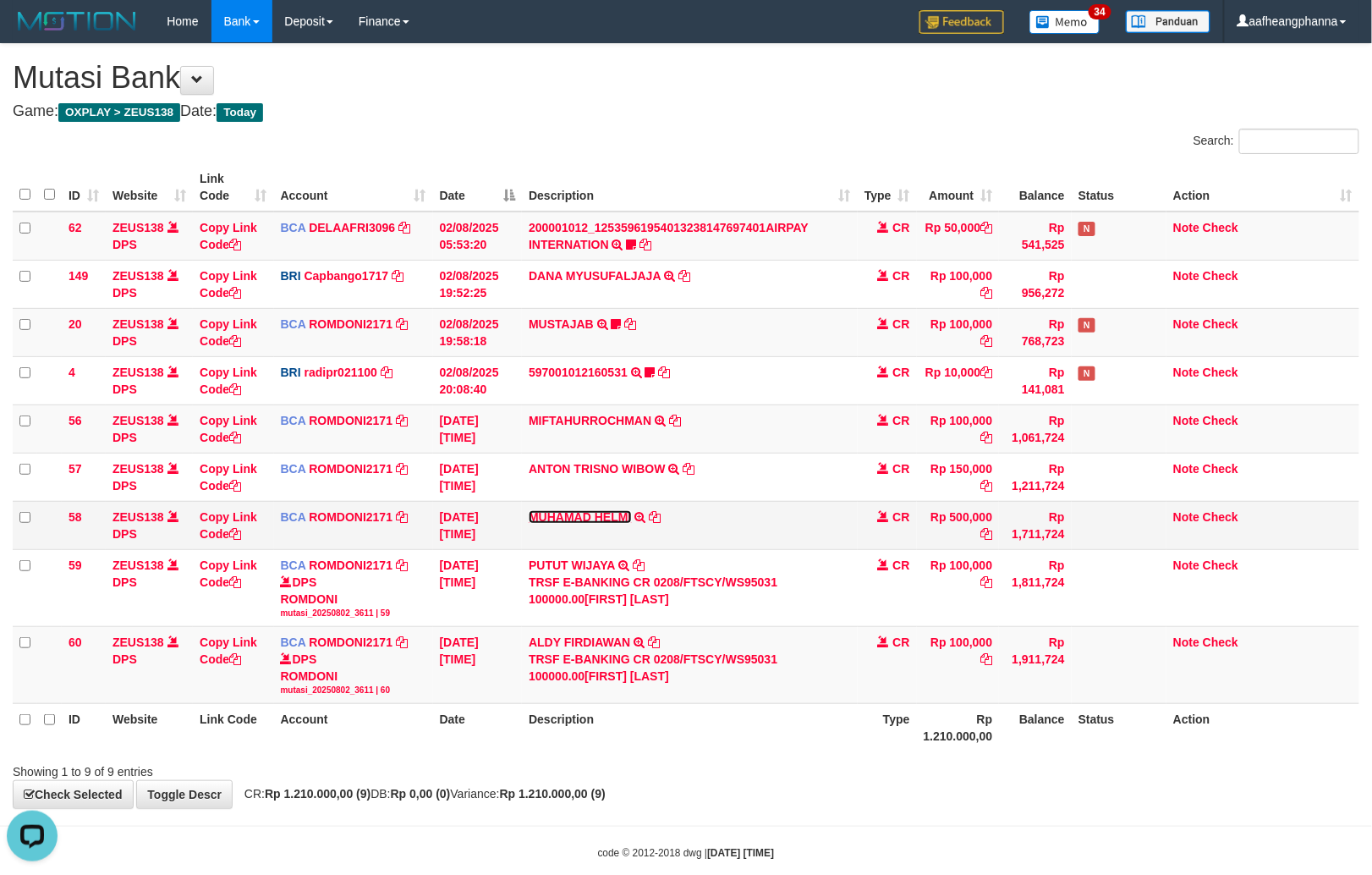 click on "MUHAMAD HELMI" at bounding box center (579, 517) 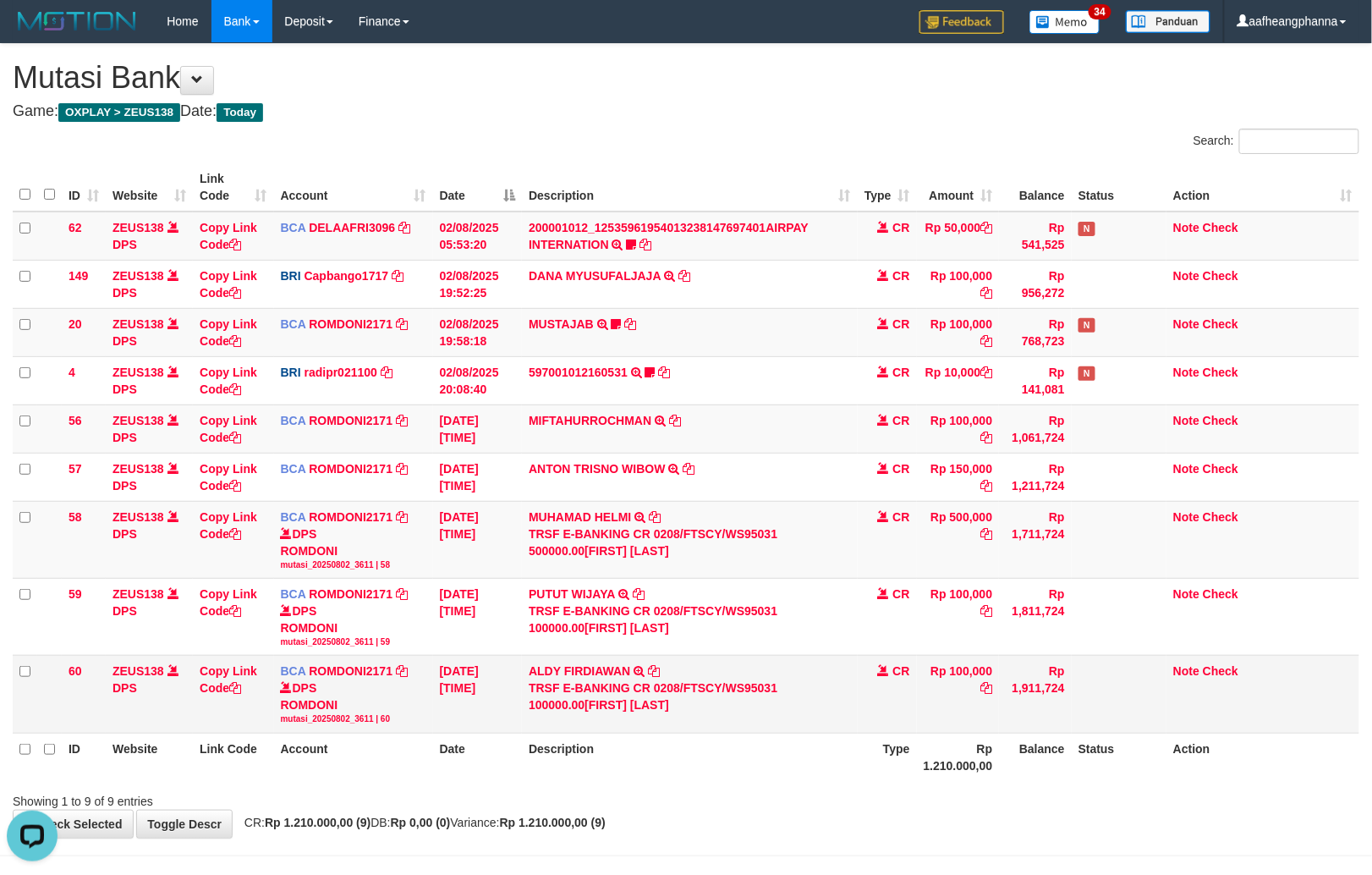 click on "CR" at bounding box center (887, 694) 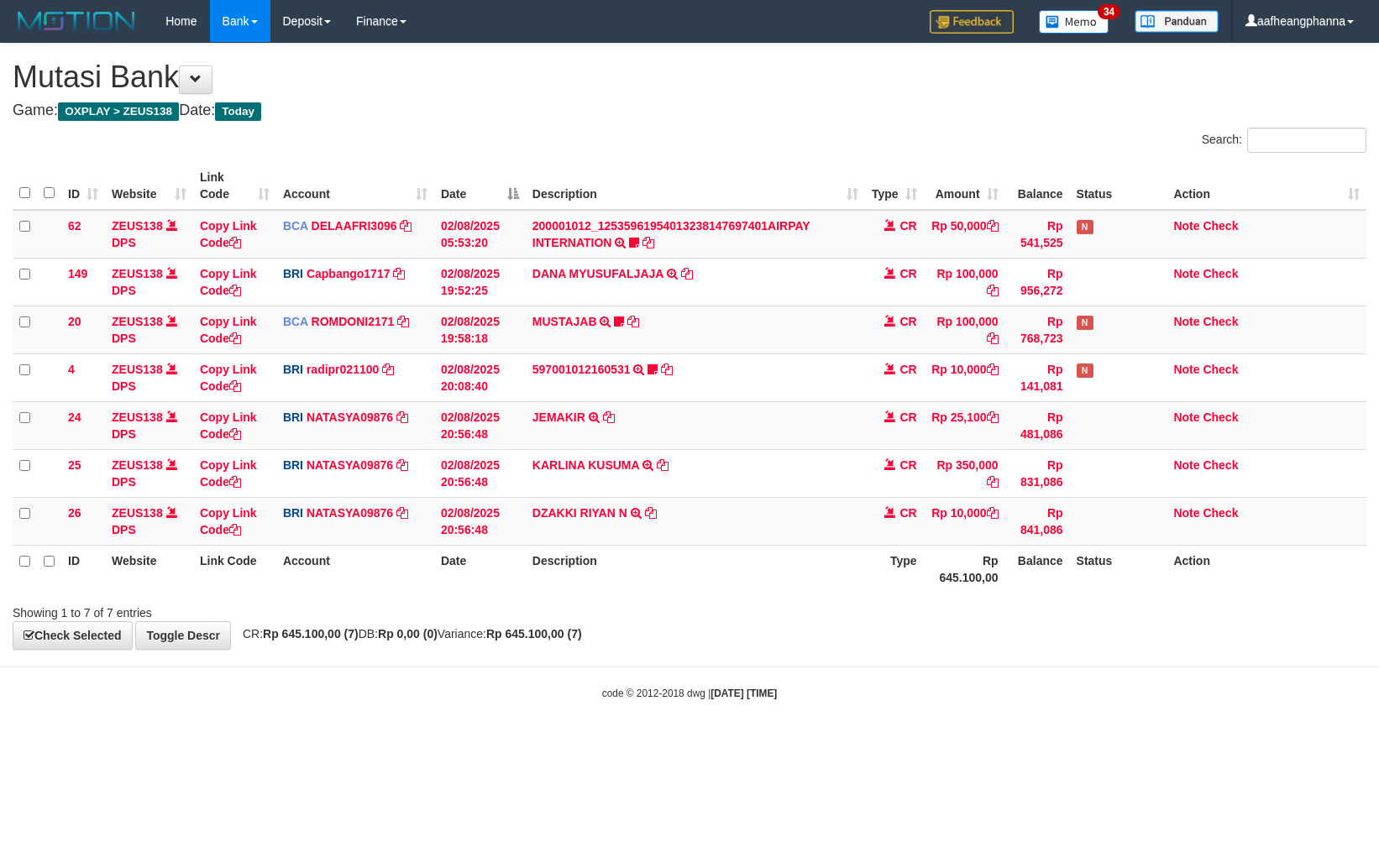 scroll, scrollTop: 0, scrollLeft: 0, axis: both 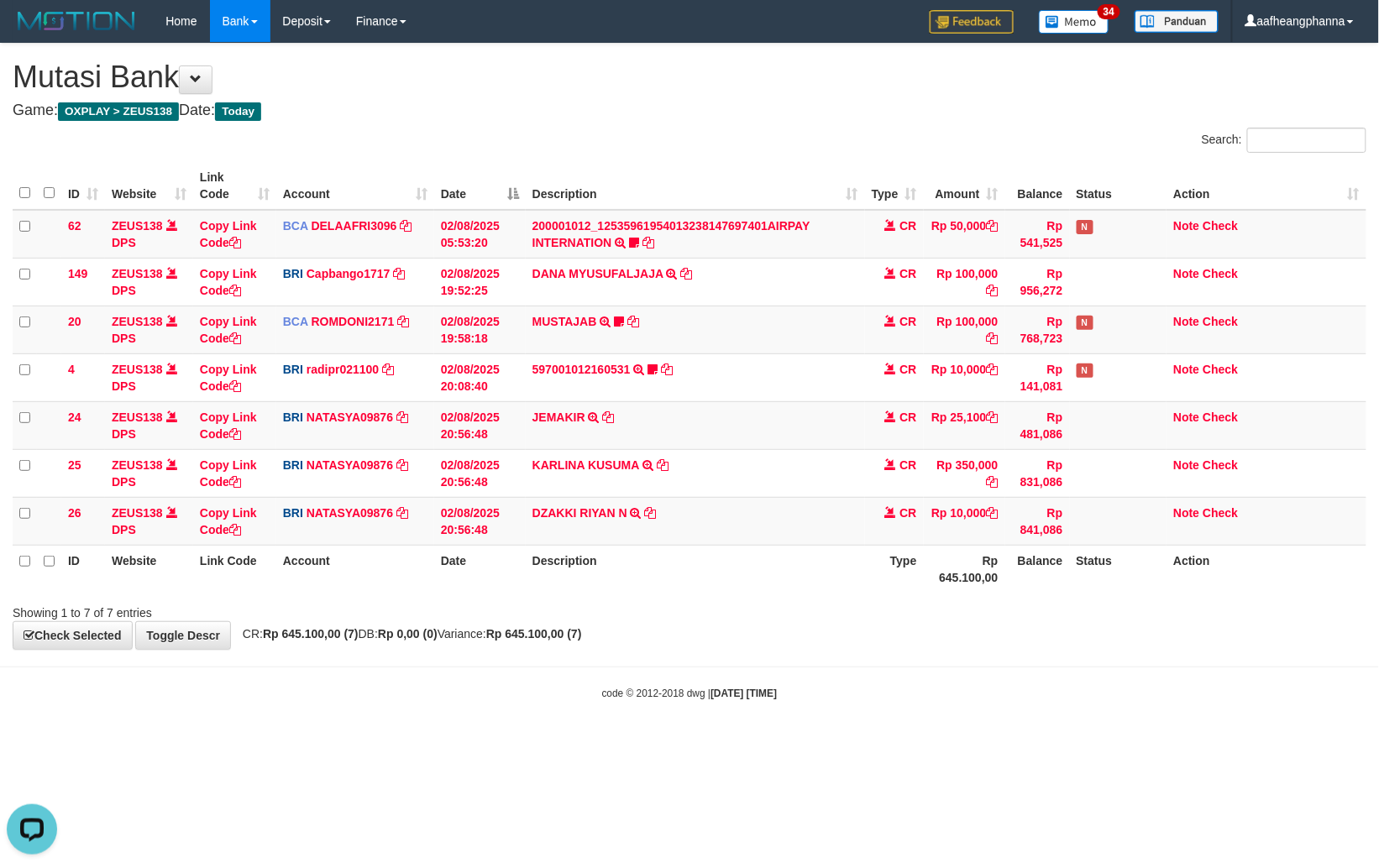drag, startPoint x: 1113, startPoint y: 780, endPoint x: 1072, endPoint y: 766, distance: 43.32436 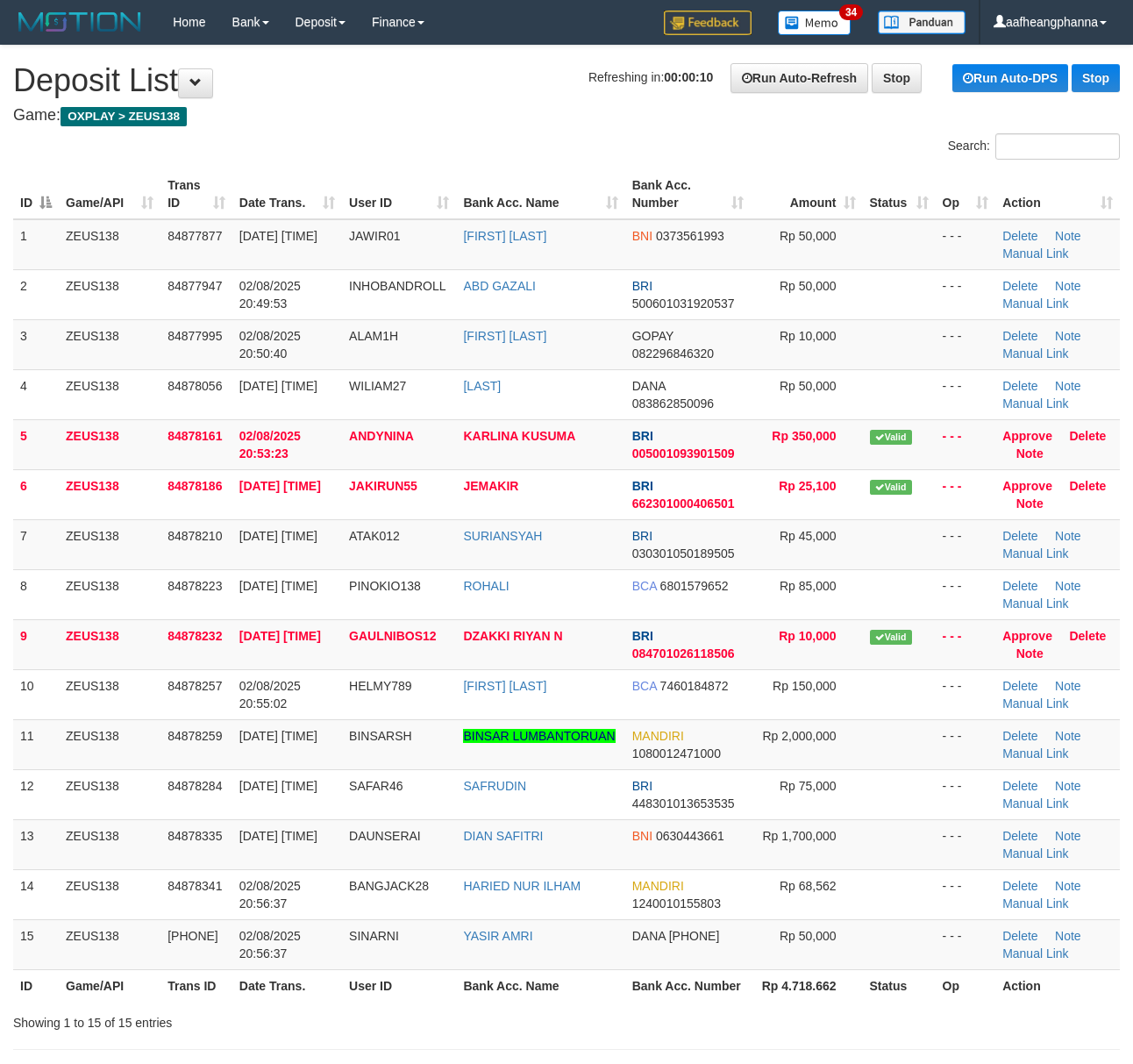 scroll, scrollTop: 0, scrollLeft: 0, axis: both 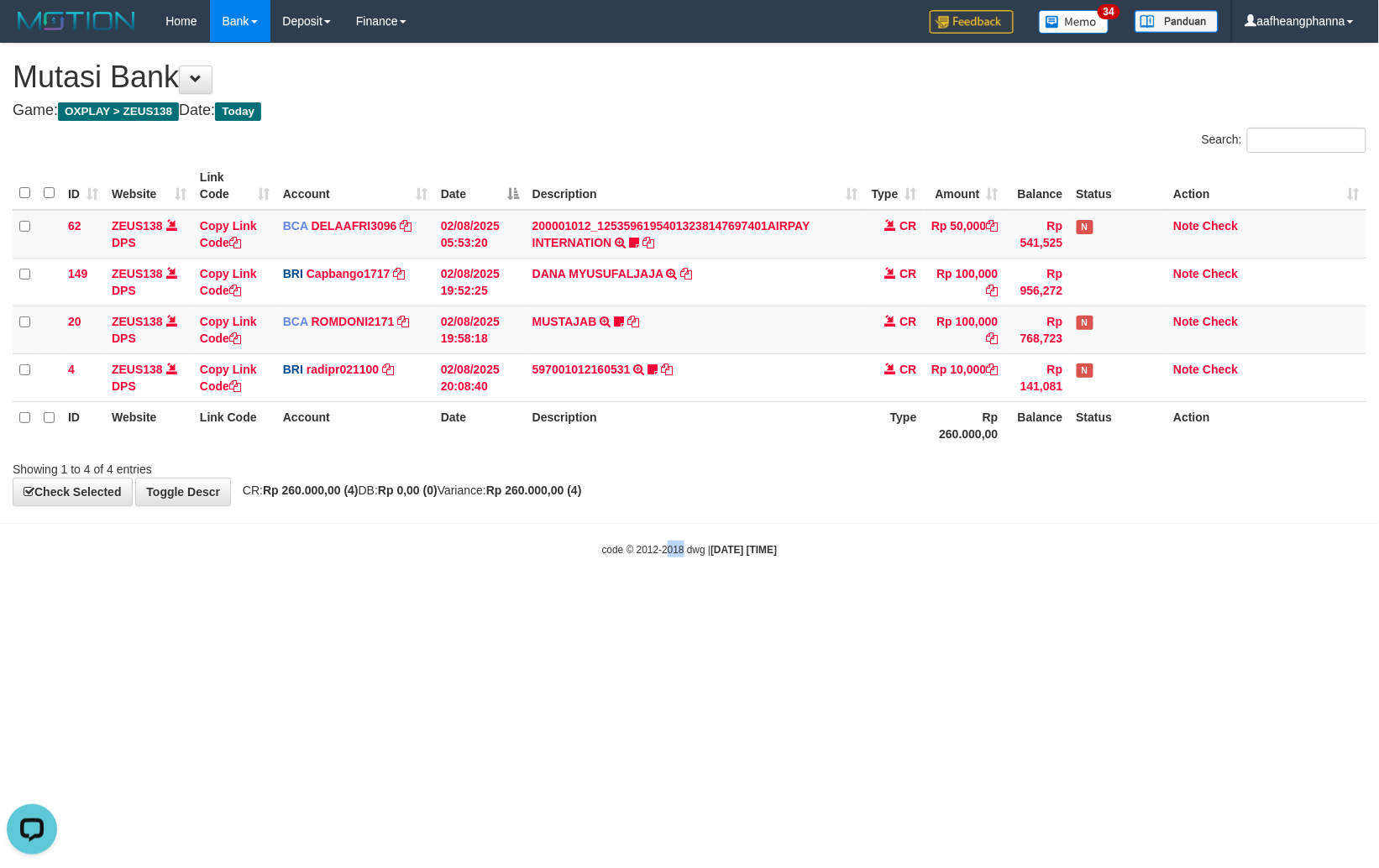 drag, startPoint x: 652, startPoint y: 568, endPoint x: 669, endPoint y: 562, distance: 18.027756 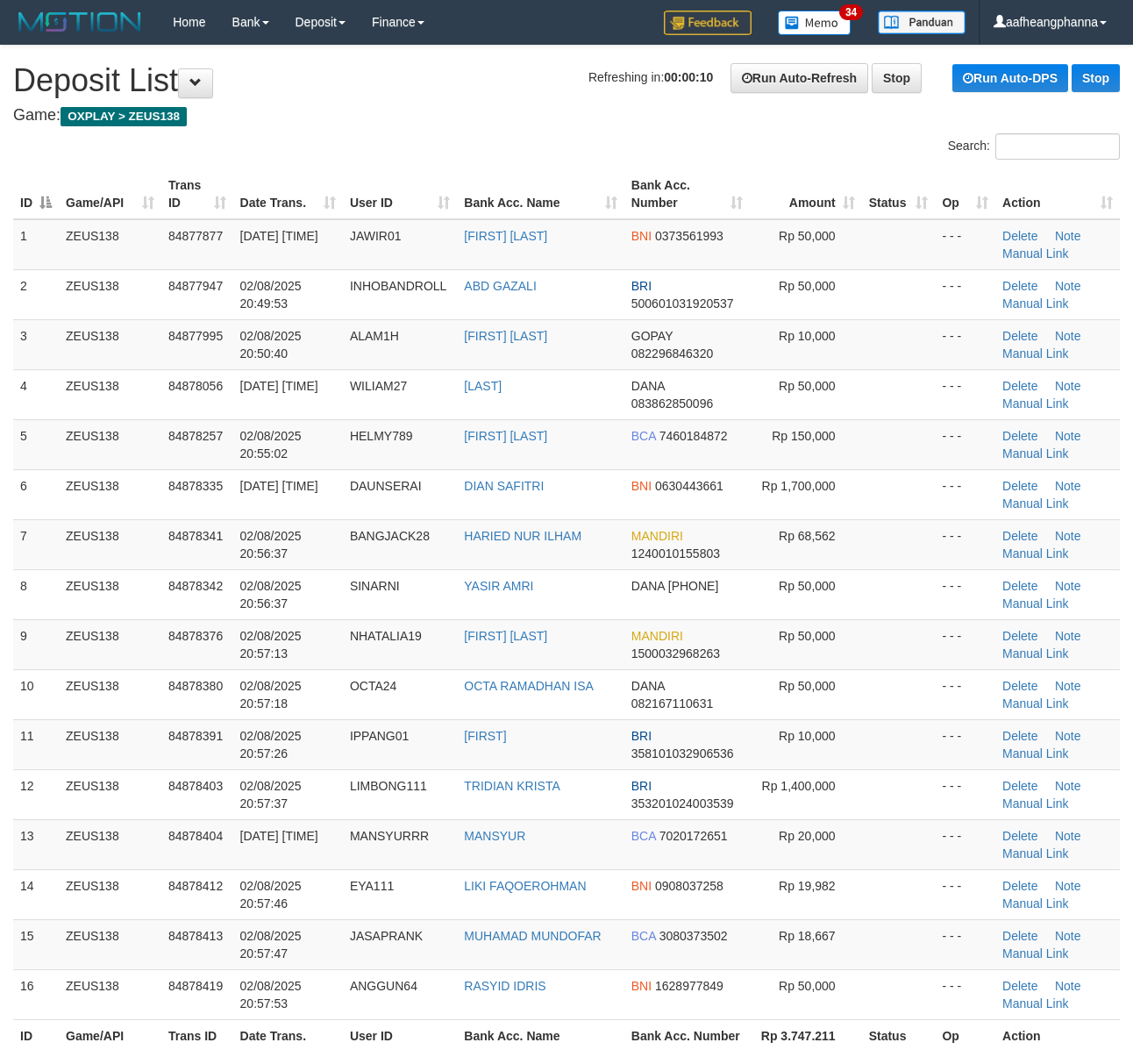 scroll, scrollTop: 0, scrollLeft: 0, axis: both 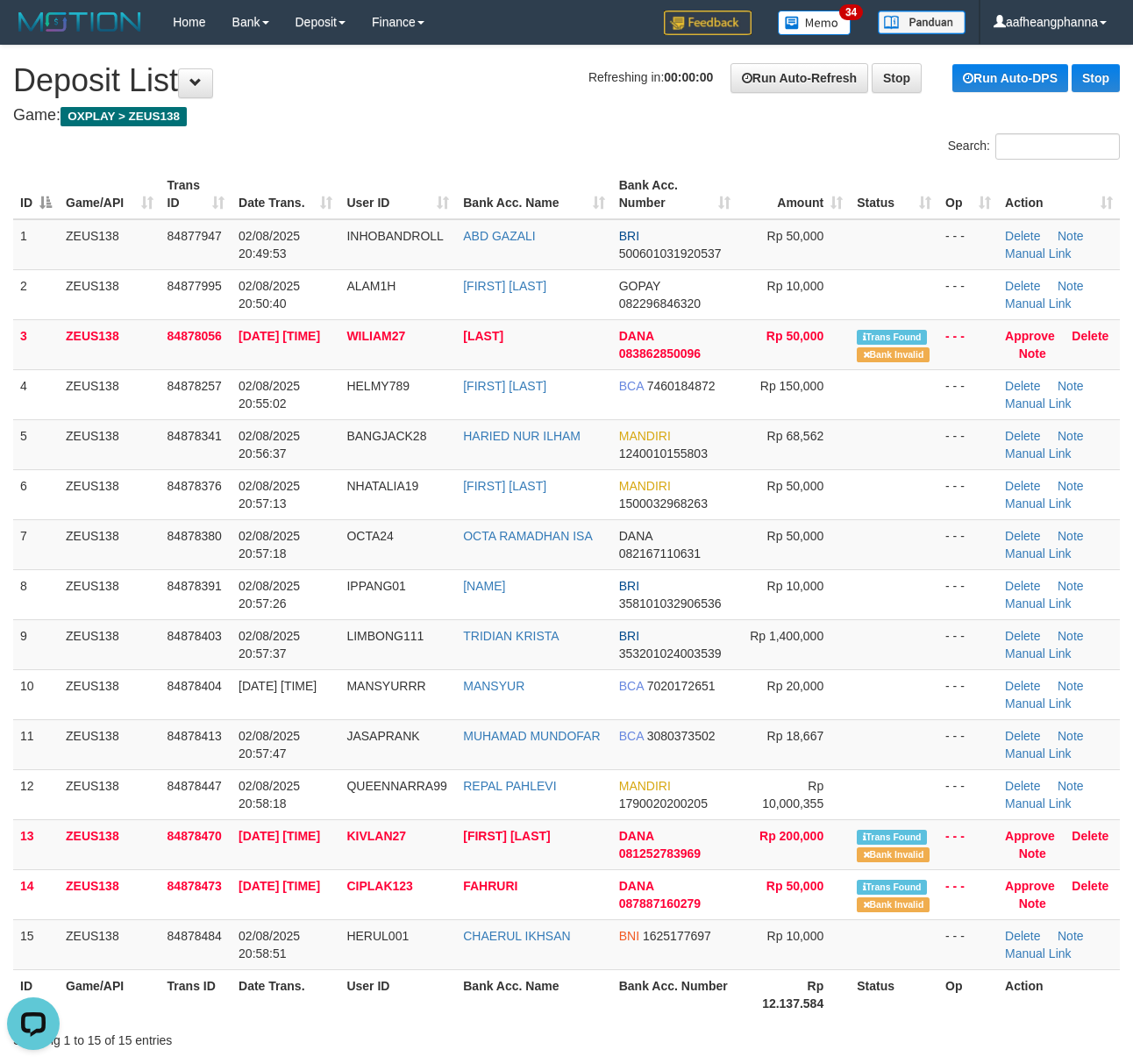 click on "**********" at bounding box center (566, 1313) 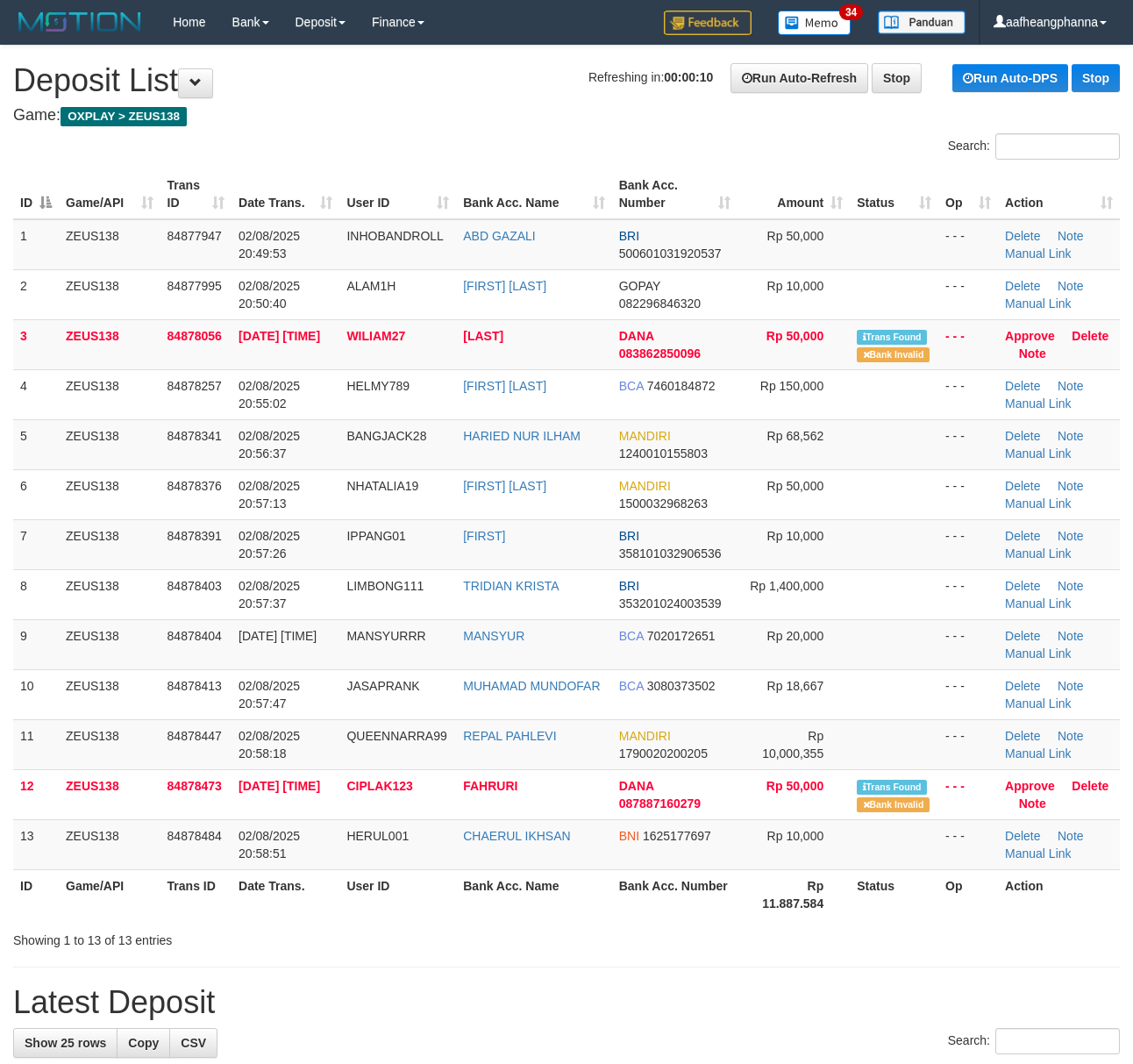 scroll, scrollTop: 0, scrollLeft: 0, axis: both 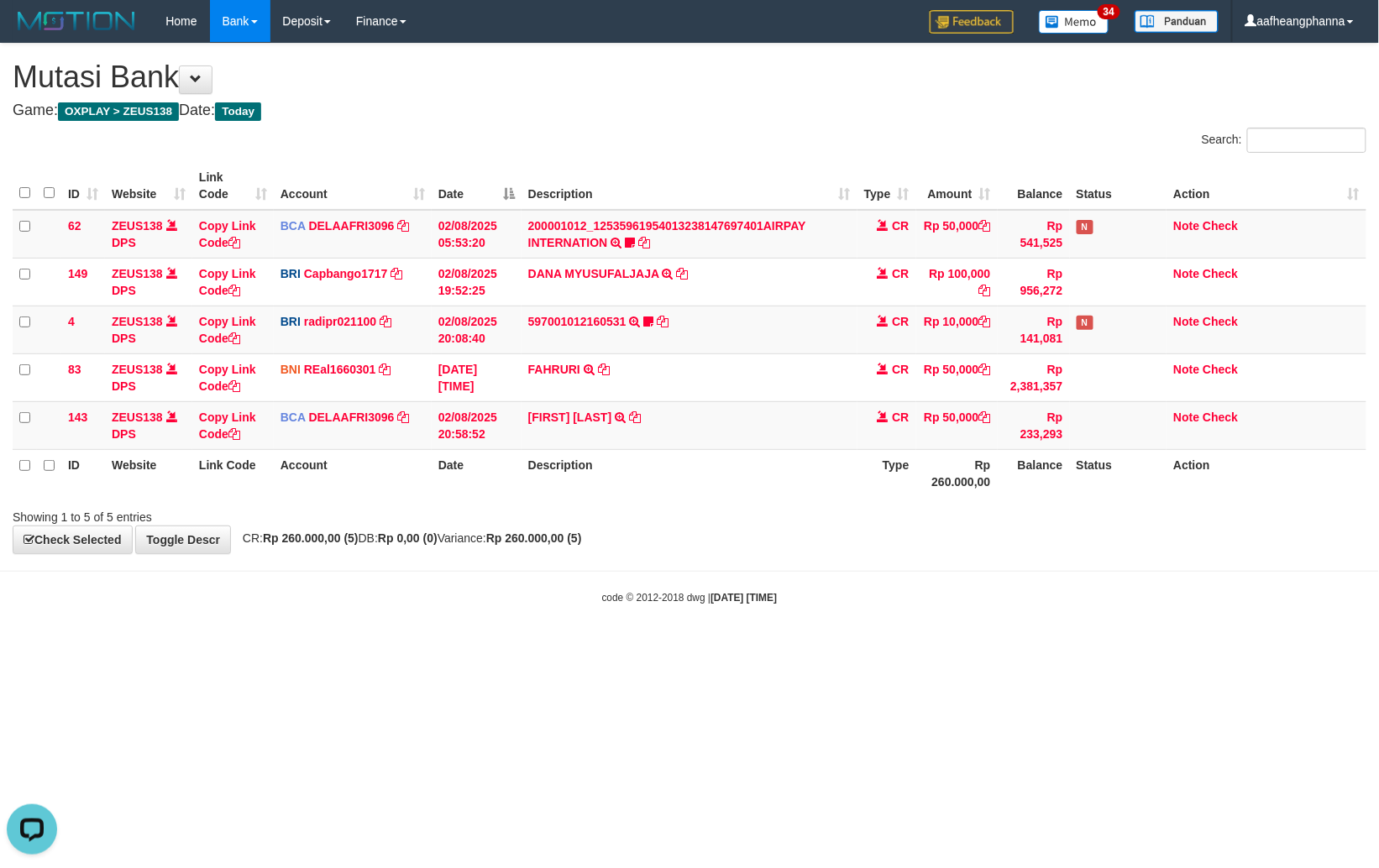 click on "ID Website Link Code Account Date Description Type Amount Balance Status Action
62
ZEUS138    DPS
Copy Link Code
BCA
DELAAFRI3096
DPS
[FIRST] [LAST]
mutasi_[DATE]_3552 | 62
mutasi_[DATE]_3552 | 62
[DATE] [TIME]
[ACCOUNT_NUM]AIRPAY INTERNATION            TRSF E-BANKING CR [DATE]/FTSCY/WS95051
50000.00[ACCOUNT_NUM]AIRPAY INTERNATION    Labubutaiki
https://prnt.sc/l7T6Eus7w_Qi
CR
Rp 50,000
Rp 541,525
N
Note
Check
149
ZEUS138    DPS" at bounding box center [690, 329] 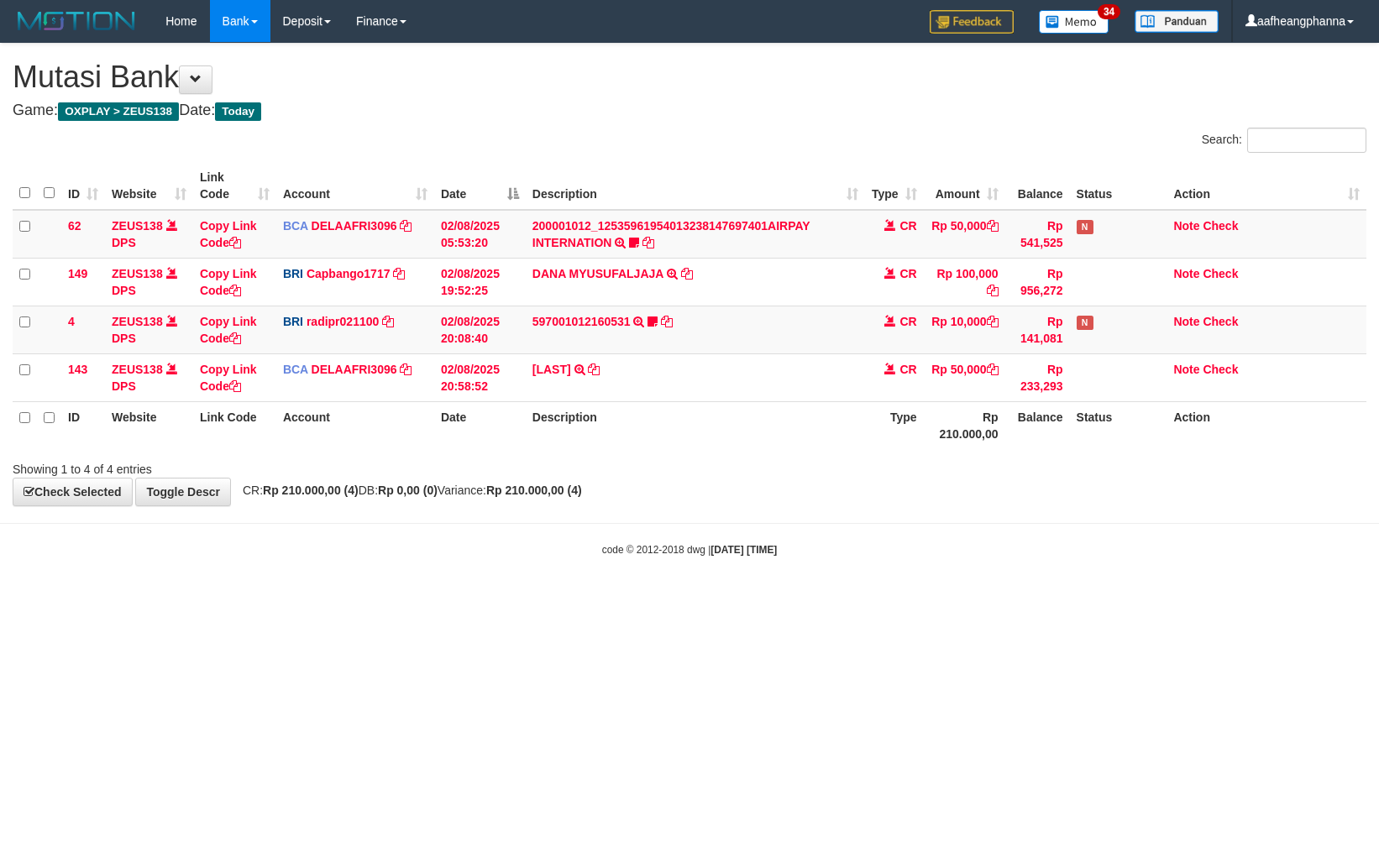 scroll, scrollTop: 0, scrollLeft: 0, axis: both 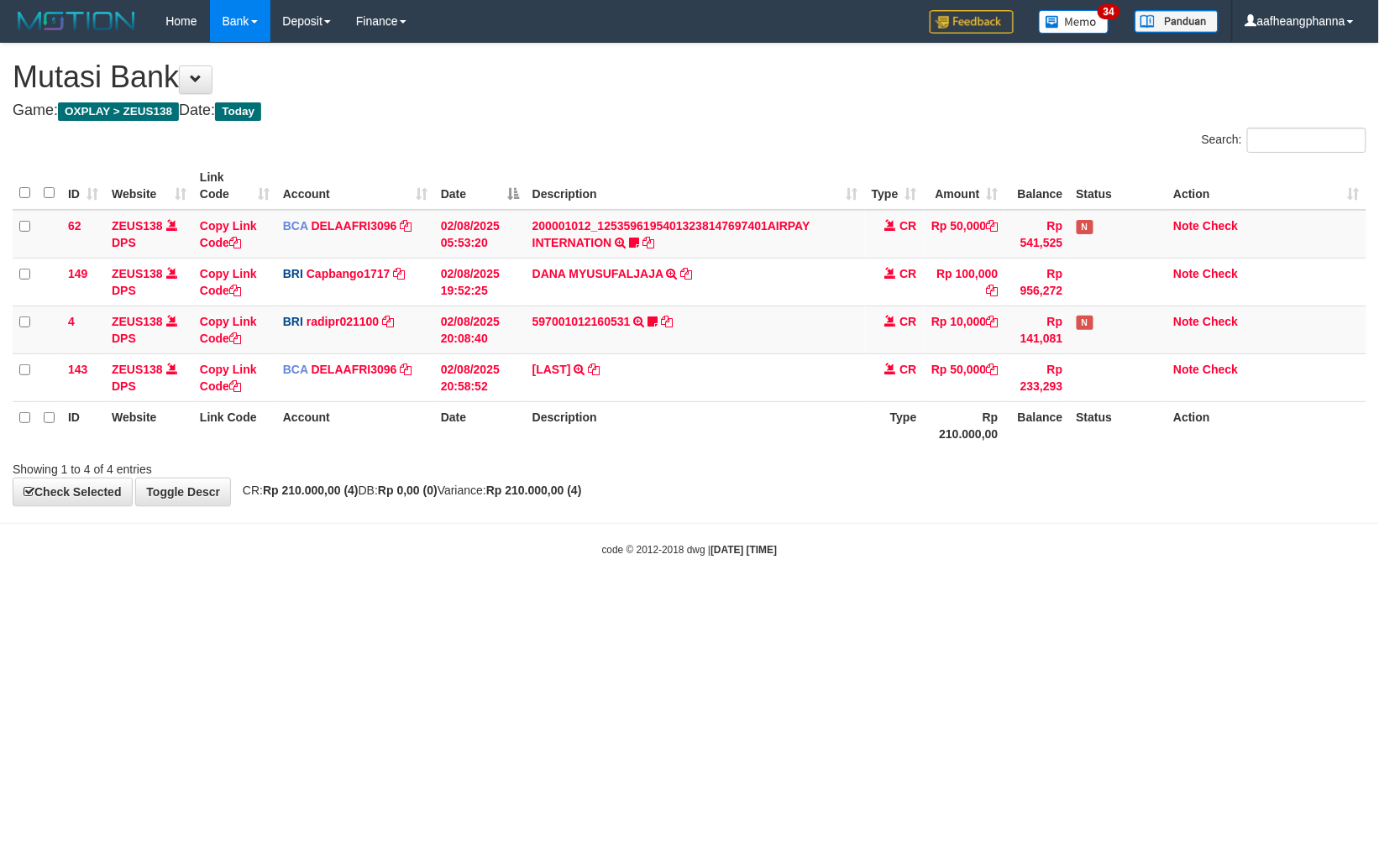 click on "Toggle navigation
Home
Bank
Account List
Load
By Website
Group
[OXPLAY]													ZEUS138
By Load Group (DPS)" at bounding box center [690, 300] 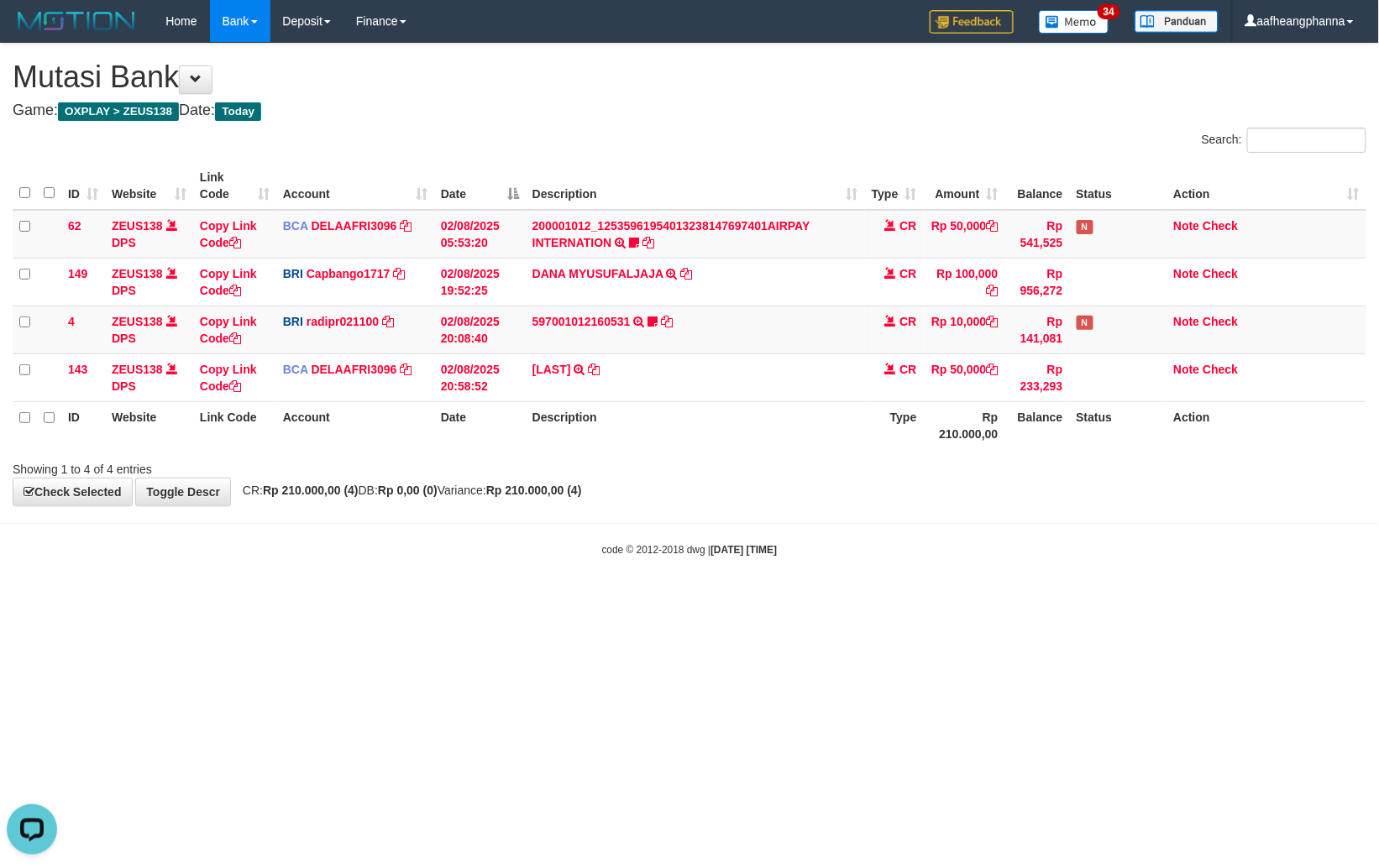 scroll, scrollTop: 0, scrollLeft: 0, axis: both 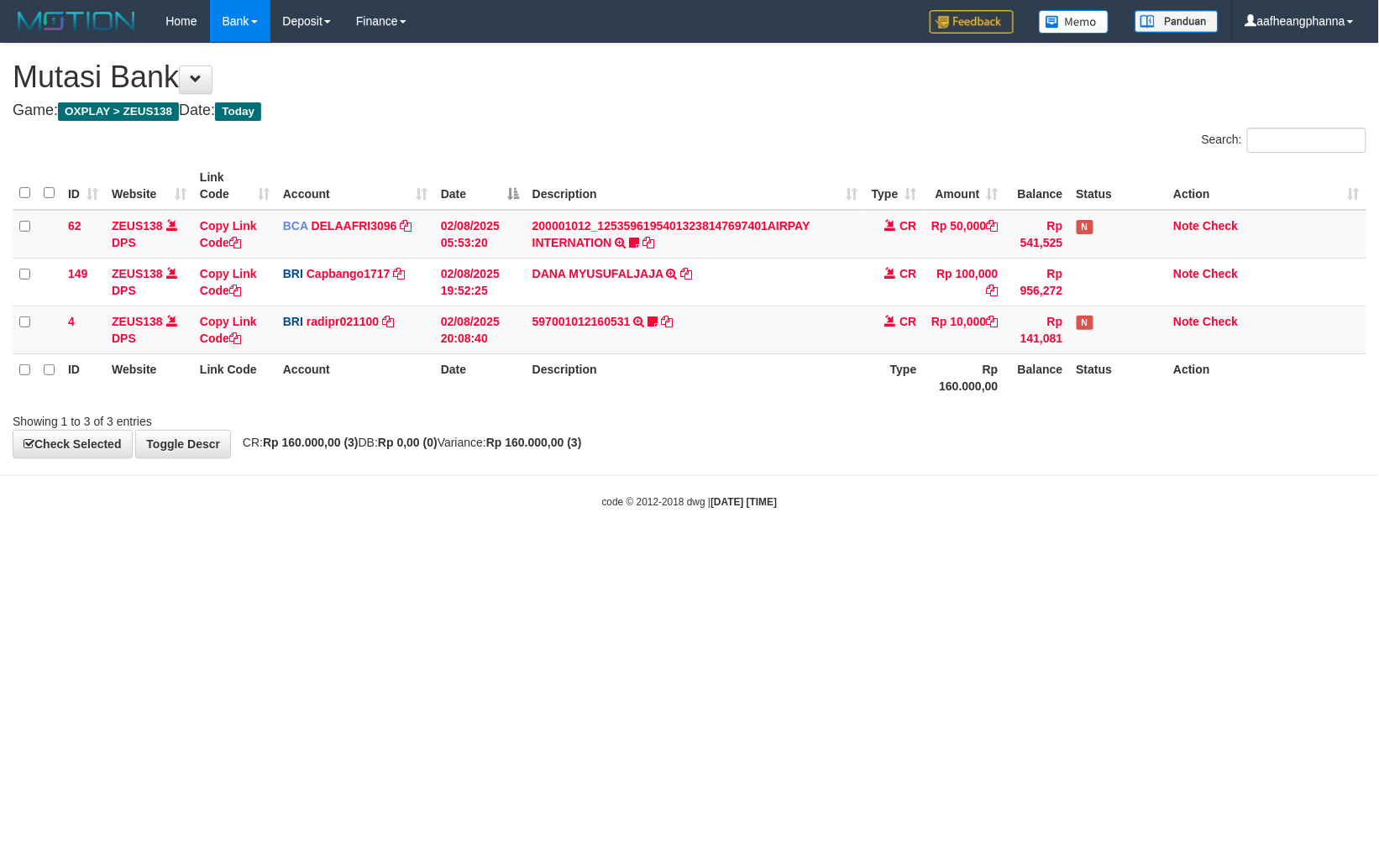 click on "Toggle navigation
Home
Bank
Account List
Load
By Website
Group
[OXPLAY]													ZEUS138
By Load Group (DPS)" at bounding box center (690, 275) 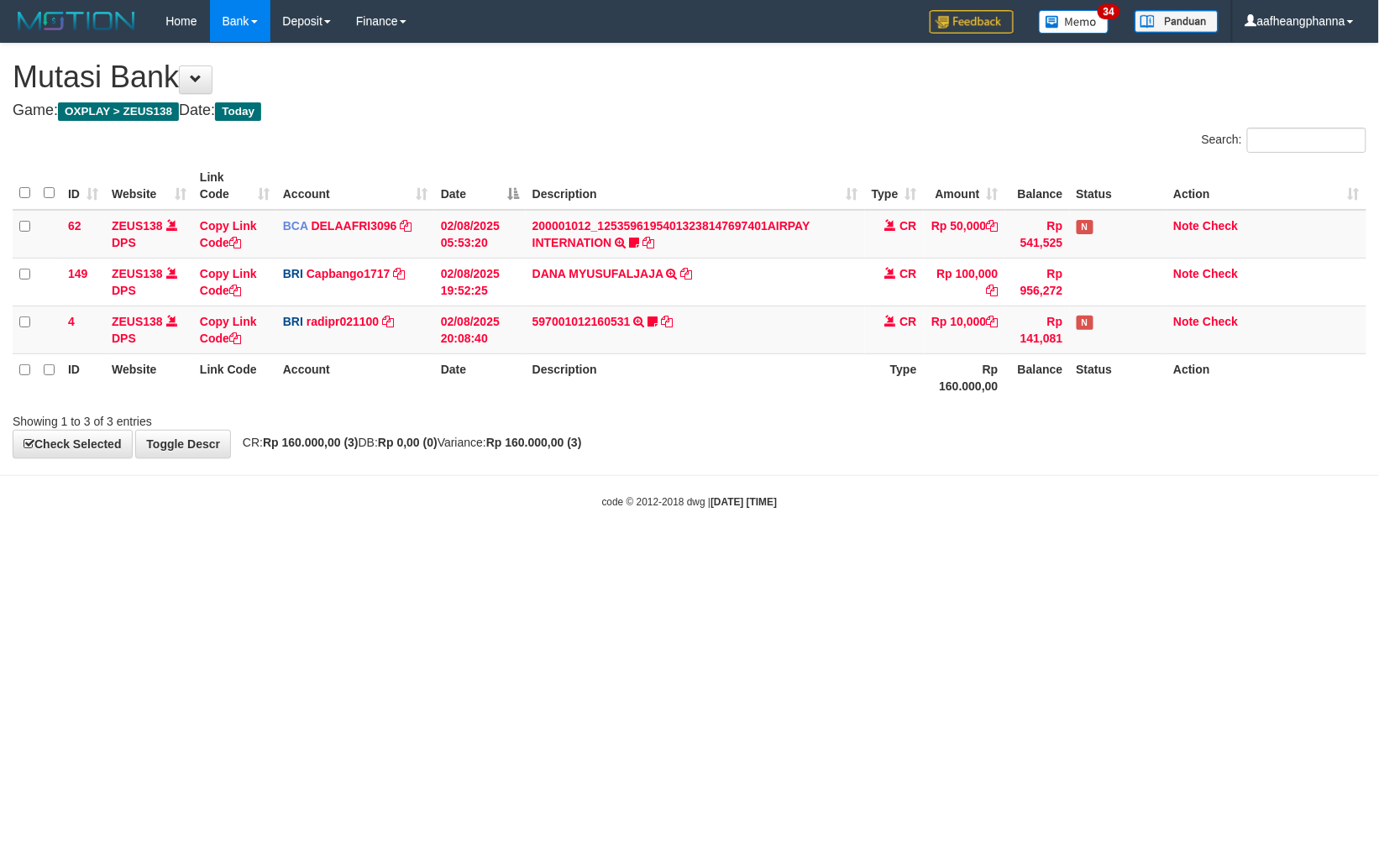 click on "Toggle navigation
Home
Bank
Account List
Load
By Website
Group
[OXPLAY]													ZEUS138
By Load Group (DPS)" at bounding box center [690, 275] 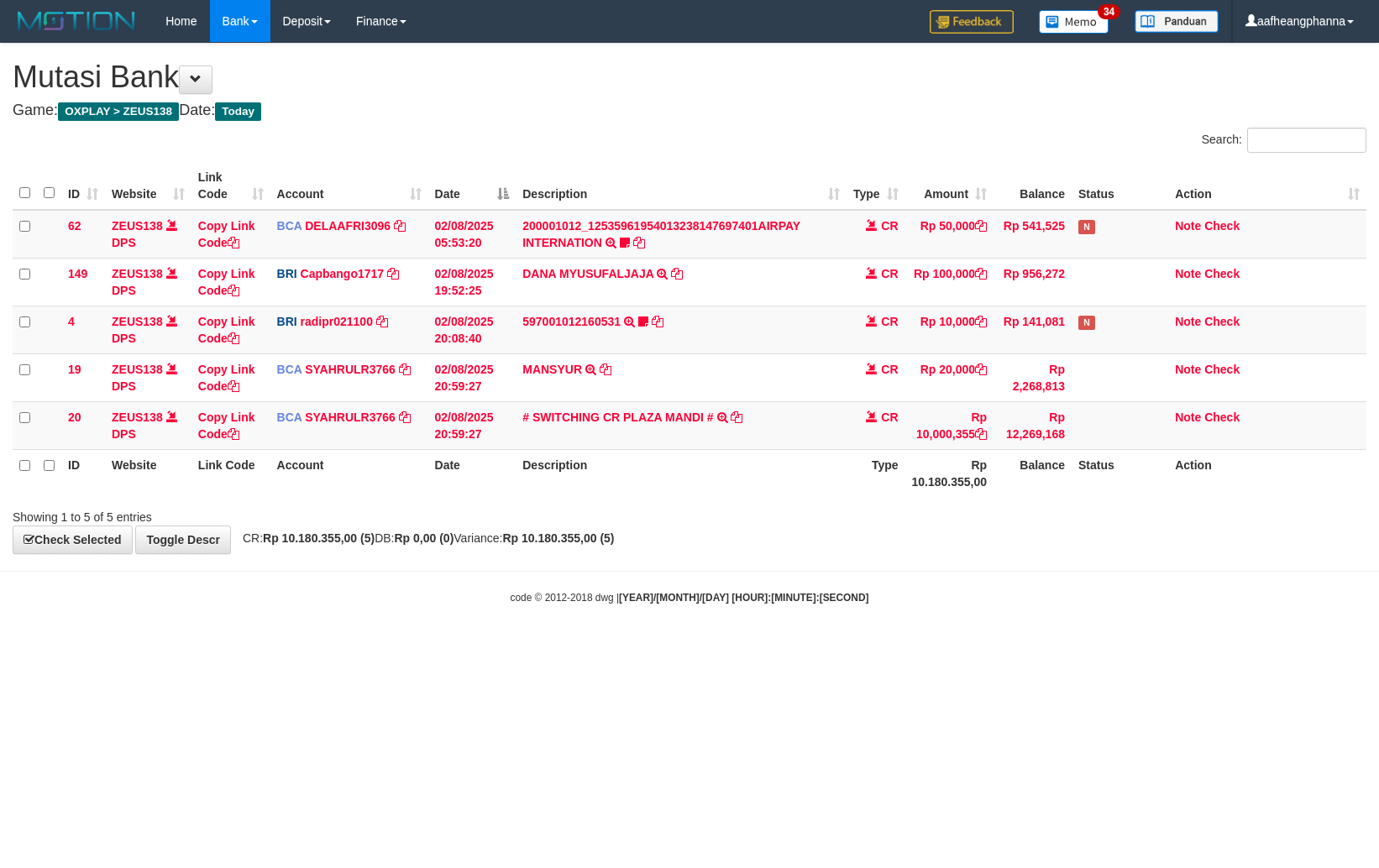 scroll, scrollTop: 0, scrollLeft: 0, axis: both 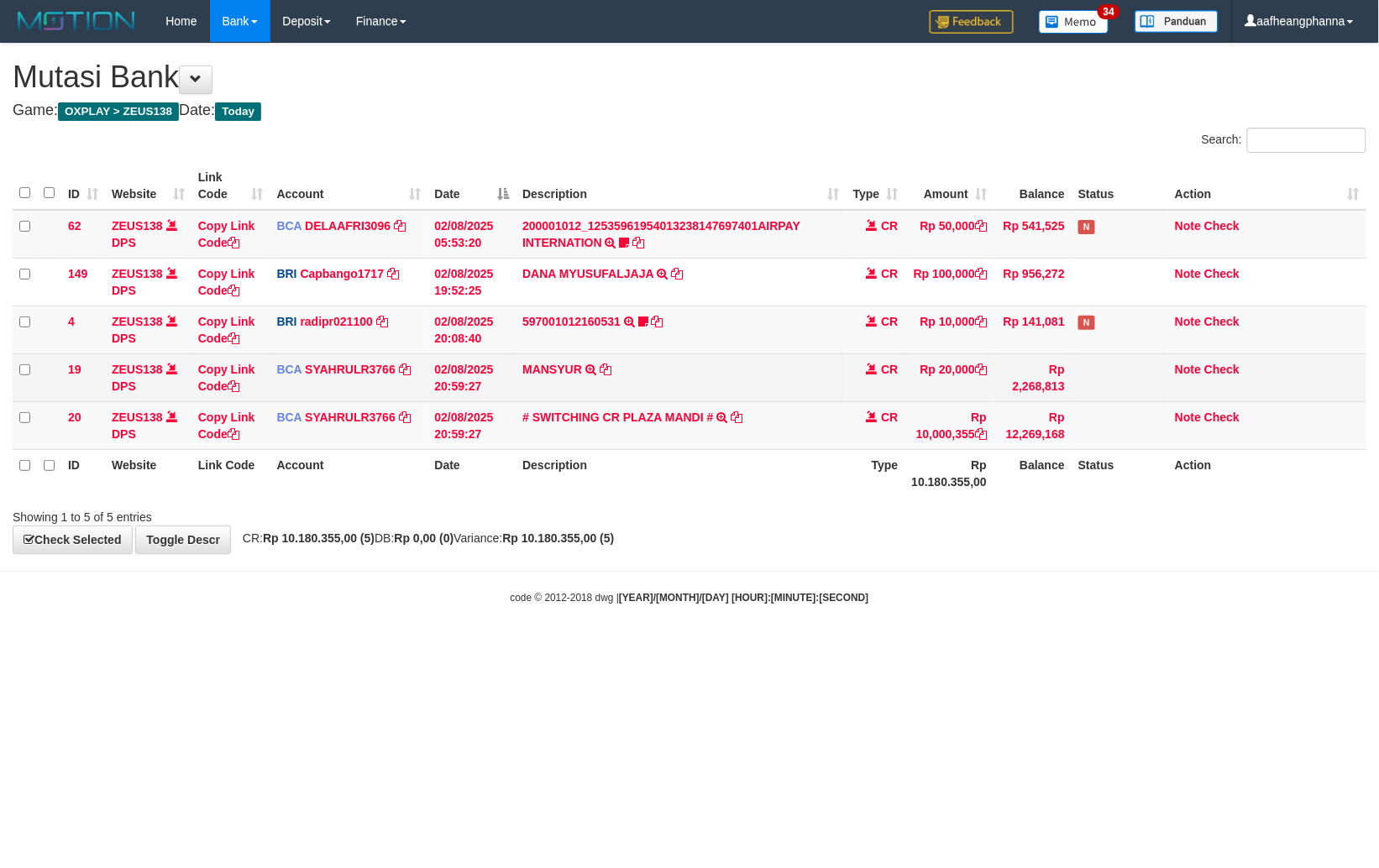 click on "MANSYUR         TRSF E-BANKING CR 0208/FTSCY/WS95031
20000.00MANSYUR" at bounding box center (680, 377) 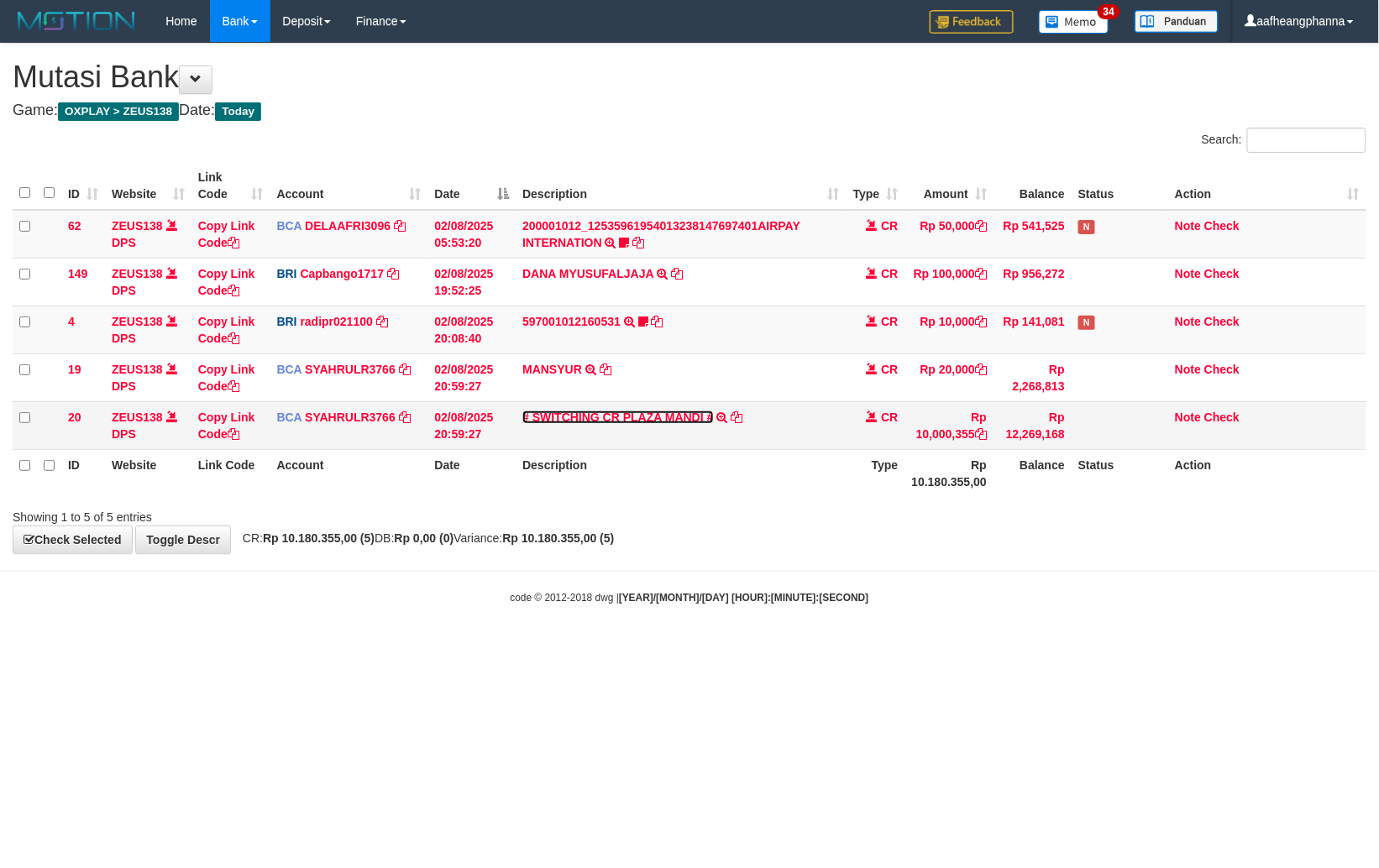 click on "# SWITCHING CR PLAZA MANDI #" at bounding box center [617, 417] 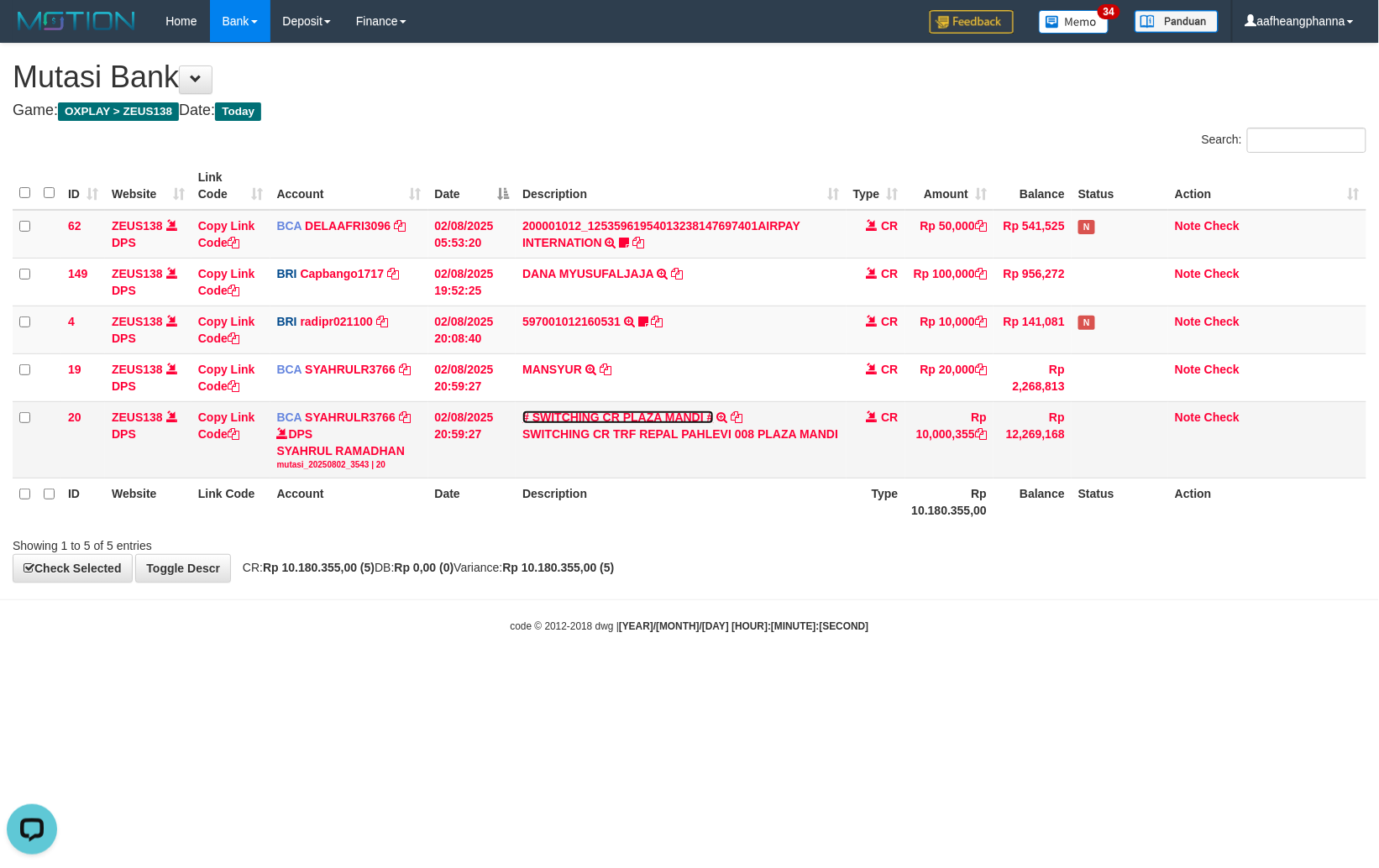 scroll, scrollTop: 0, scrollLeft: 0, axis: both 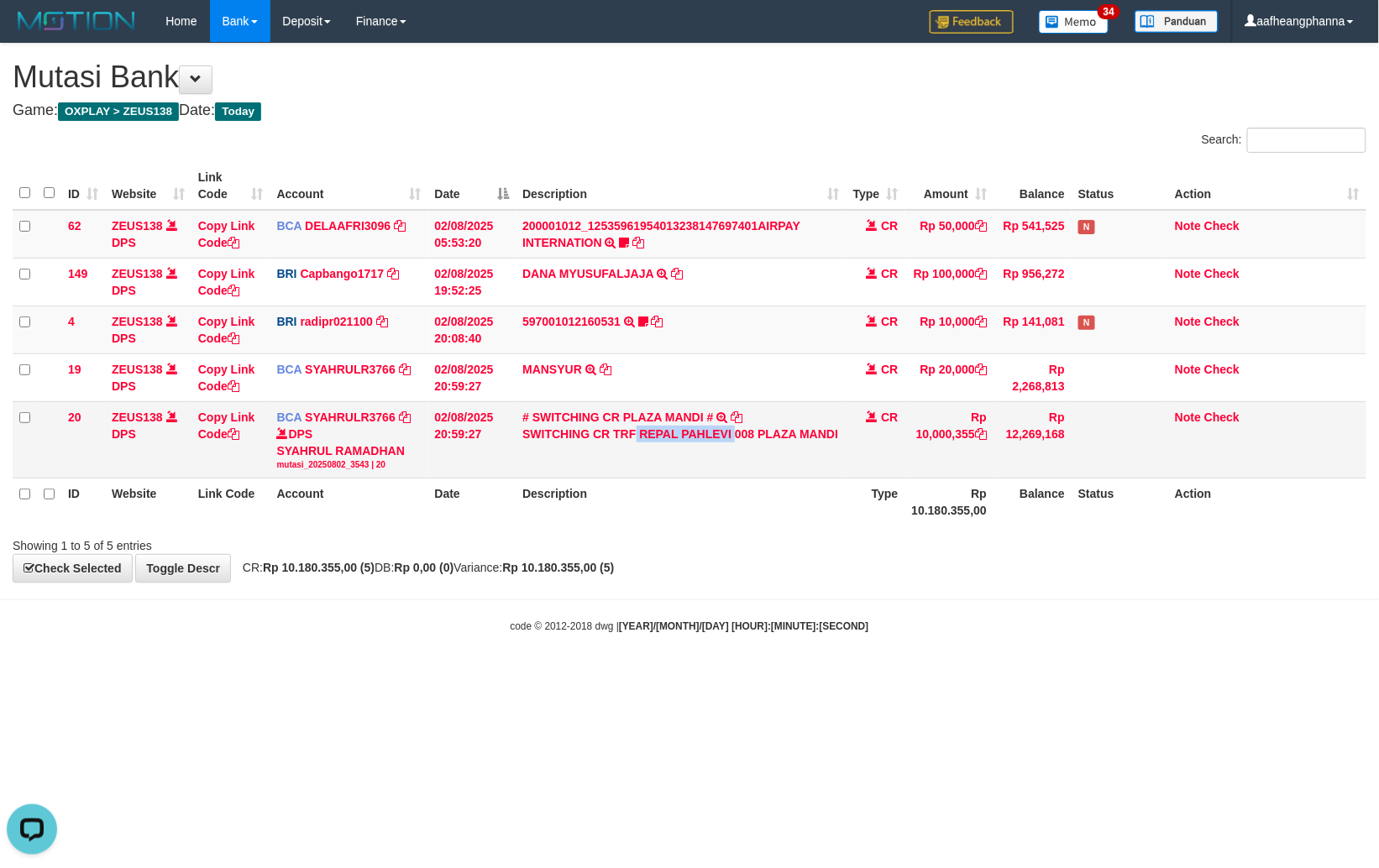 drag, startPoint x: 637, startPoint y: 437, endPoint x: 737, endPoint y: 438, distance: 100.005 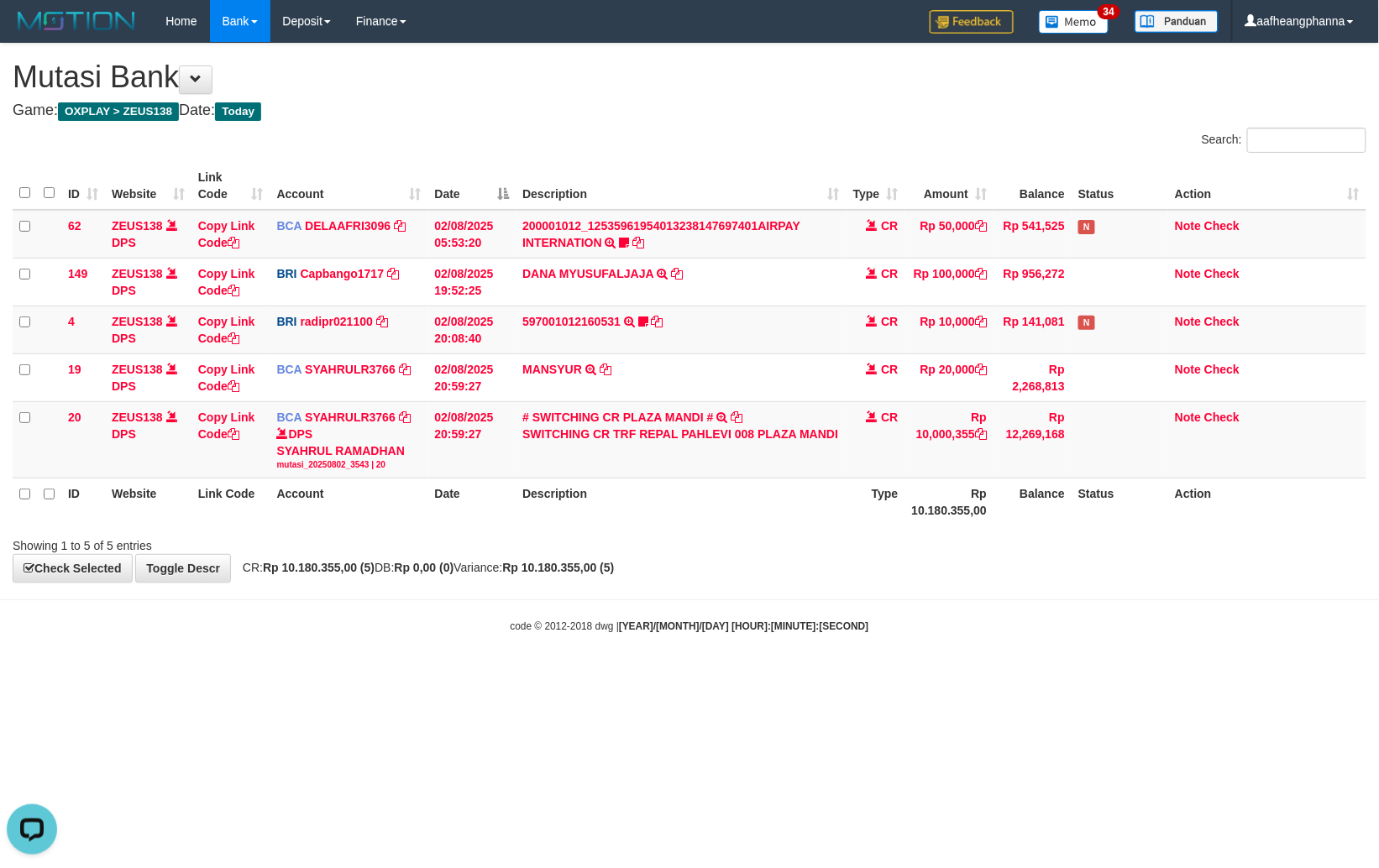 click on "Toggle navigation
Home
Bank
Account List
Load
By Website
Group
[OXPLAY]													ZEUS138
By Load Group (DPS)" at bounding box center [690, 337] 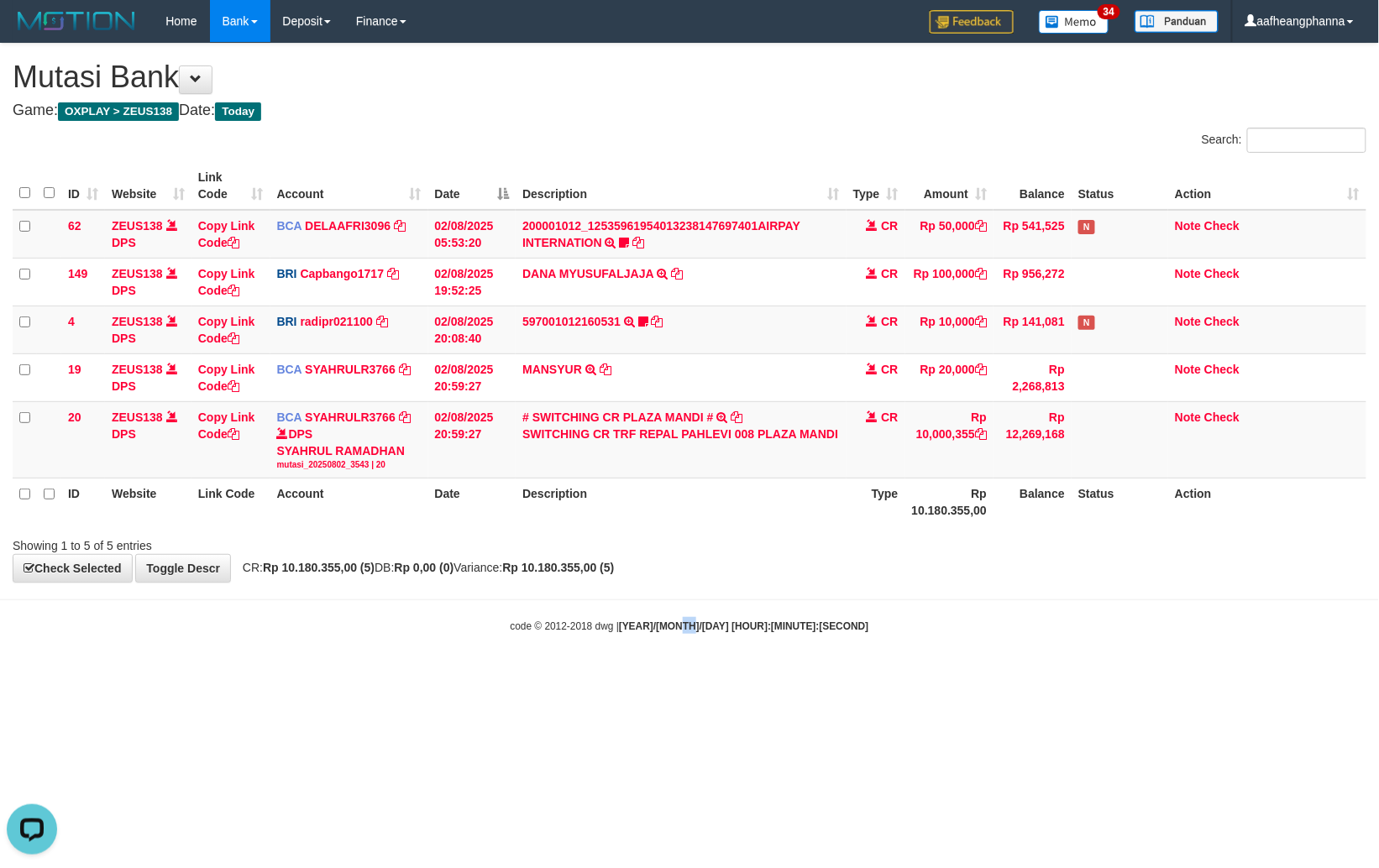click on "Toggle navigation
Home
Bank
Account List
Load
By Website
Group
[OXPLAY]													ZEUS138
By Load Group (DPS)" at bounding box center (690, 337) 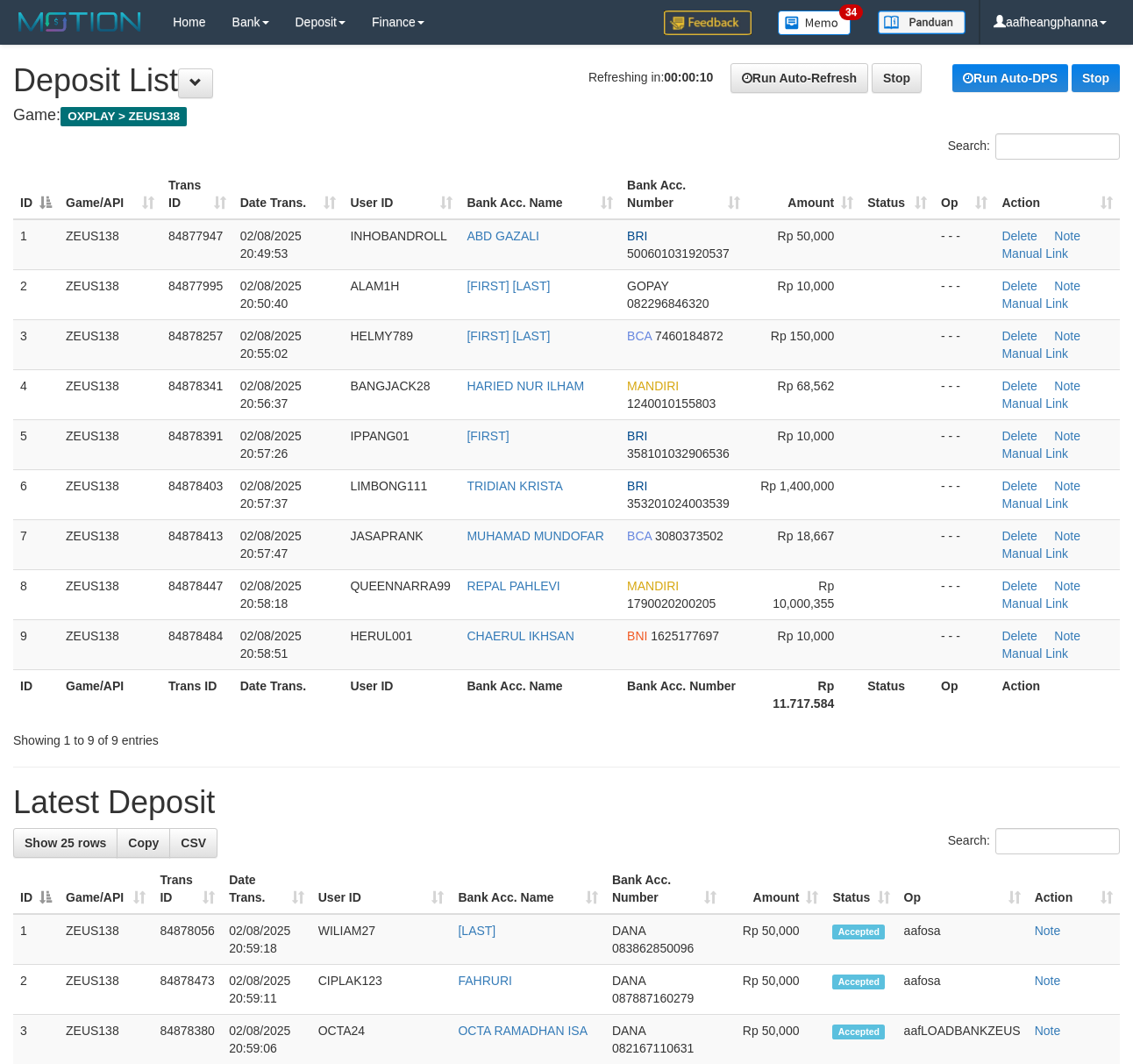 scroll, scrollTop: 0, scrollLeft: 0, axis: both 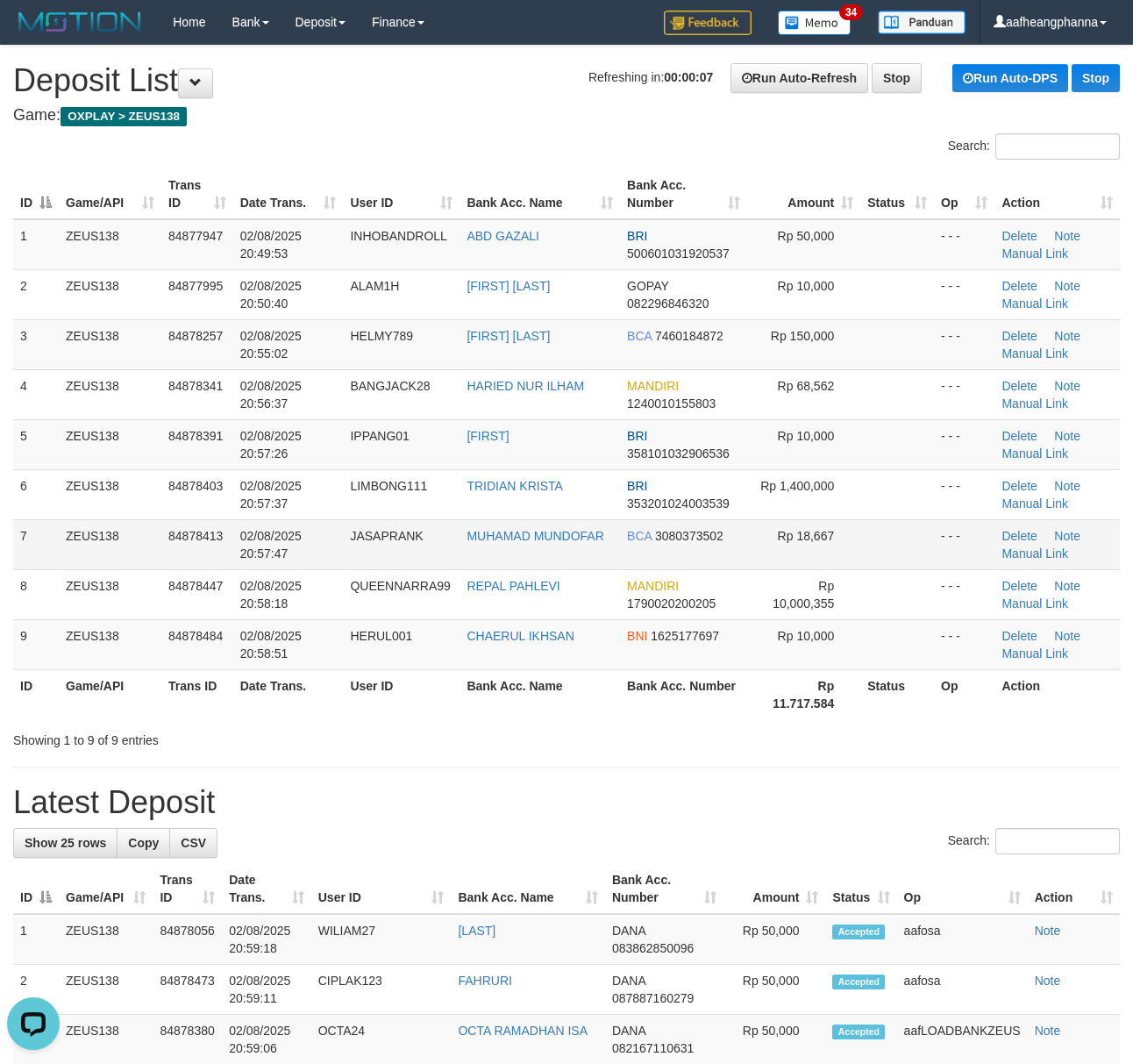 drag, startPoint x: 310, startPoint y: 527, endPoint x: 390, endPoint y: 531, distance: 80.09994 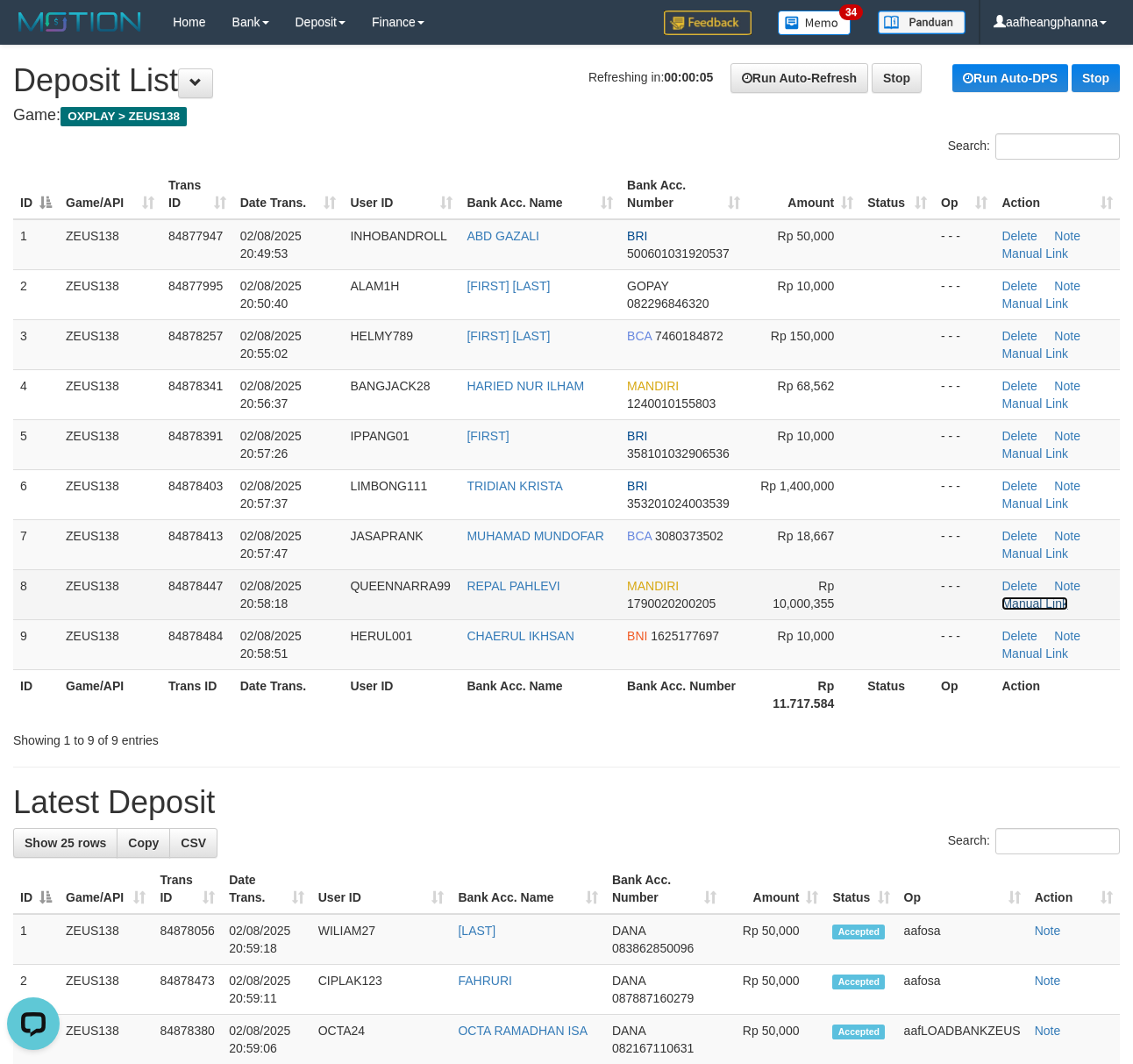click on "Manual Link" at bounding box center (1035, 603) 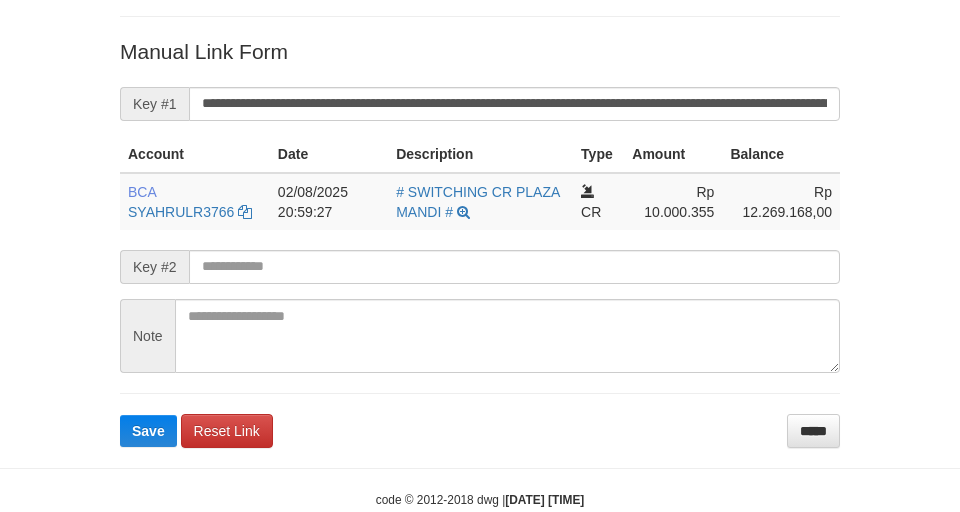 scroll, scrollTop: 425, scrollLeft: 0, axis: vertical 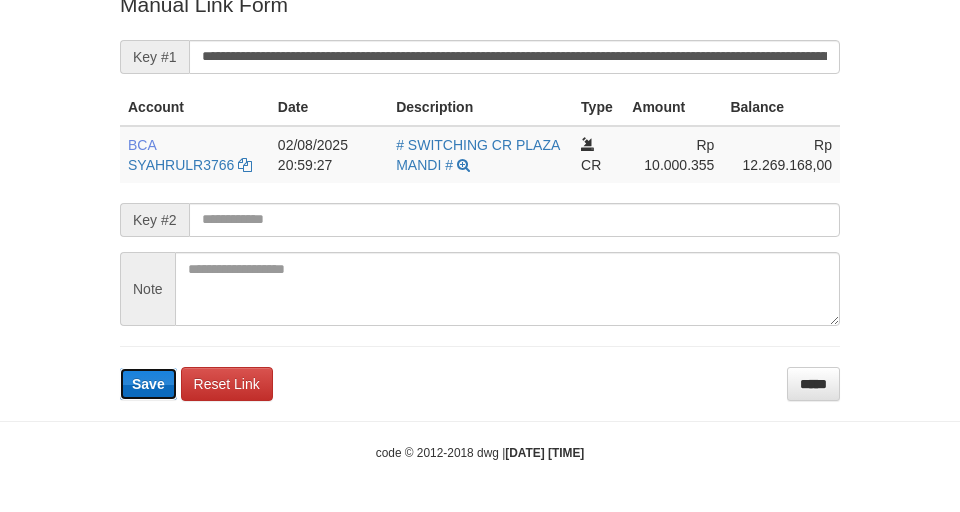 click on "Save" at bounding box center (148, 384) 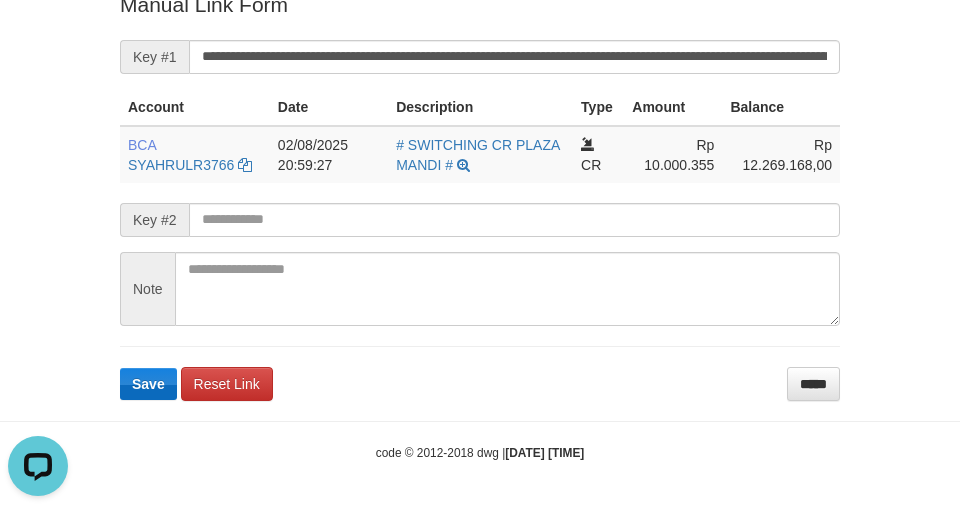 scroll, scrollTop: 0, scrollLeft: 0, axis: both 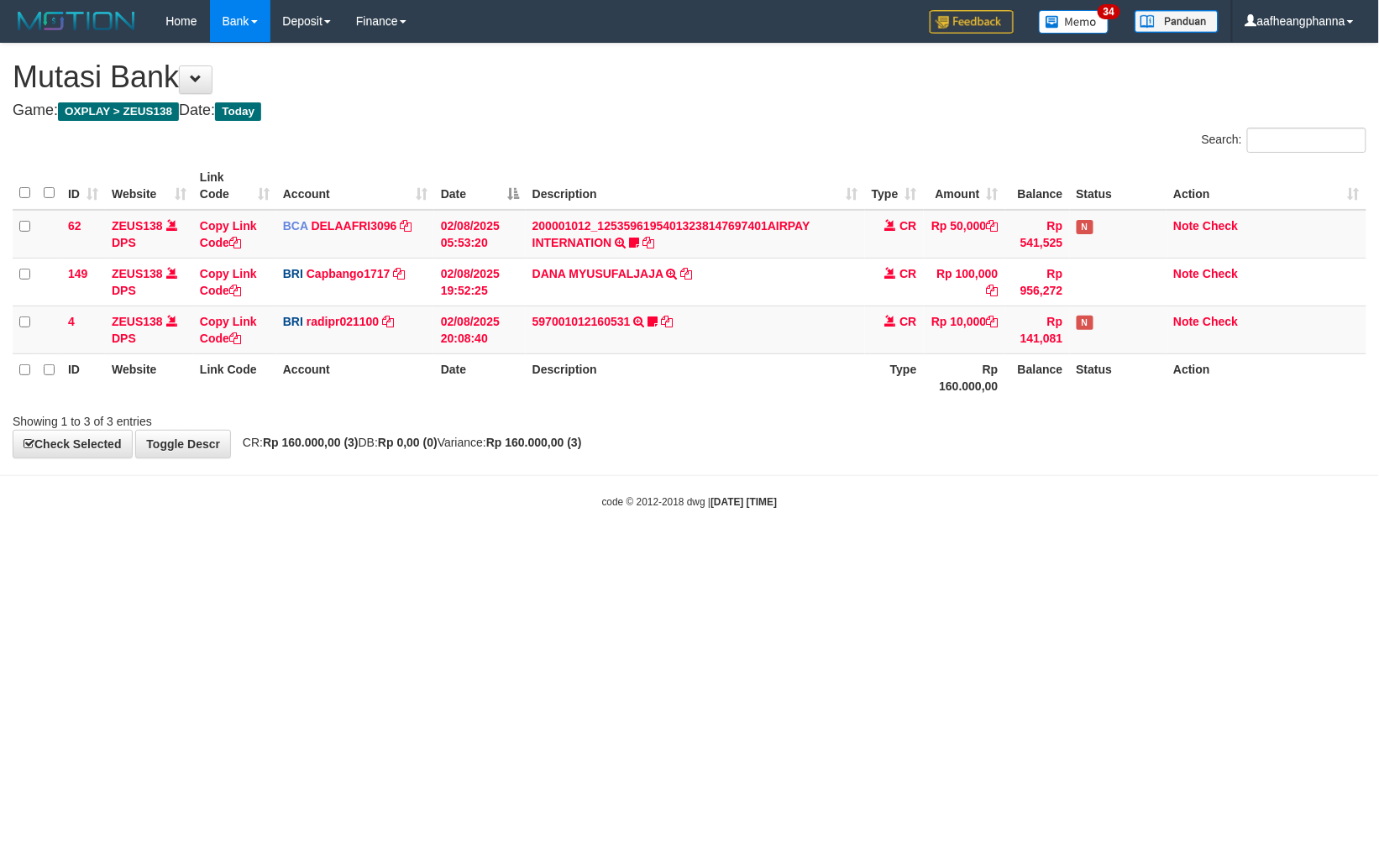 click on "Toggle navigation
Home
Bank
Account List
Load
By Website
Group
[OXPLAY]													ZEUS138
By Load Group (DPS)" at bounding box center (690, 275) 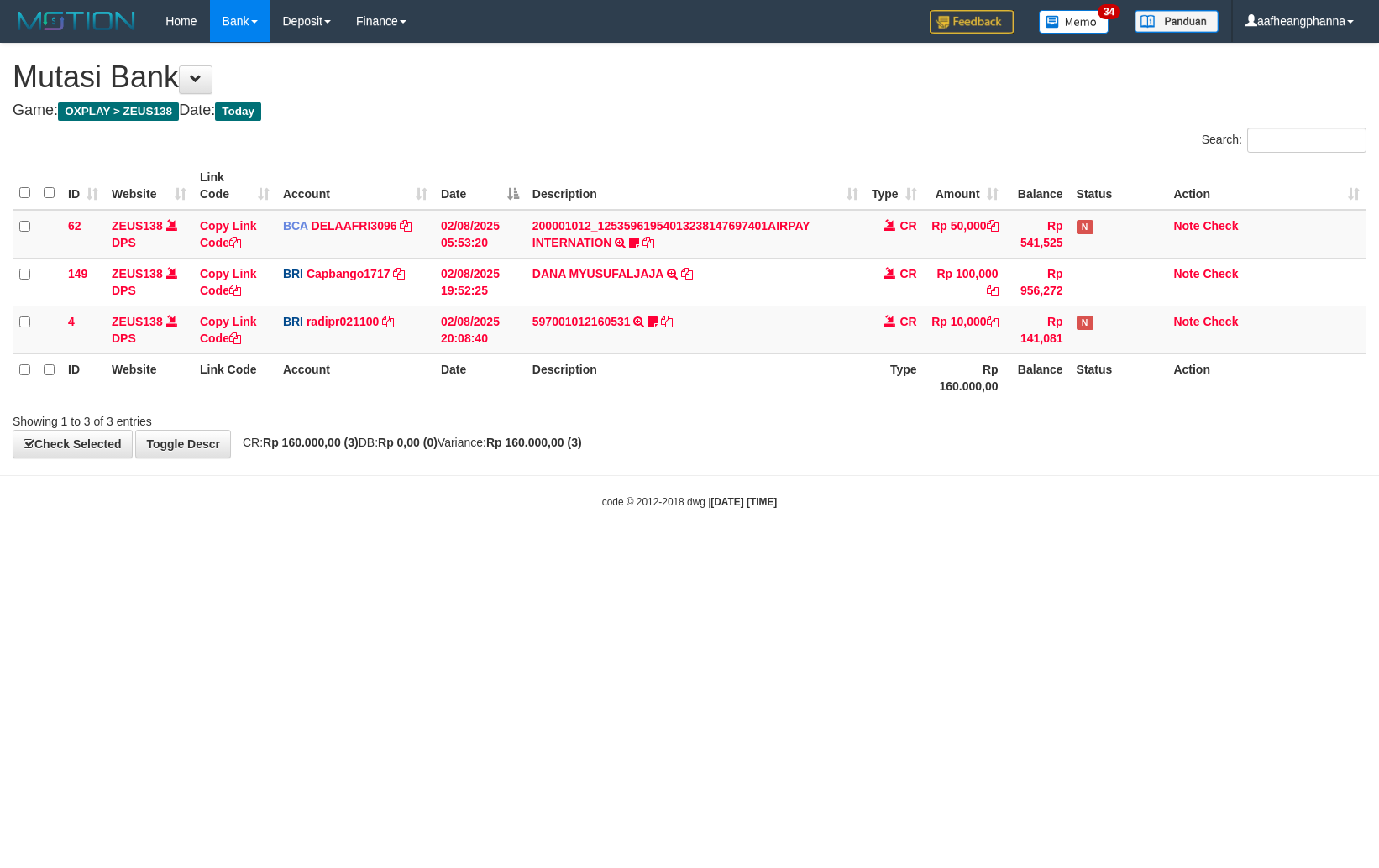 scroll, scrollTop: 0, scrollLeft: 0, axis: both 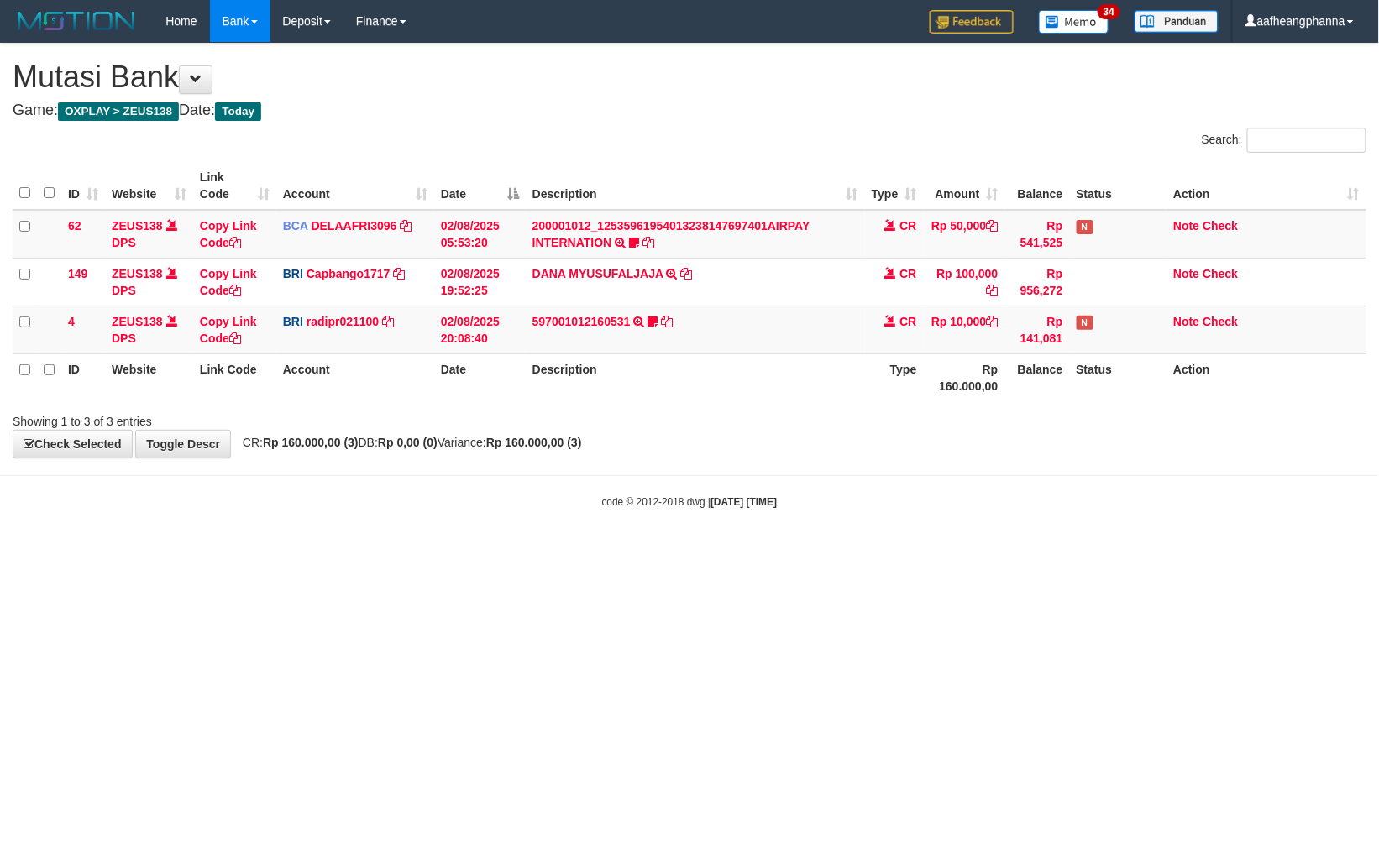 click on "Toggle navigation
Home
Bank
Account List
Load
By Website
Group
[OXPLAY]													ZEUS138
By Load Group (DPS)" at bounding box center [690, 275] 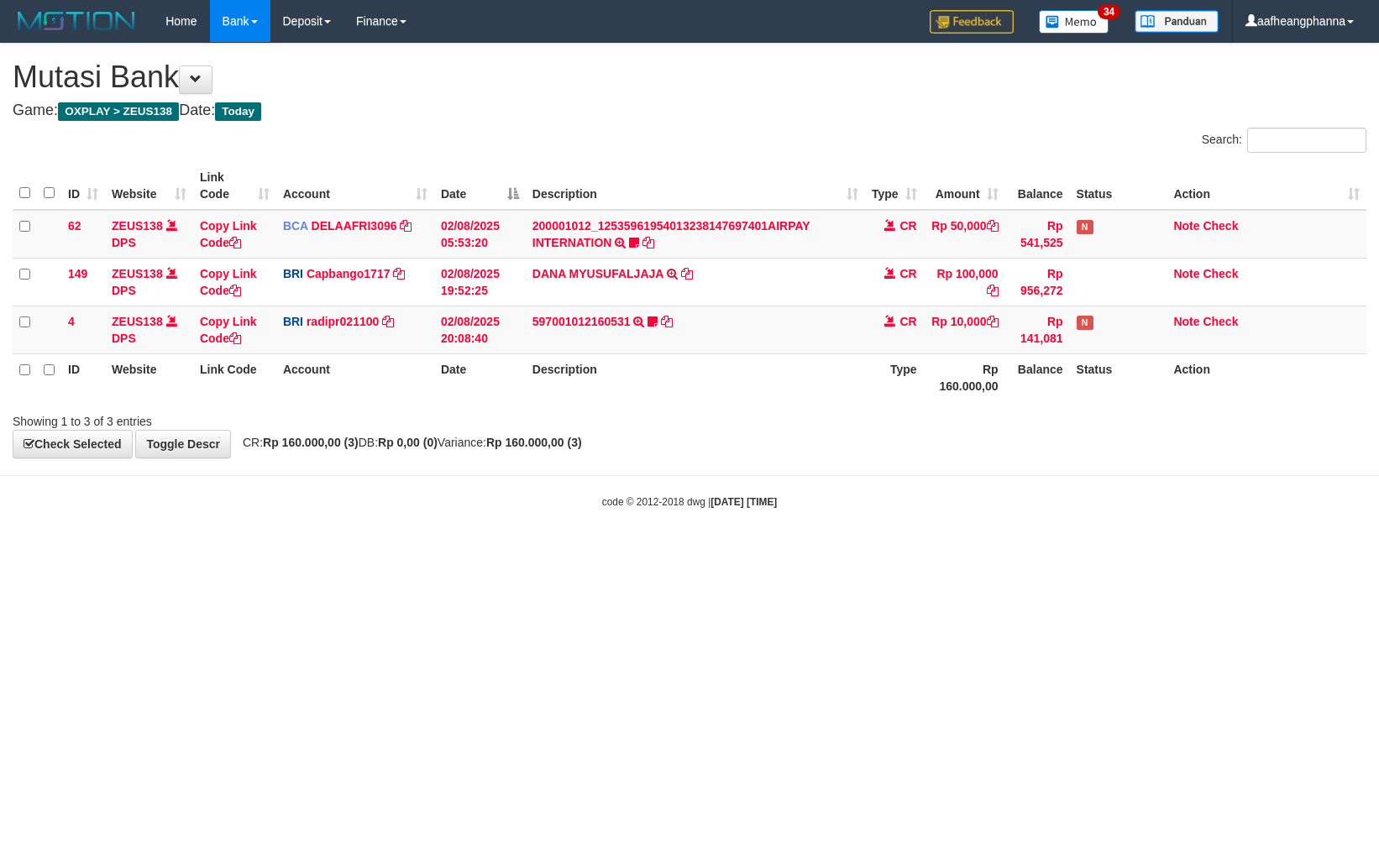 scroll, scrollTop: 0, scrollLeft: 0, axis: both 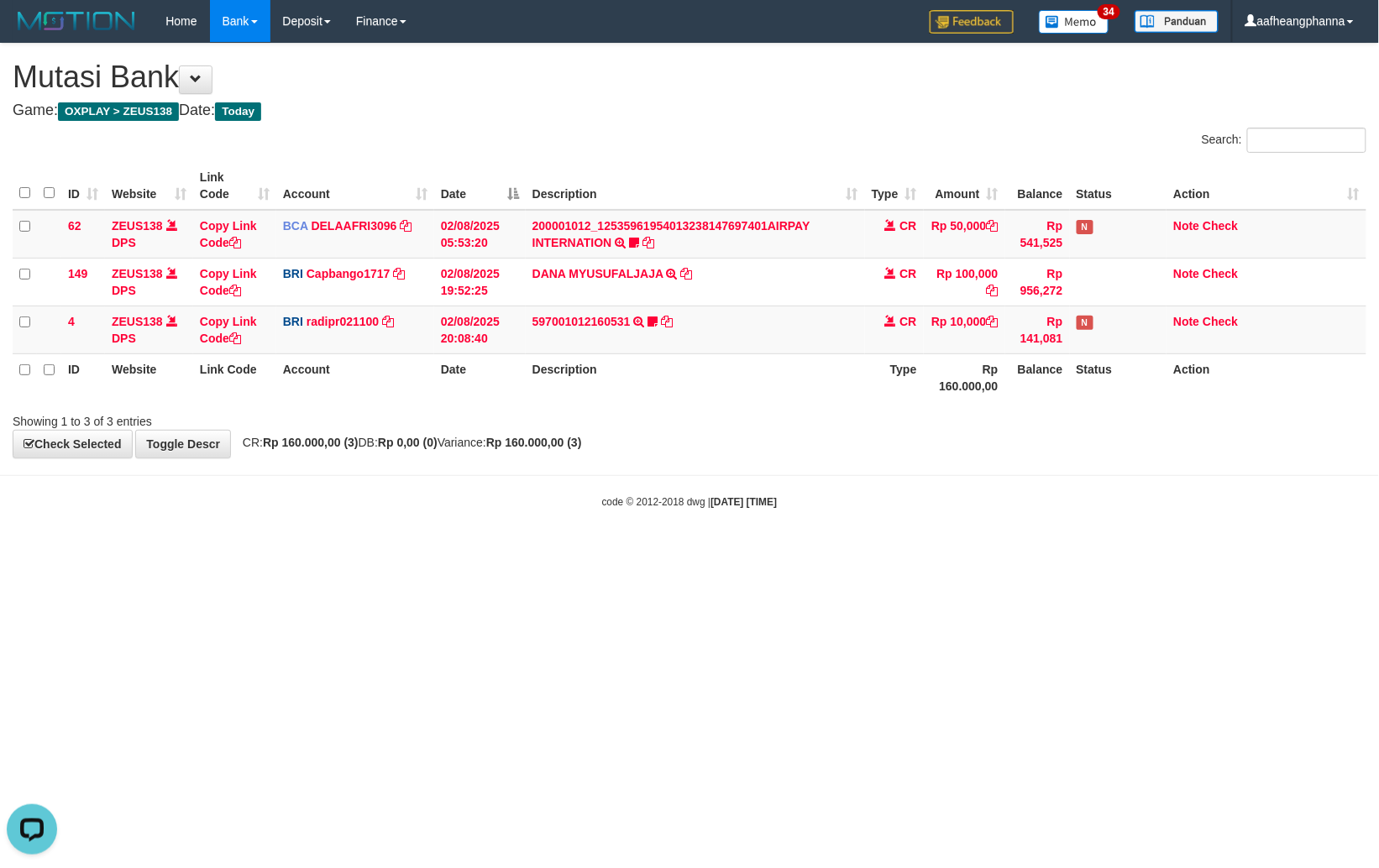 click on "Toggle navigation
Home
Bank
Account List
Load
By Website
Group
[OXPLAY]													ZEUS138
By Load Group (DPS)" at bounding box center [690, 275] 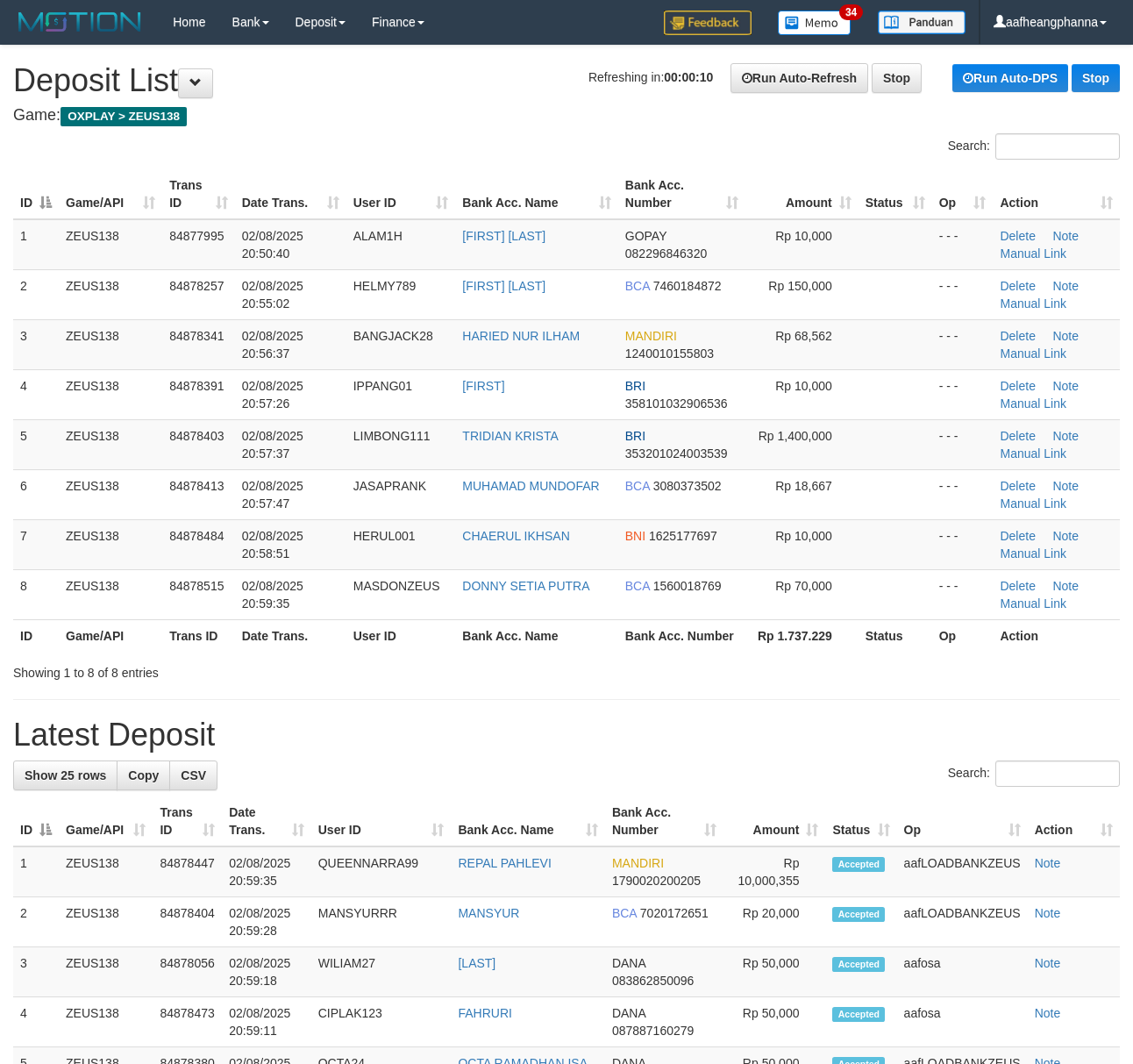 scroll, scrollTop: 0, scrollLeft: 0, axis: both 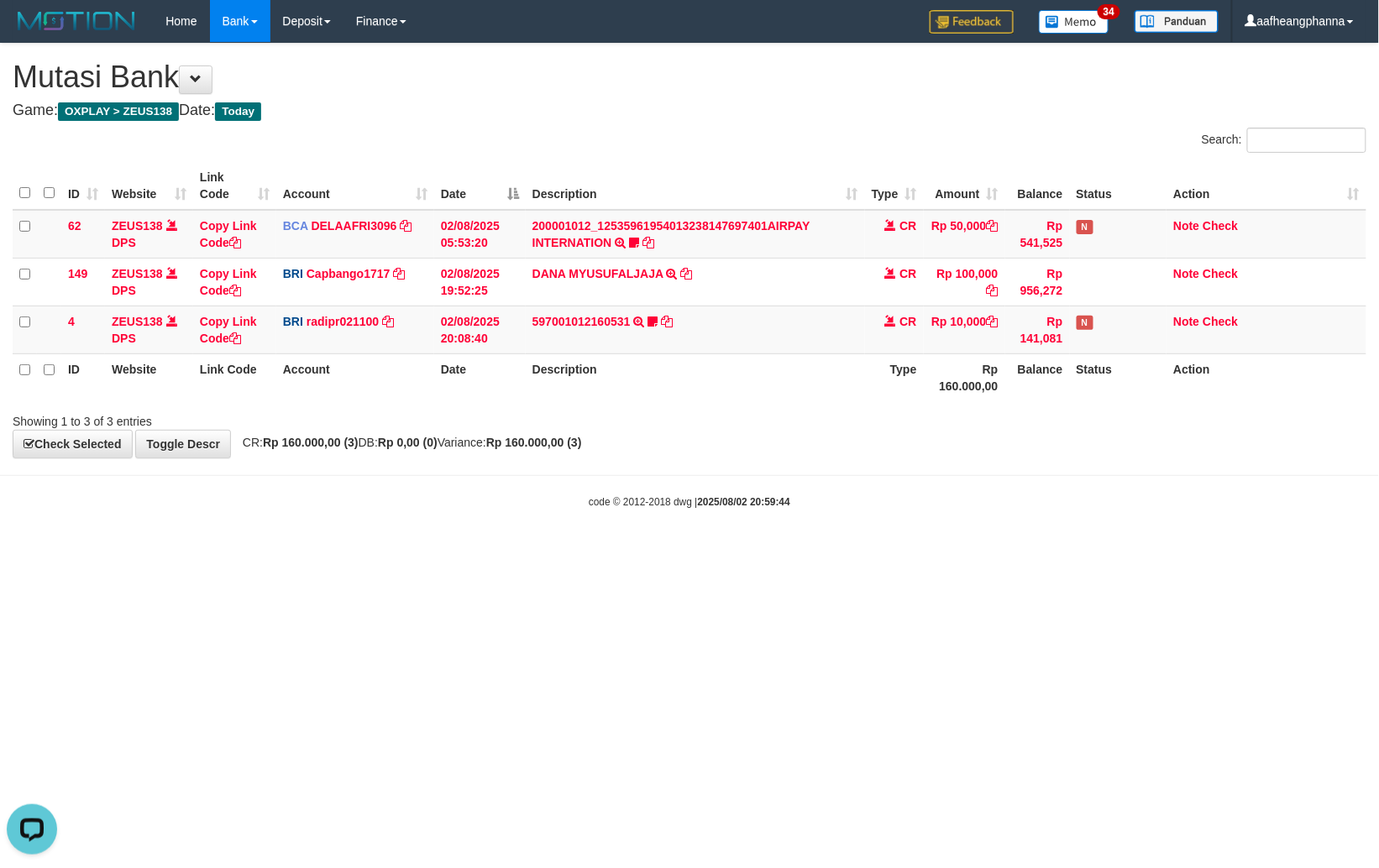 drag, startPoint x: 898, startPoint y: 572, endPoint x: 889, endPoint y: 558, distance: 16.643317 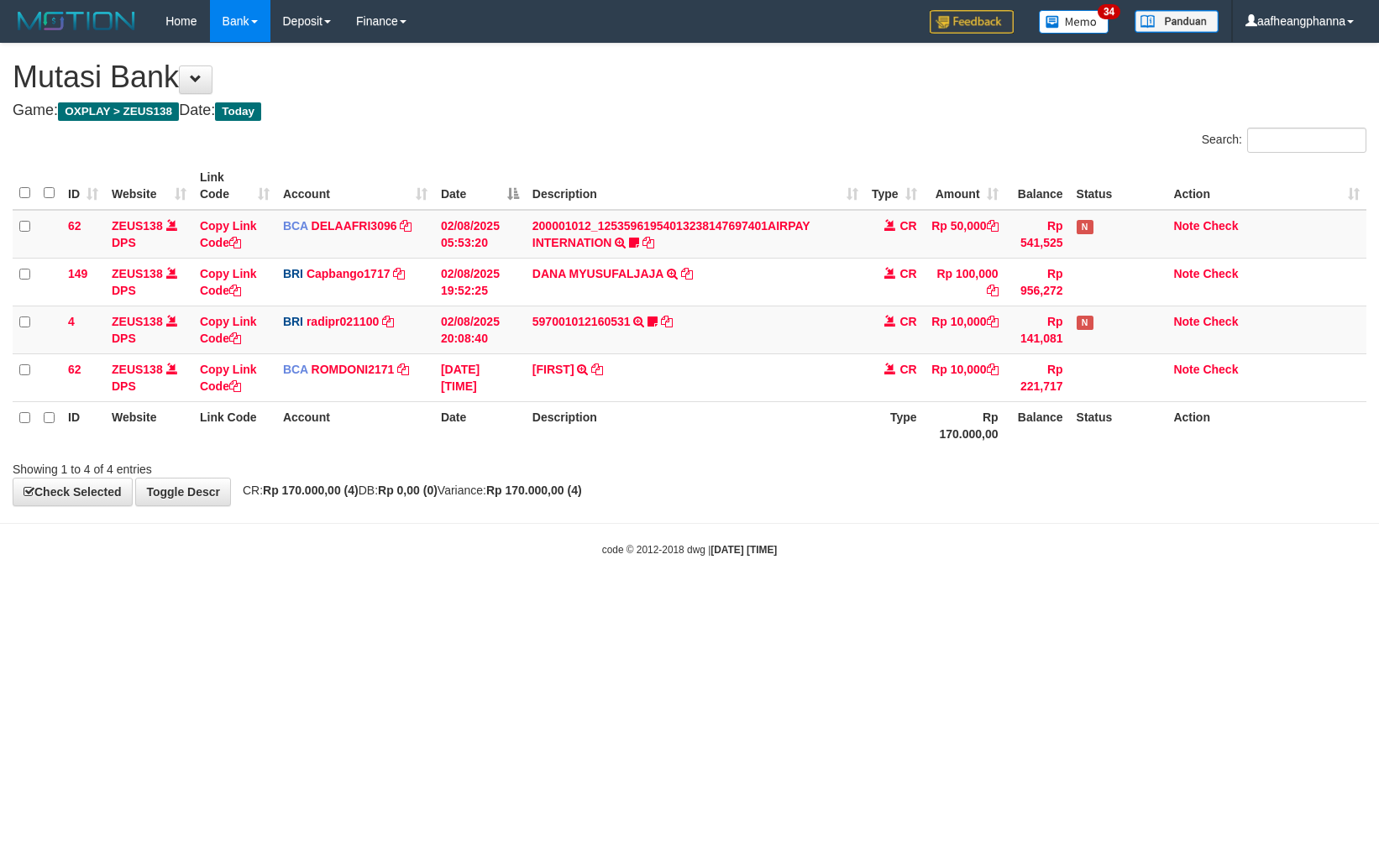 scroll, scrollTop: 0, scrollLeft: 0, axis: both 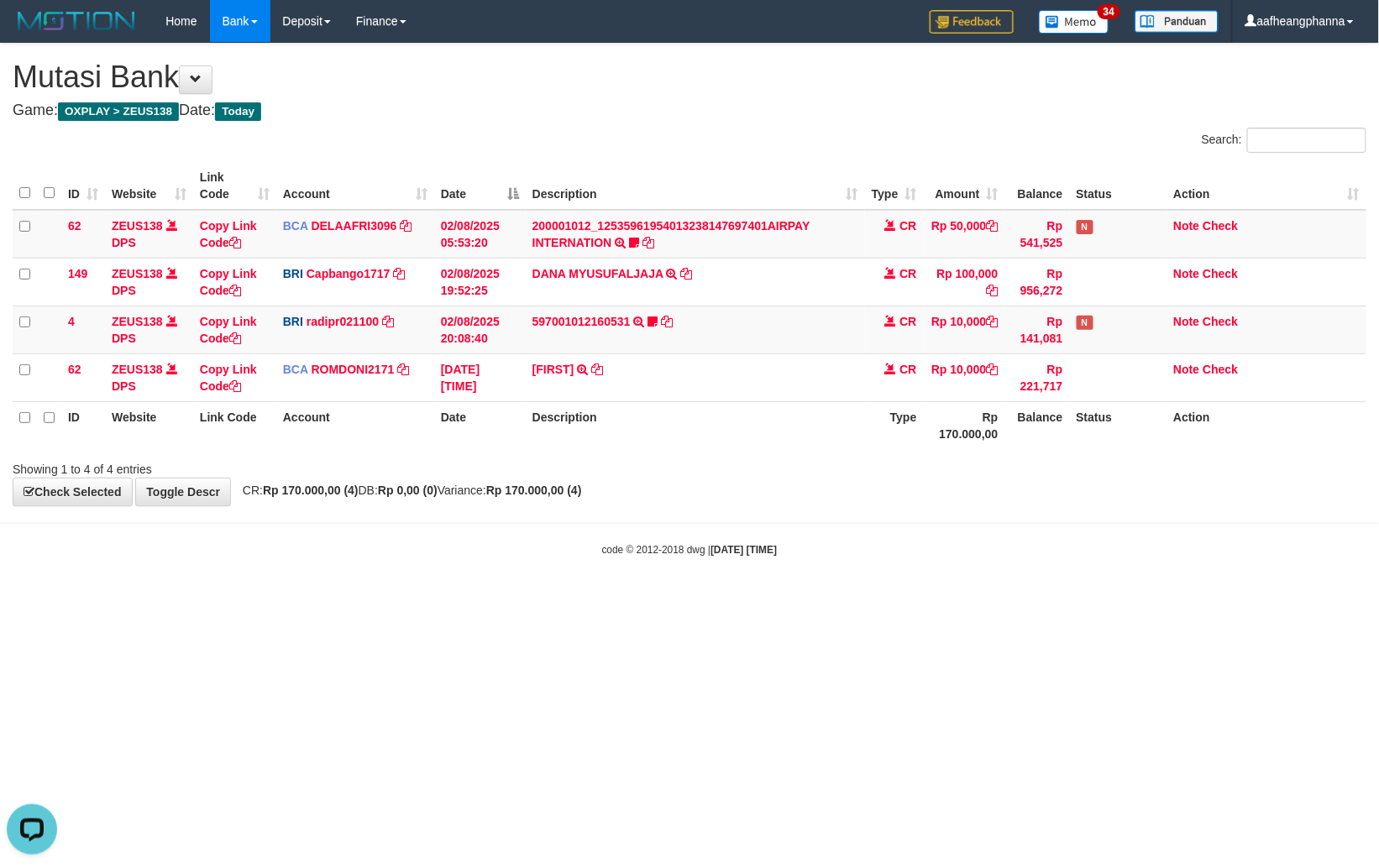 click on "Showing 1 to 4 of 4 entries" at bounding box center (690, 466) 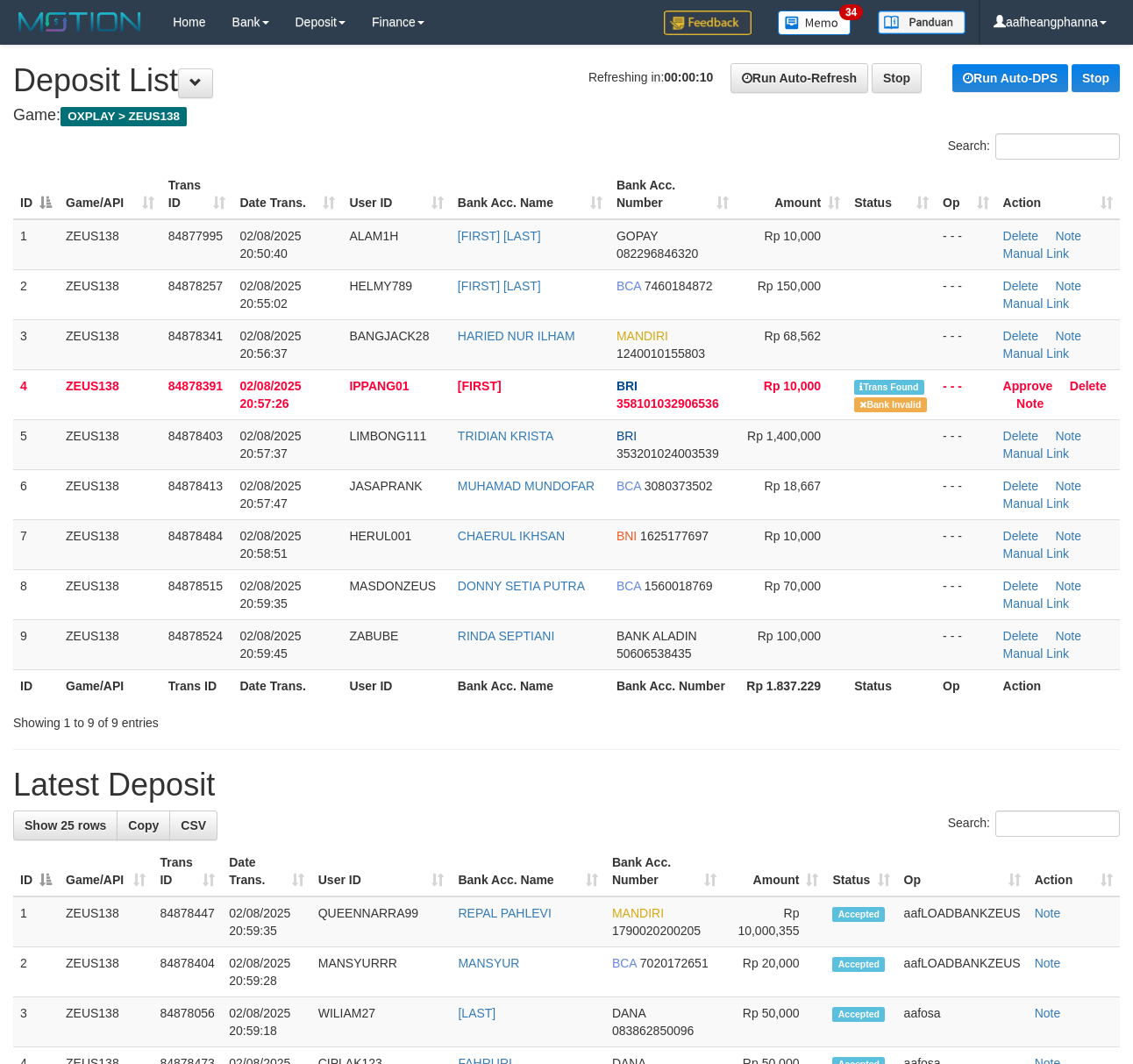 scroll, scrollTop: 0, scrollLeft: 0, axis: both 